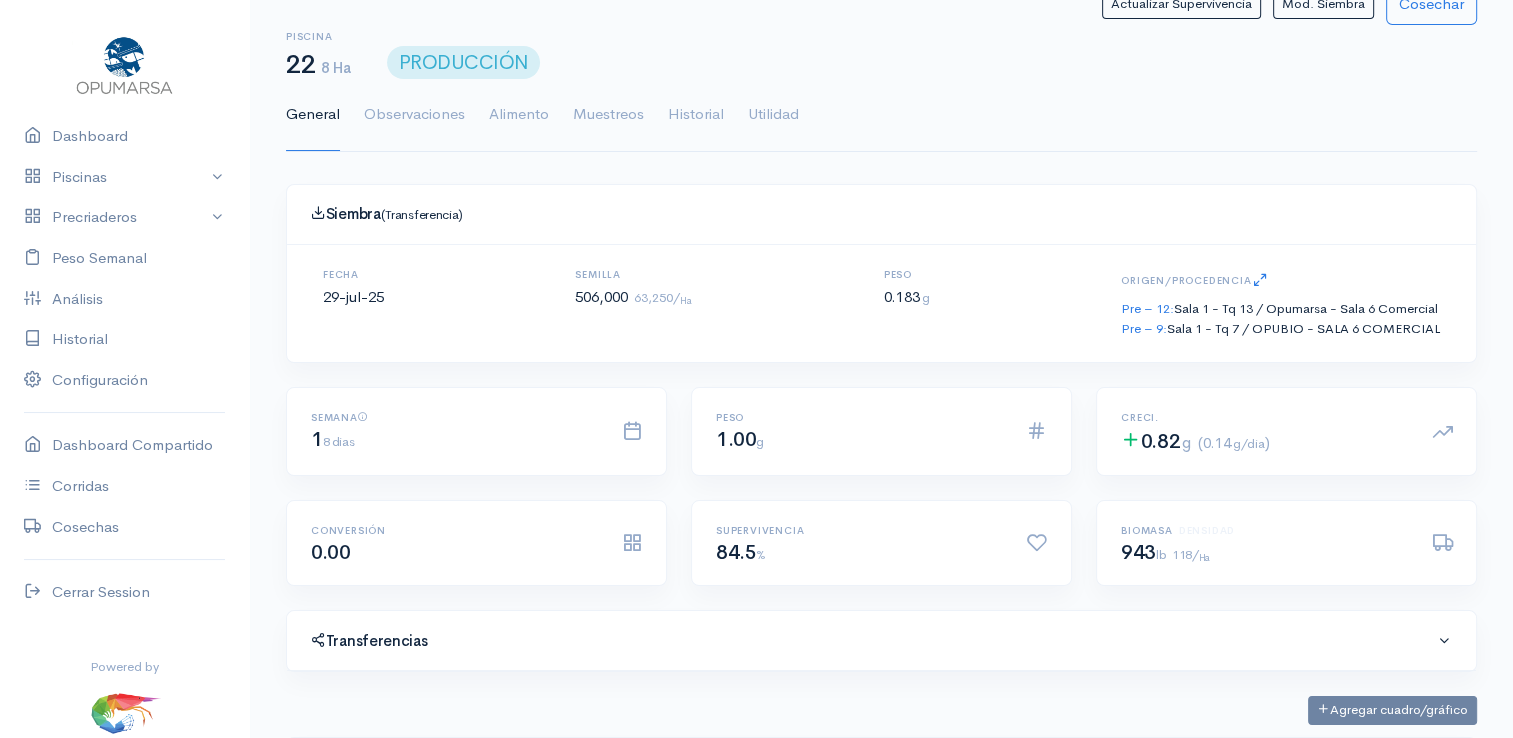 scroll, scrollTop: 0, scrollLeft: 0, axis: both 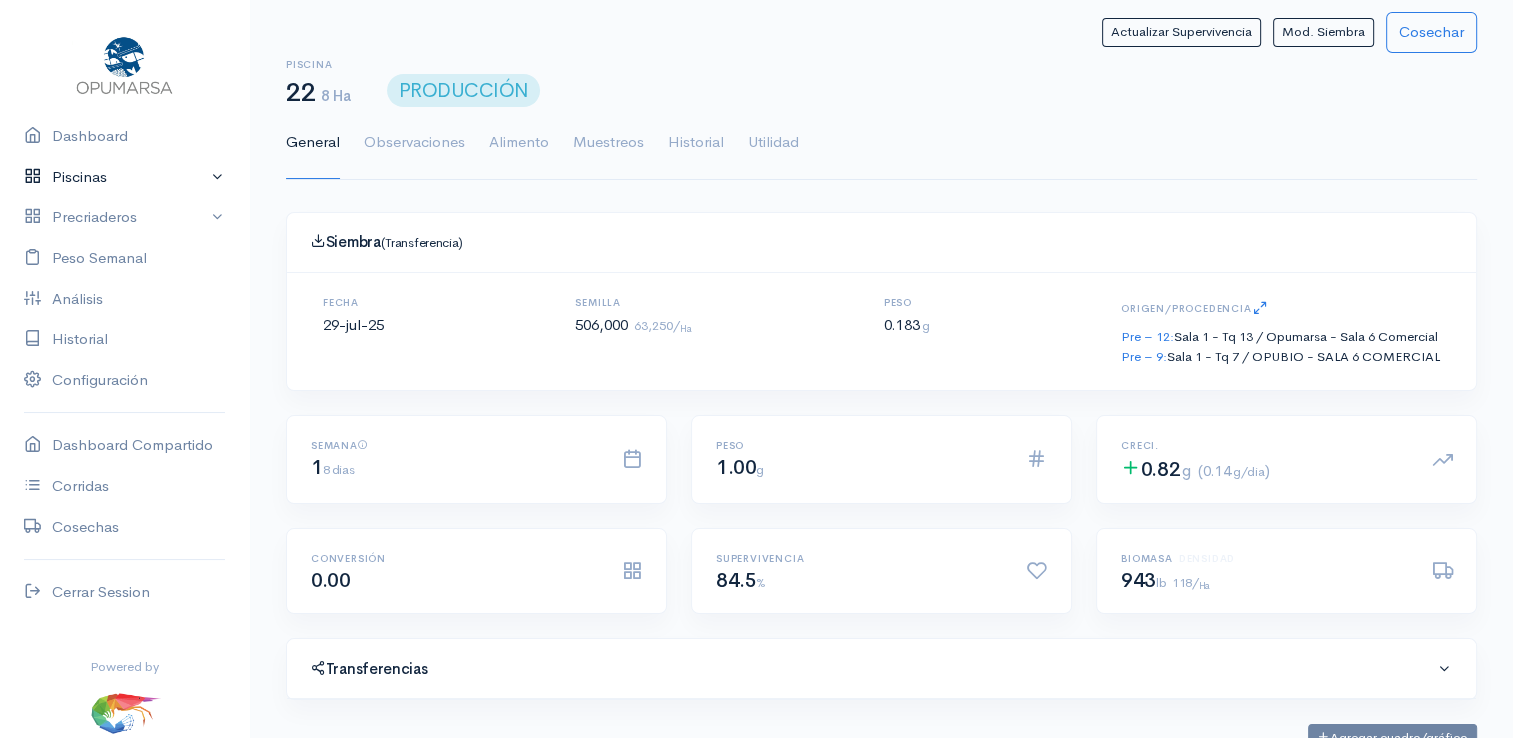 click on "Piscinas" at bounding box center (124, 177) 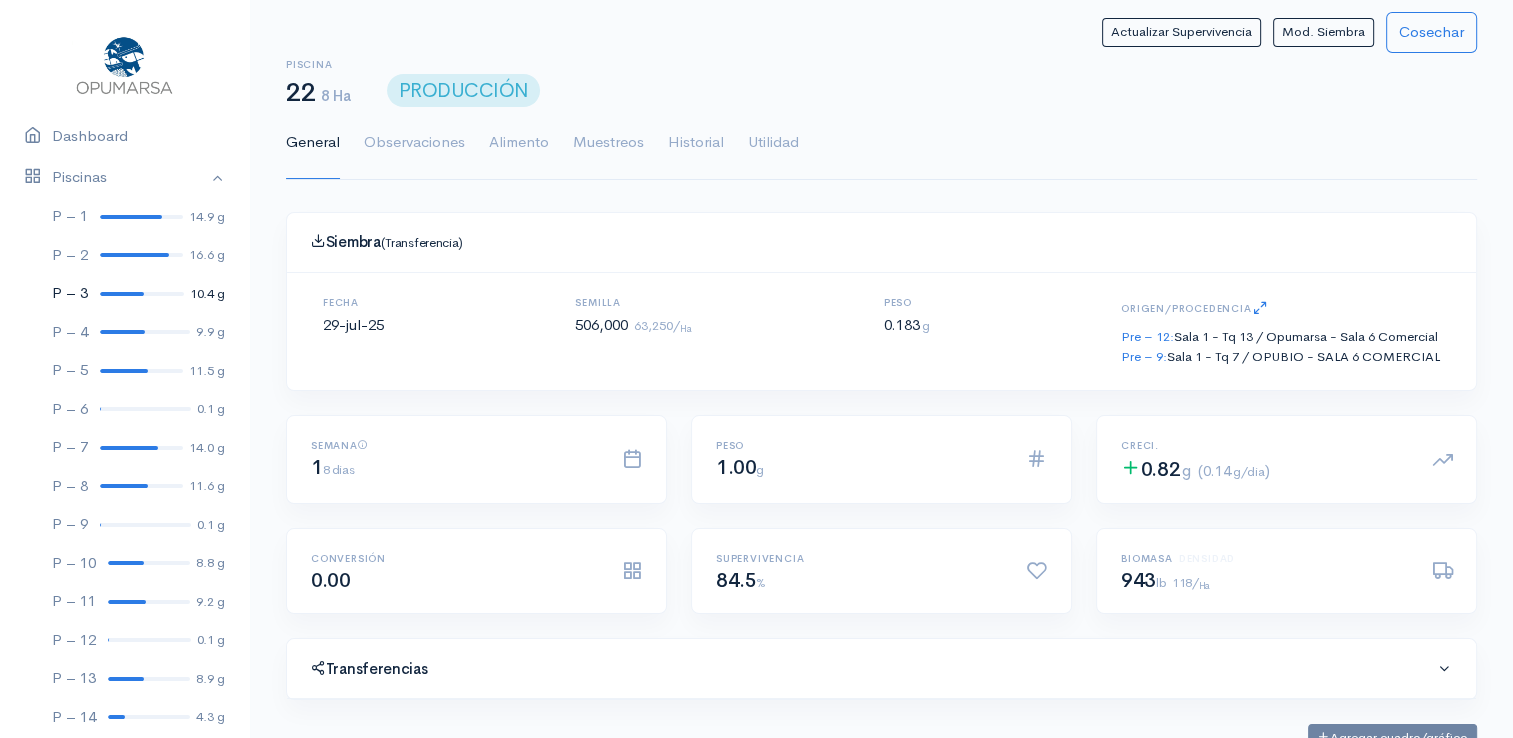 click at bounding box center [122, 294] 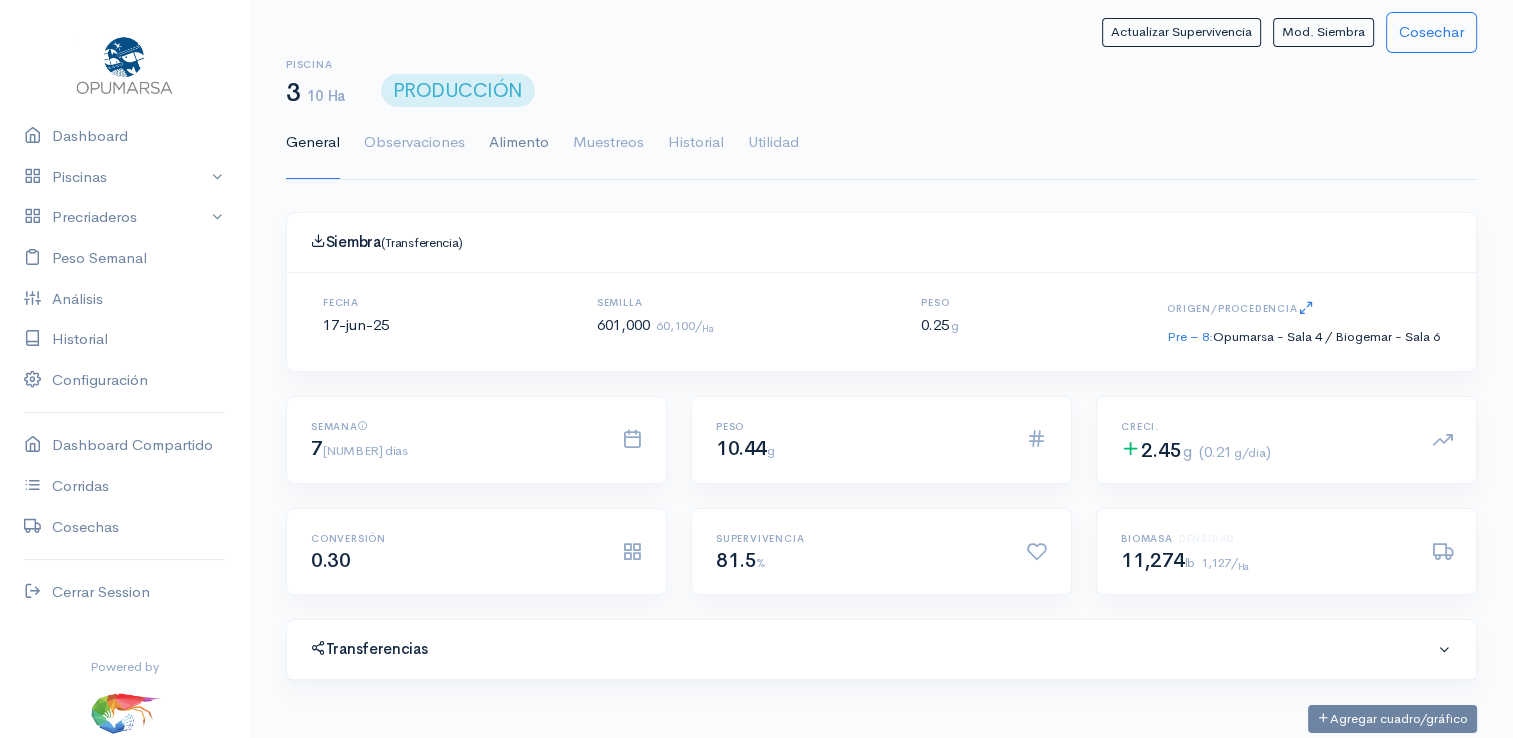 click on "Alimento" at bounding box center [519, 143] 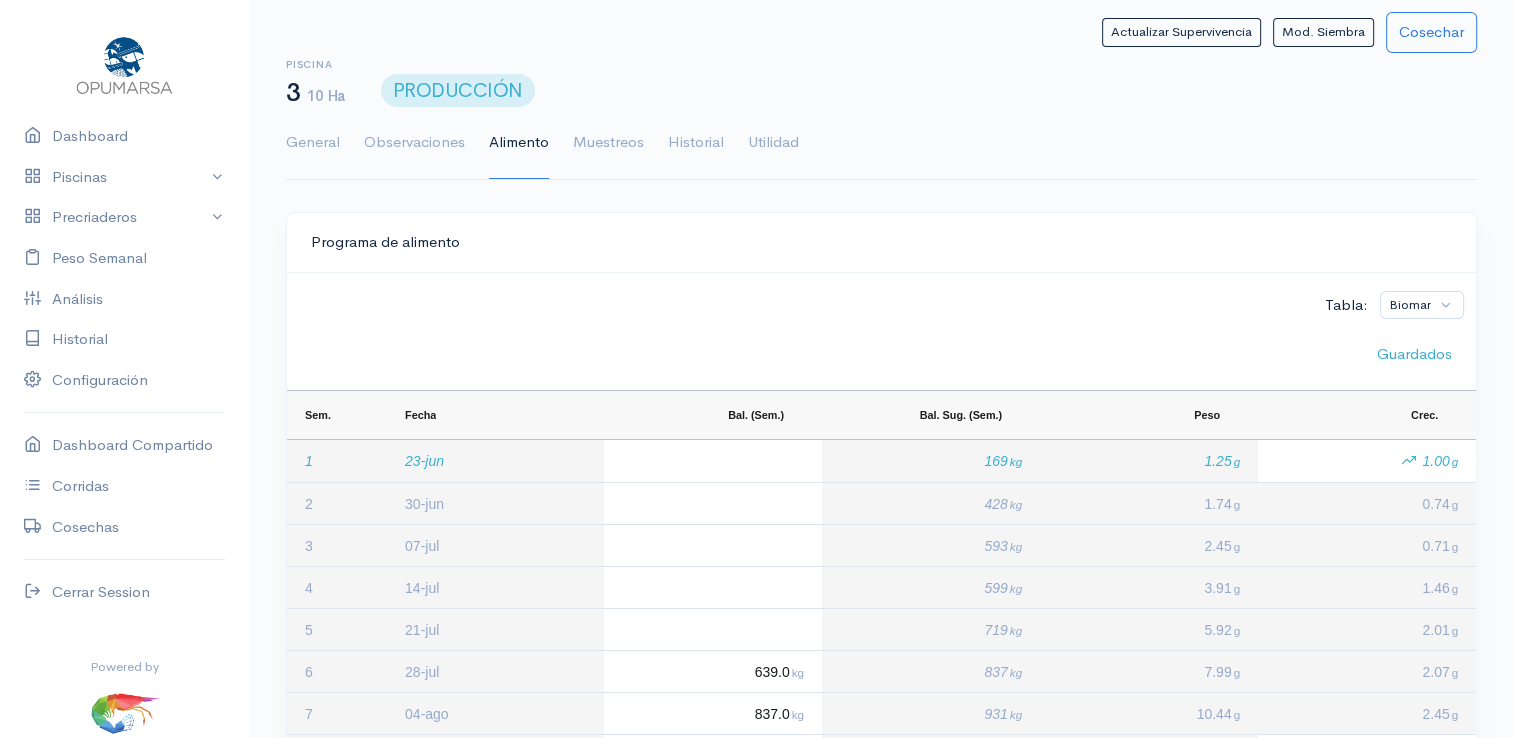 click at bounding box center (713, 587) 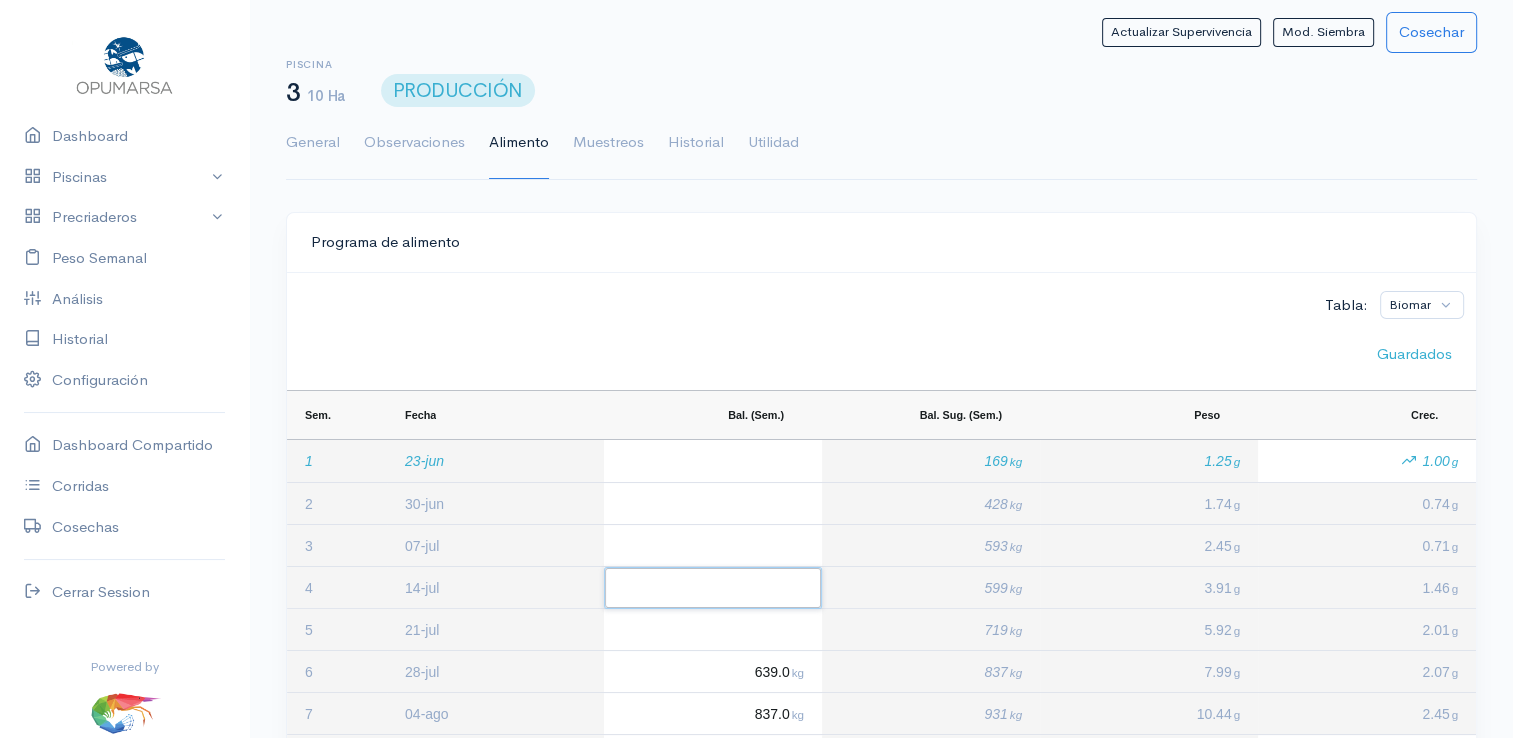 click at bounding box center [713, 588] 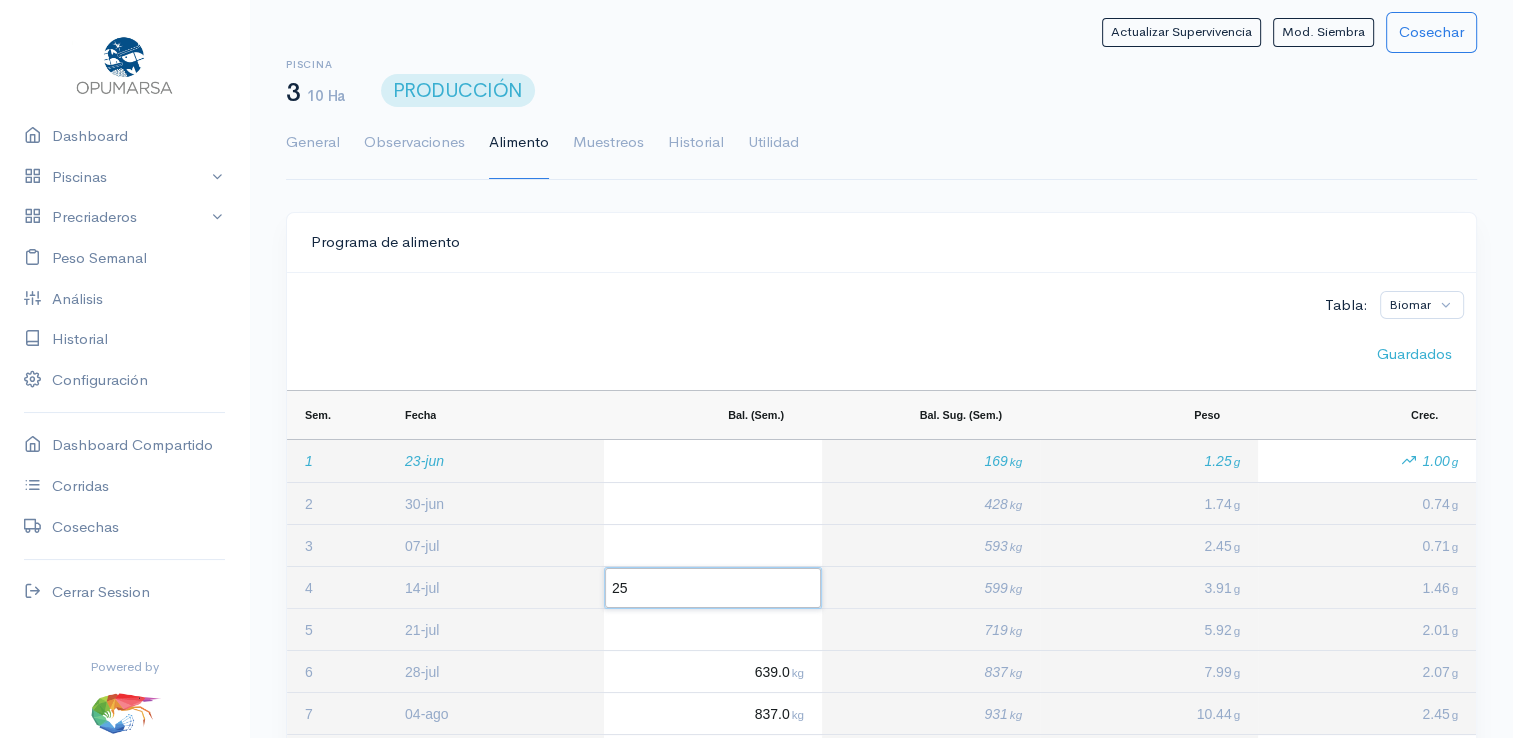 type on "250" 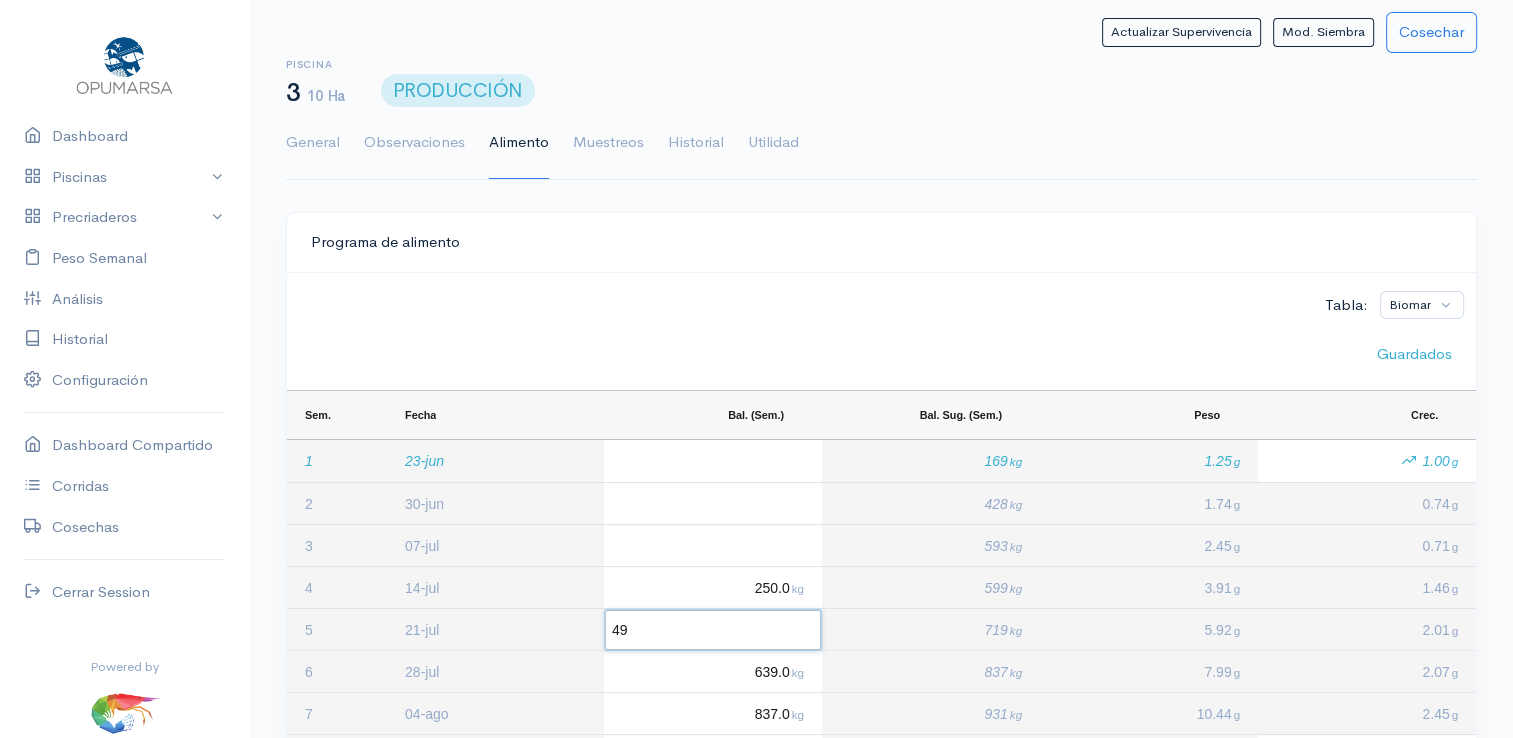 type on "490" 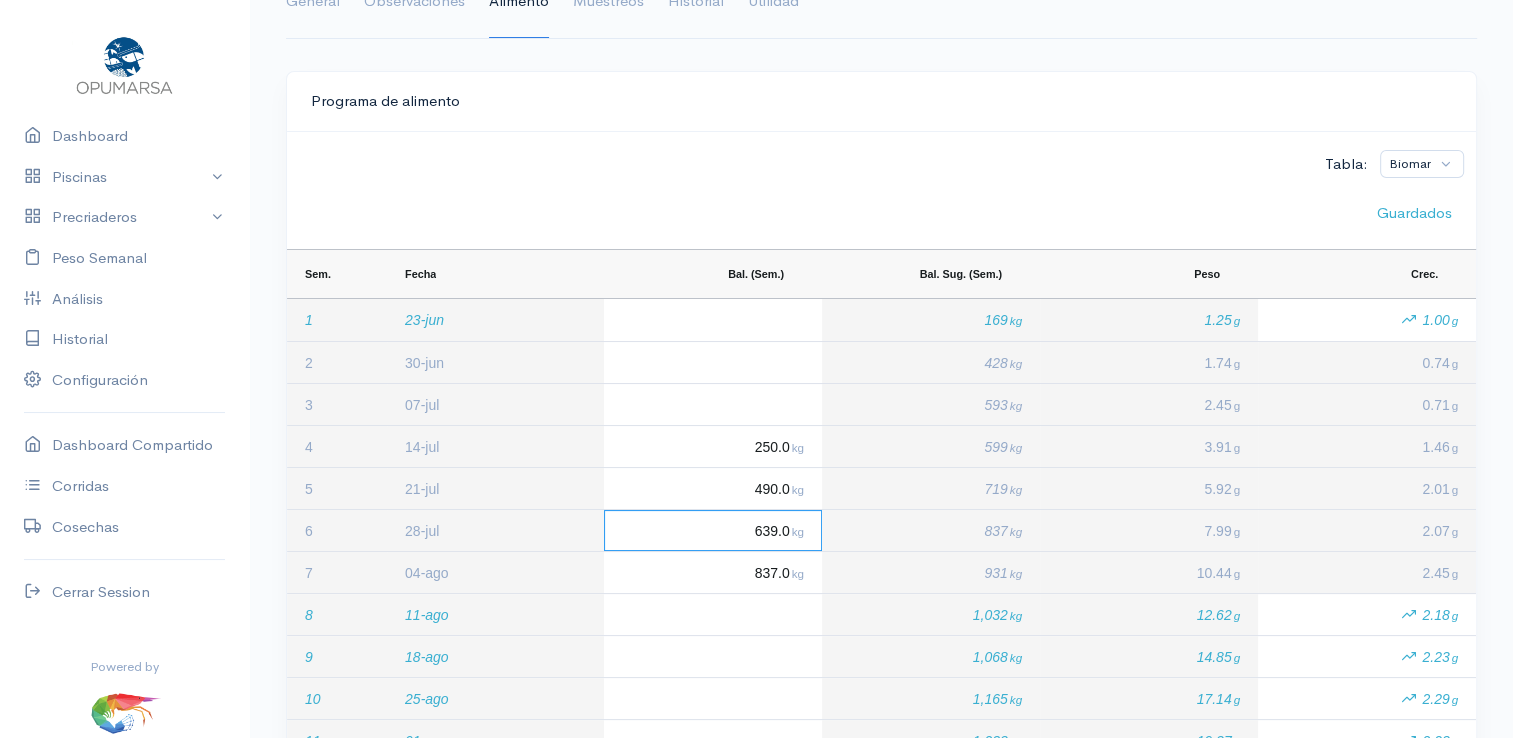 scroll, scrollTop: 100, scrollLeft: 0, axis: vertical 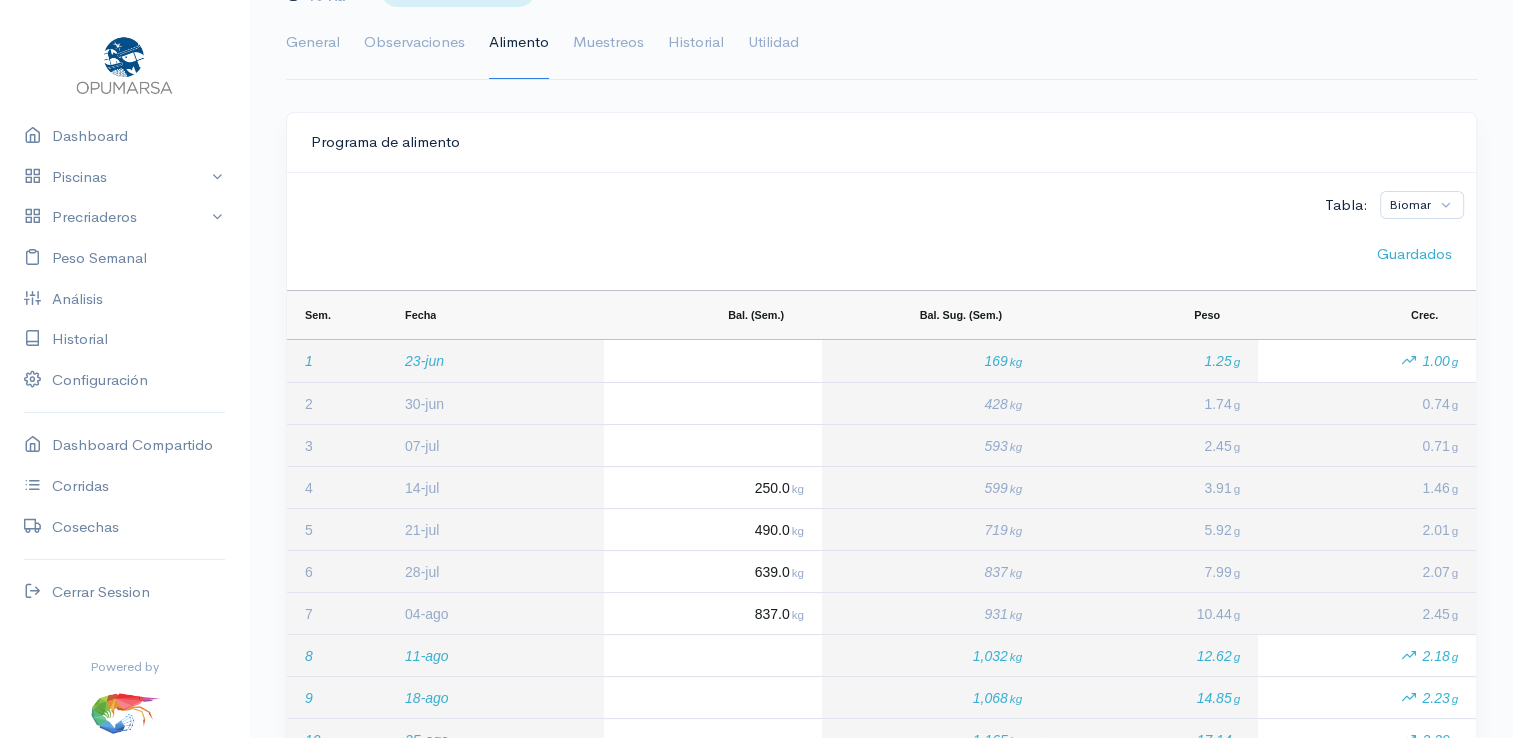 click on "Guardados" at bounding box center (881, 254) 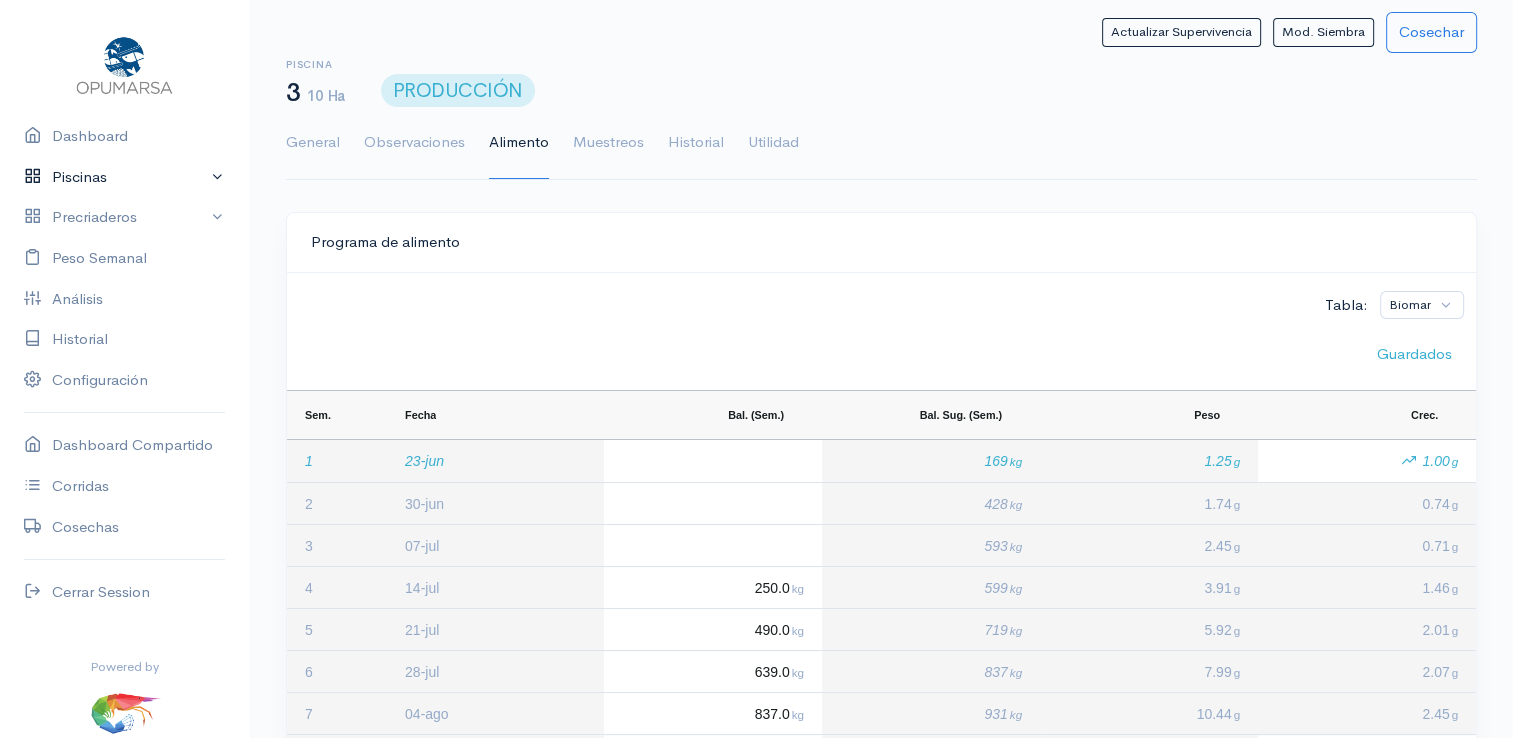 click on "Piscinas" at bounding box center (124, 177) 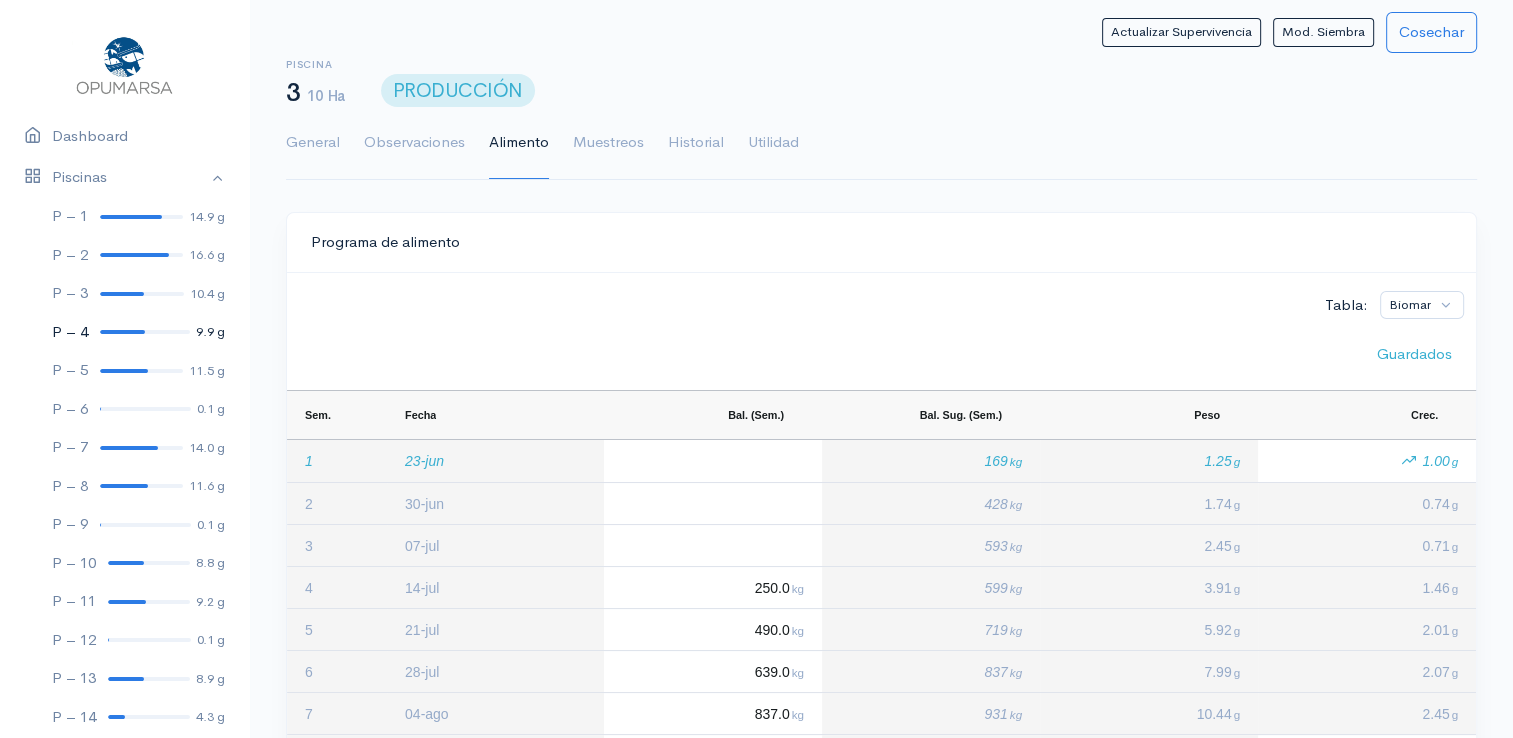 click at bounding box center (122, 332) 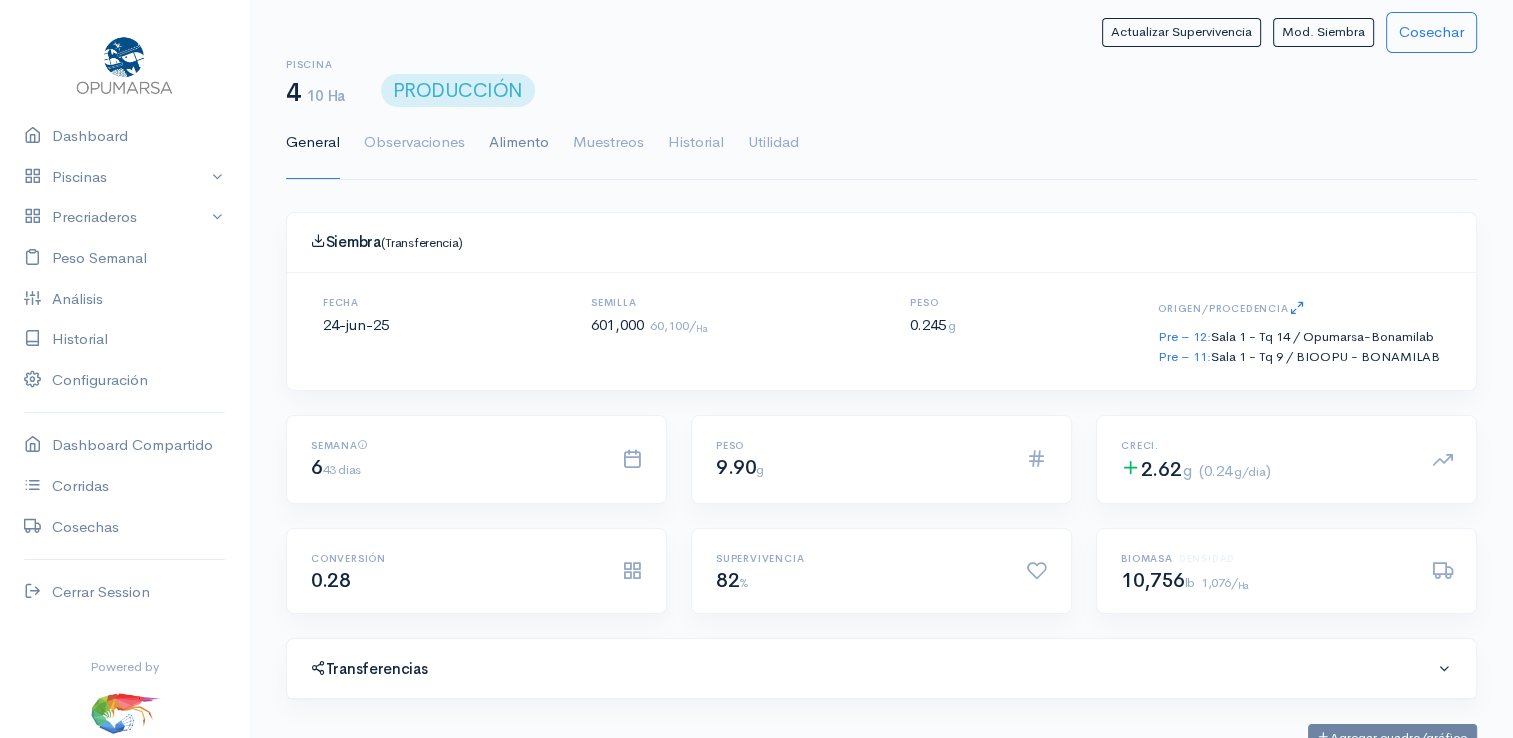 click on "Alimento" at bounding box center (519, 143) 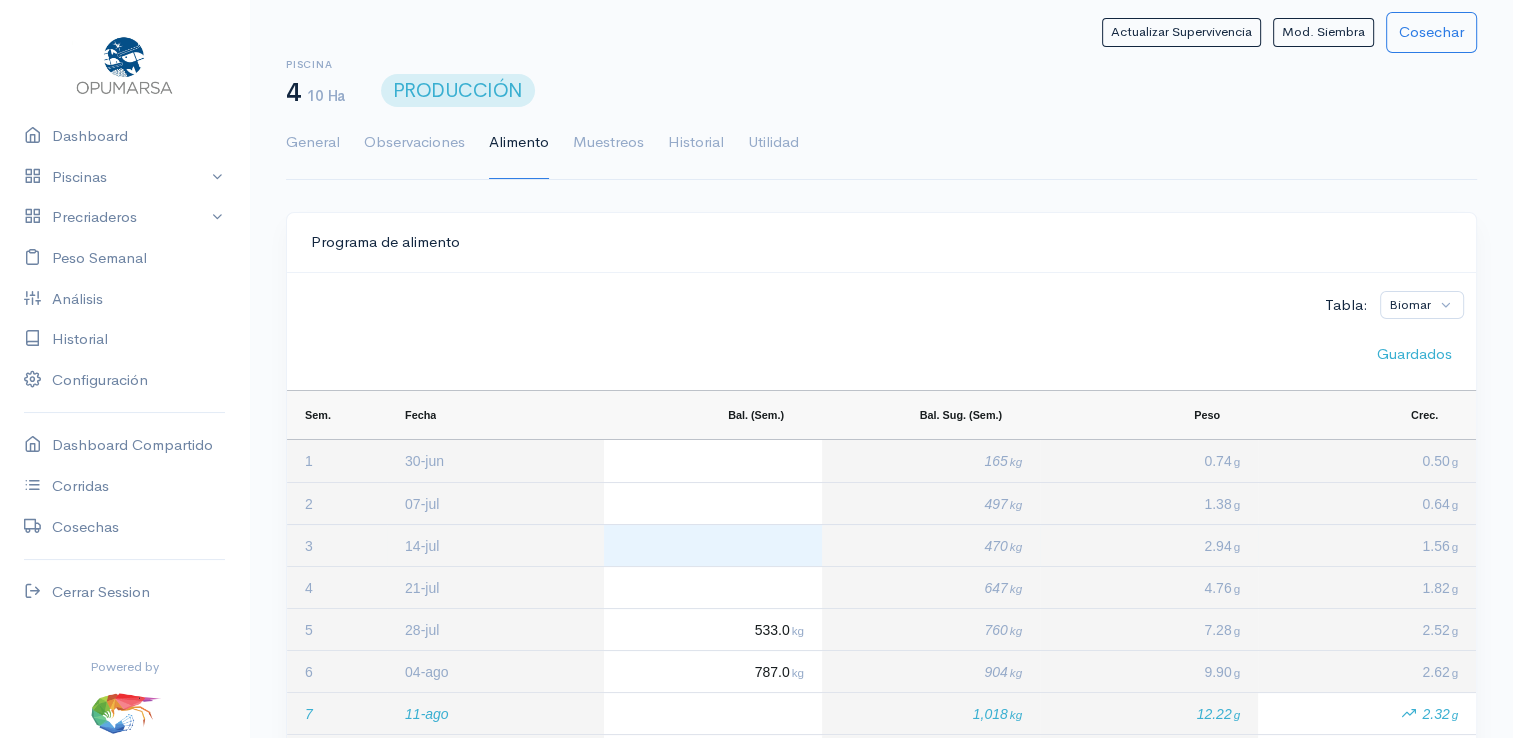 click at bounding box center [713, 545] 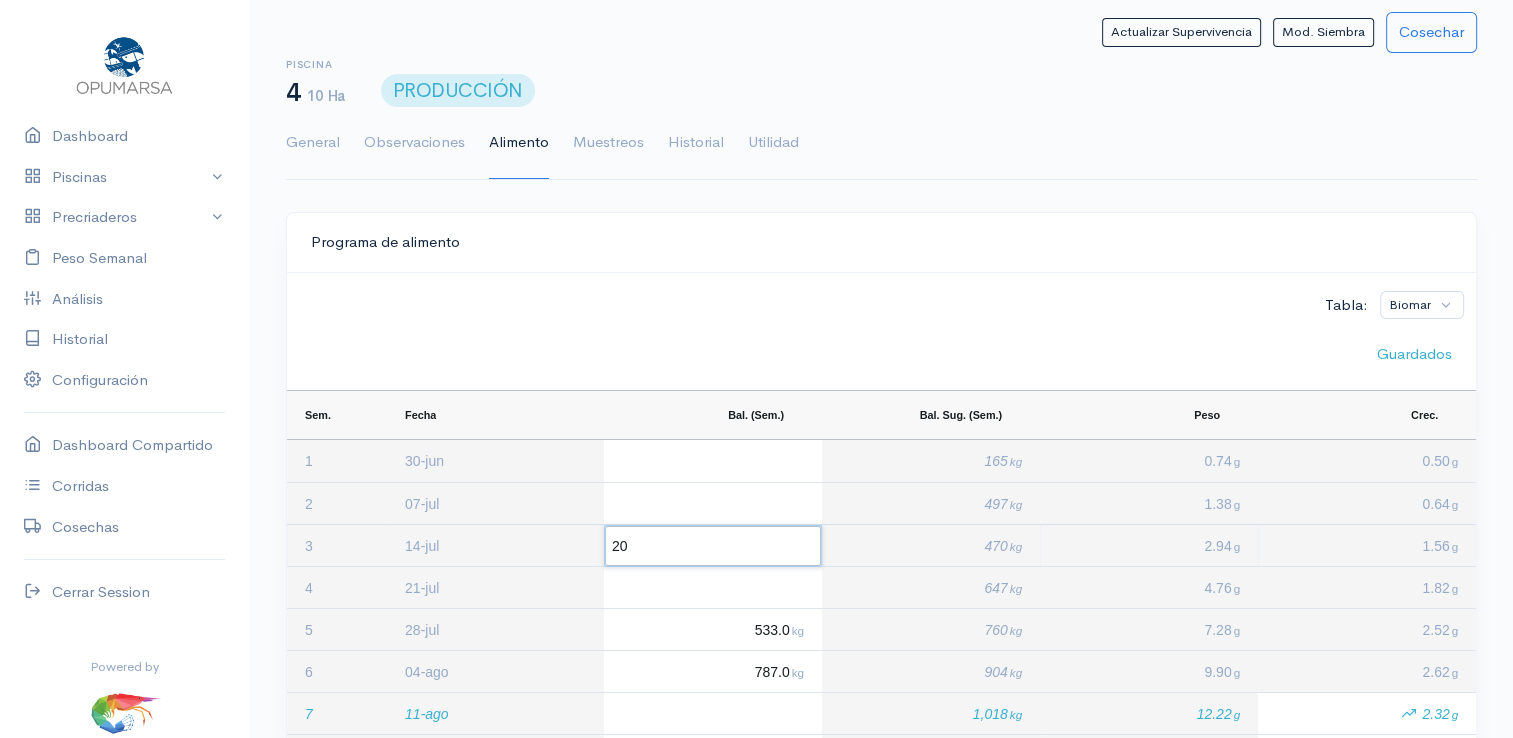 type on "200" 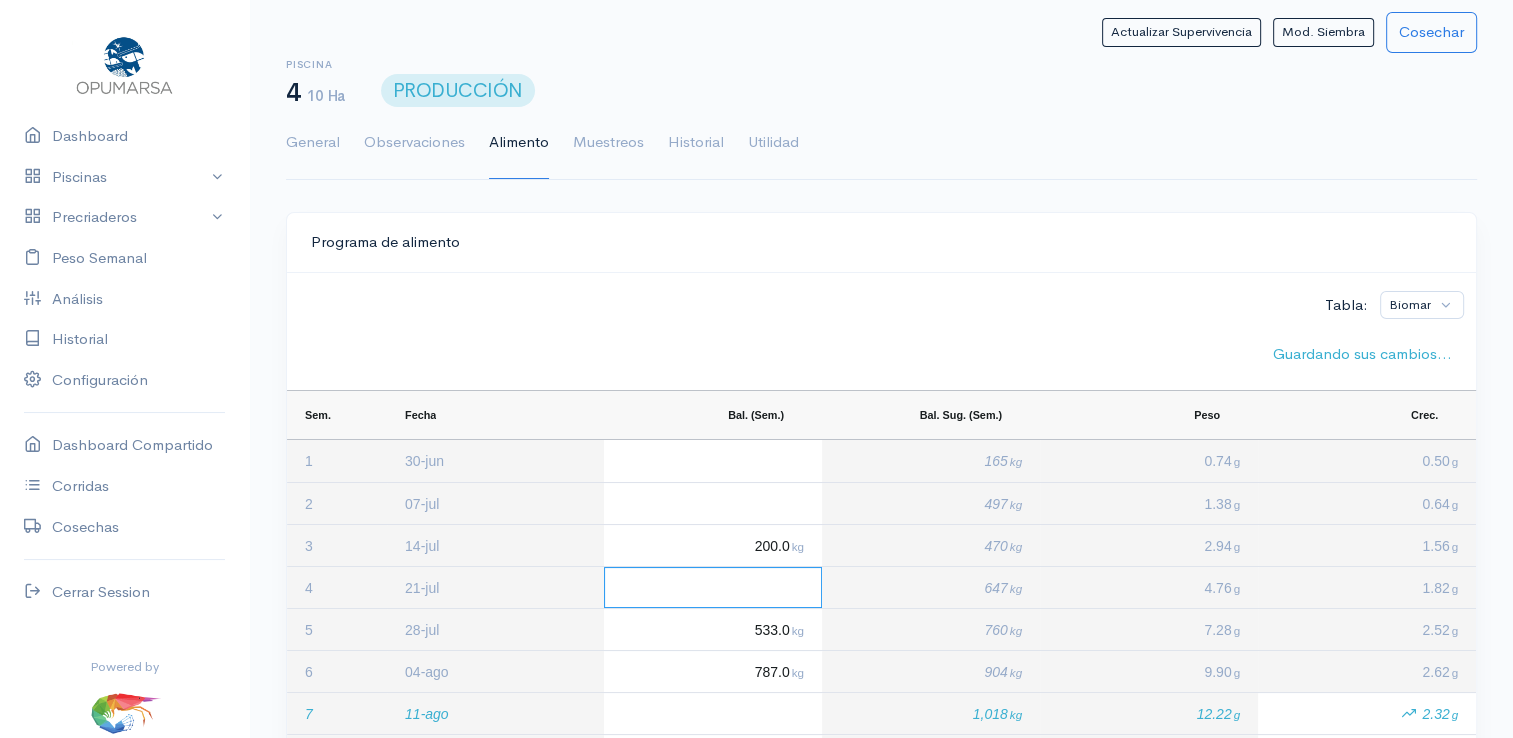 click at bounding box center [713, 587] 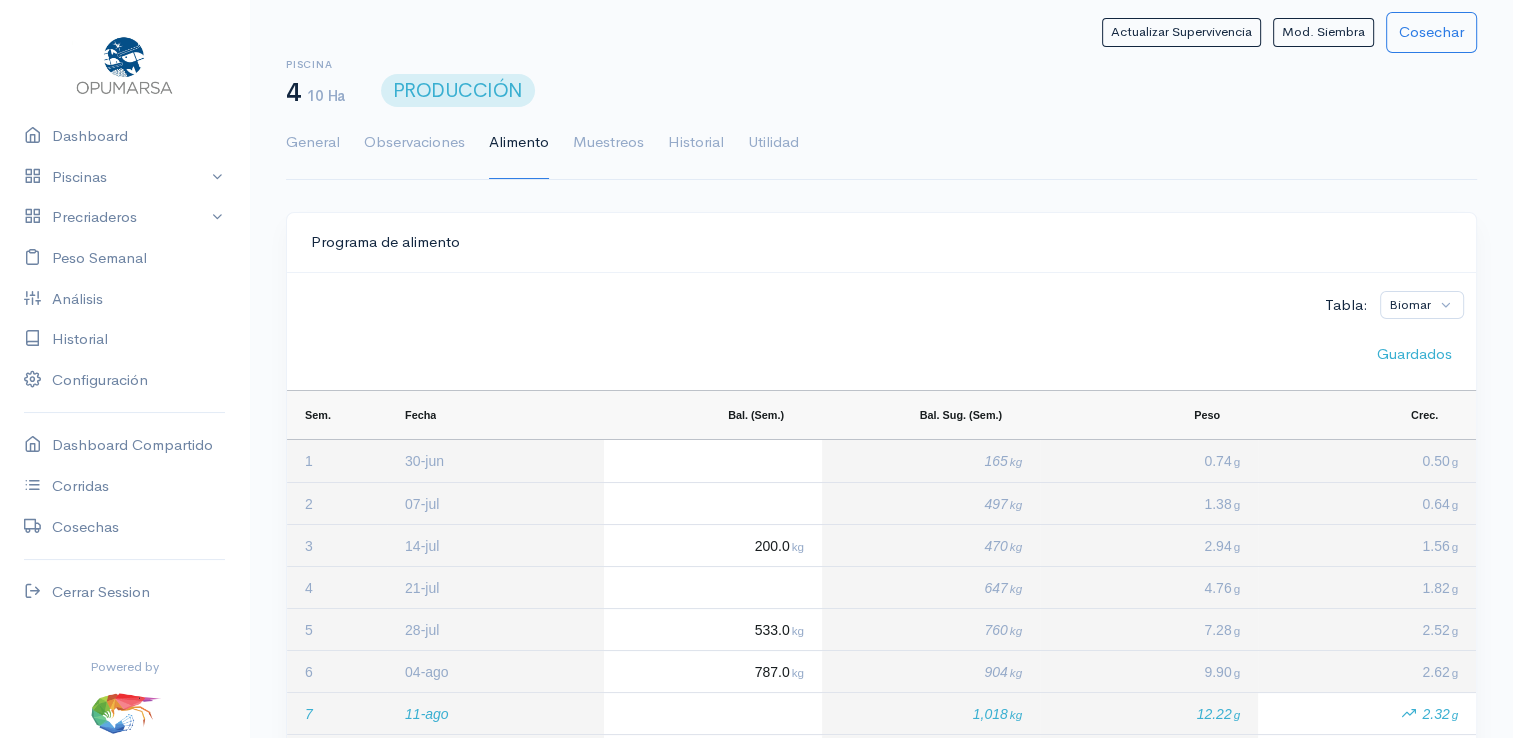 click at bounding box center [713, 587] 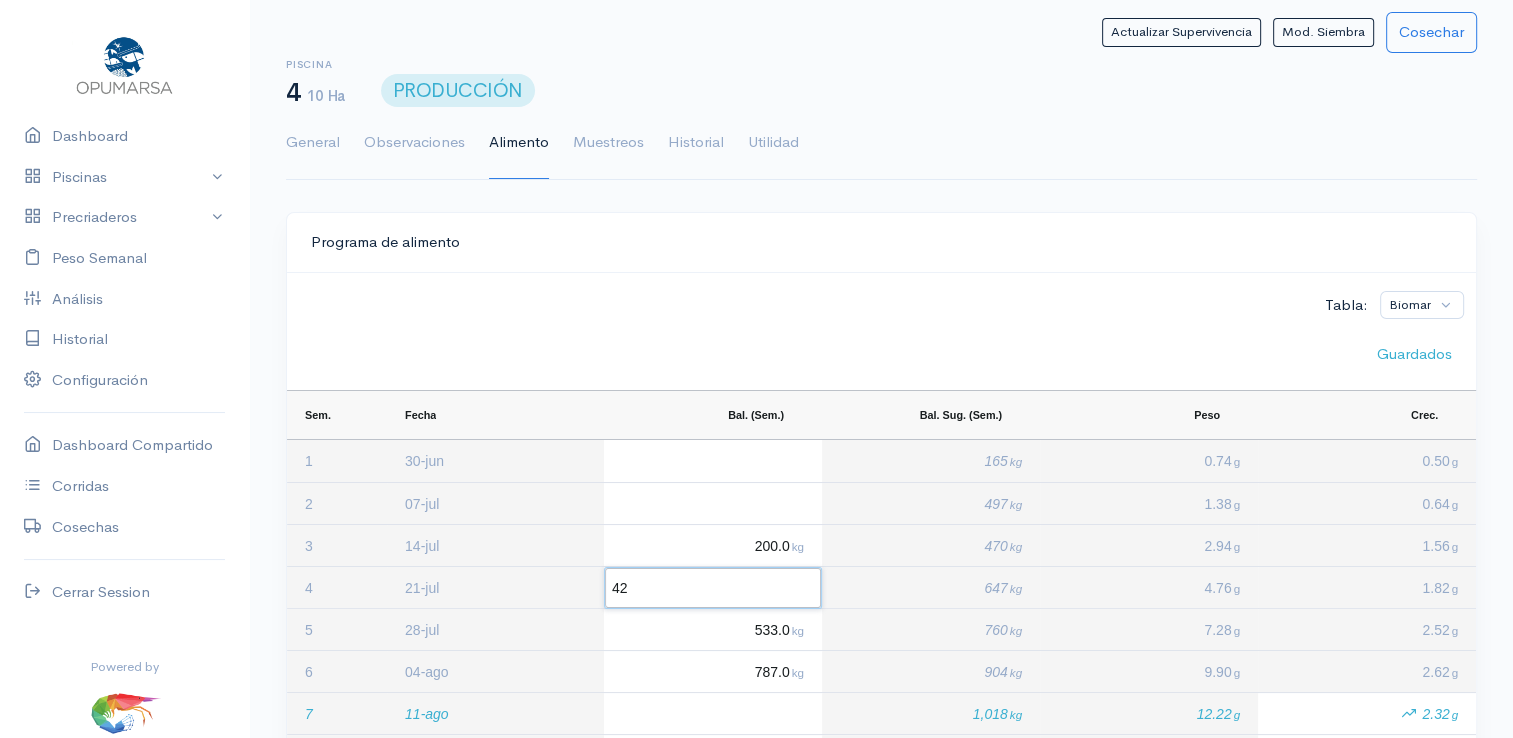 type on "420" 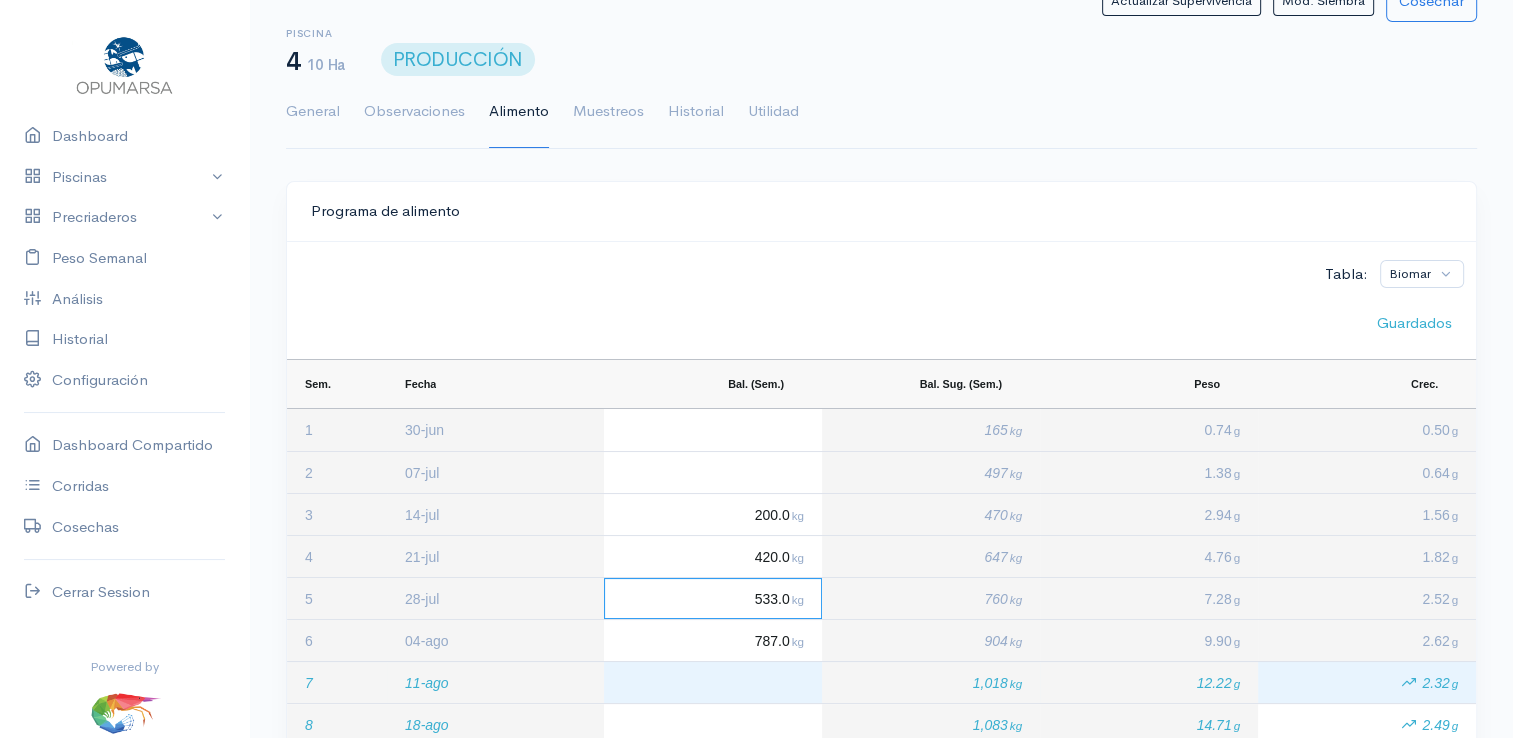 scroll, scrollTop: 0, scrollLeft: 0, axis: both 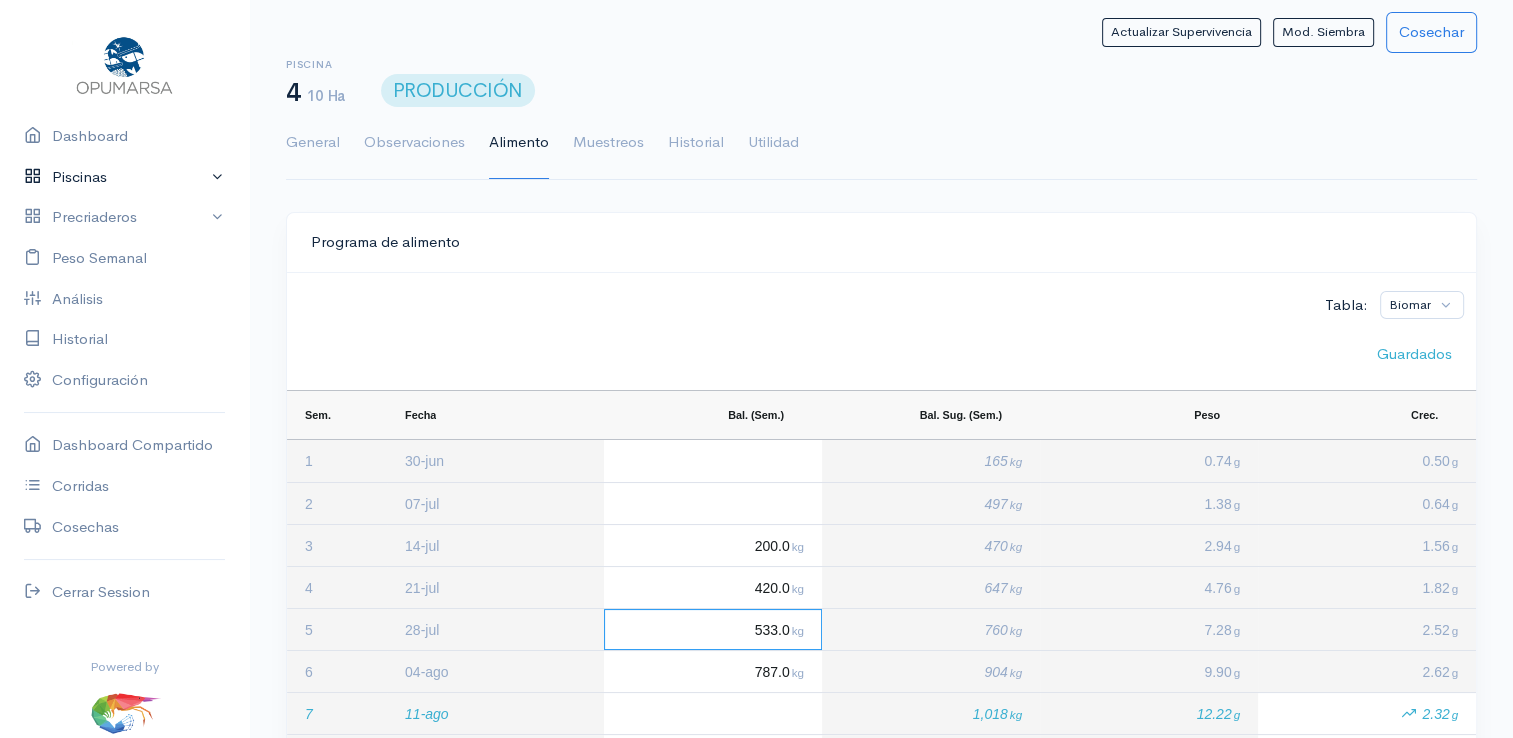 click on "Piscinas" at bounding box center (124, 177) 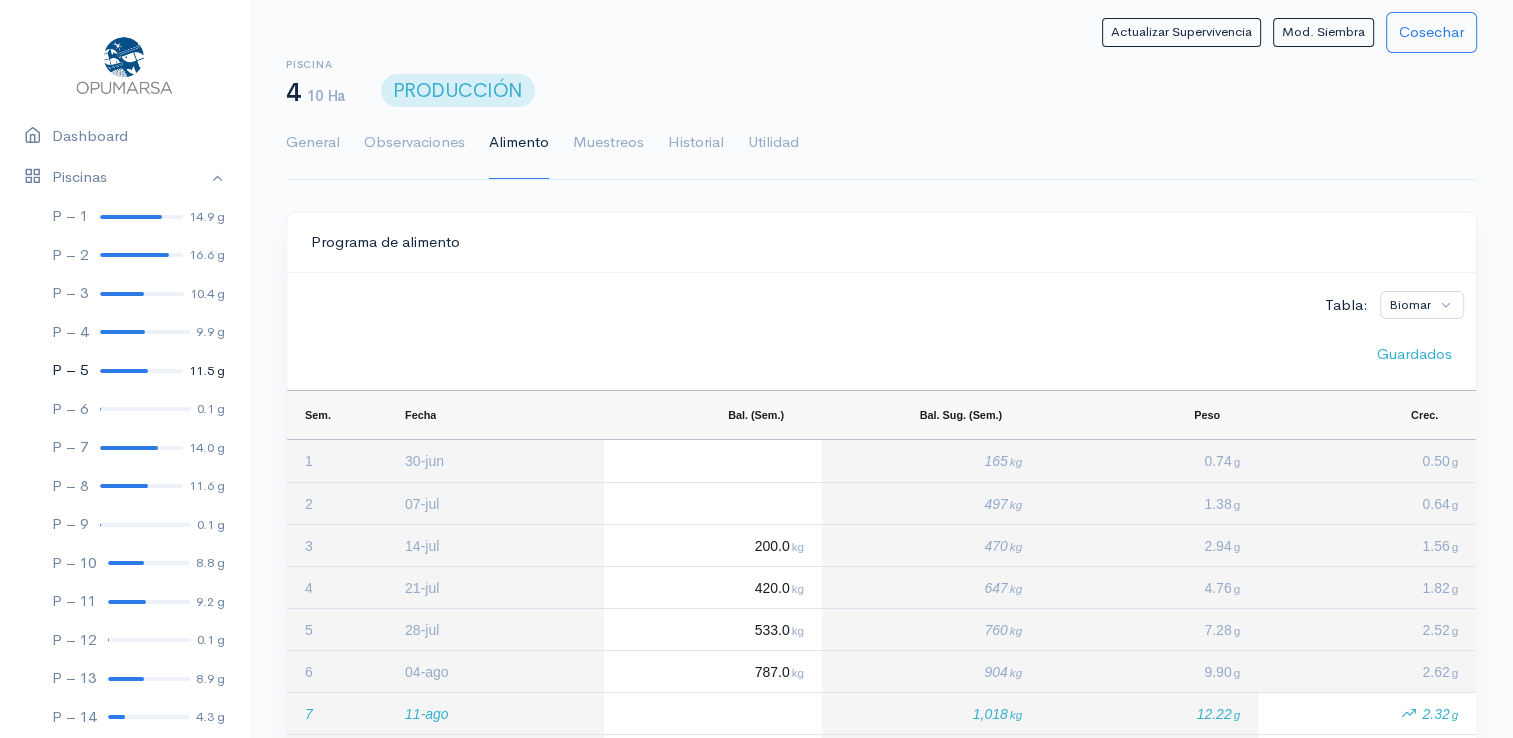 click at bounding box center (124, 371) 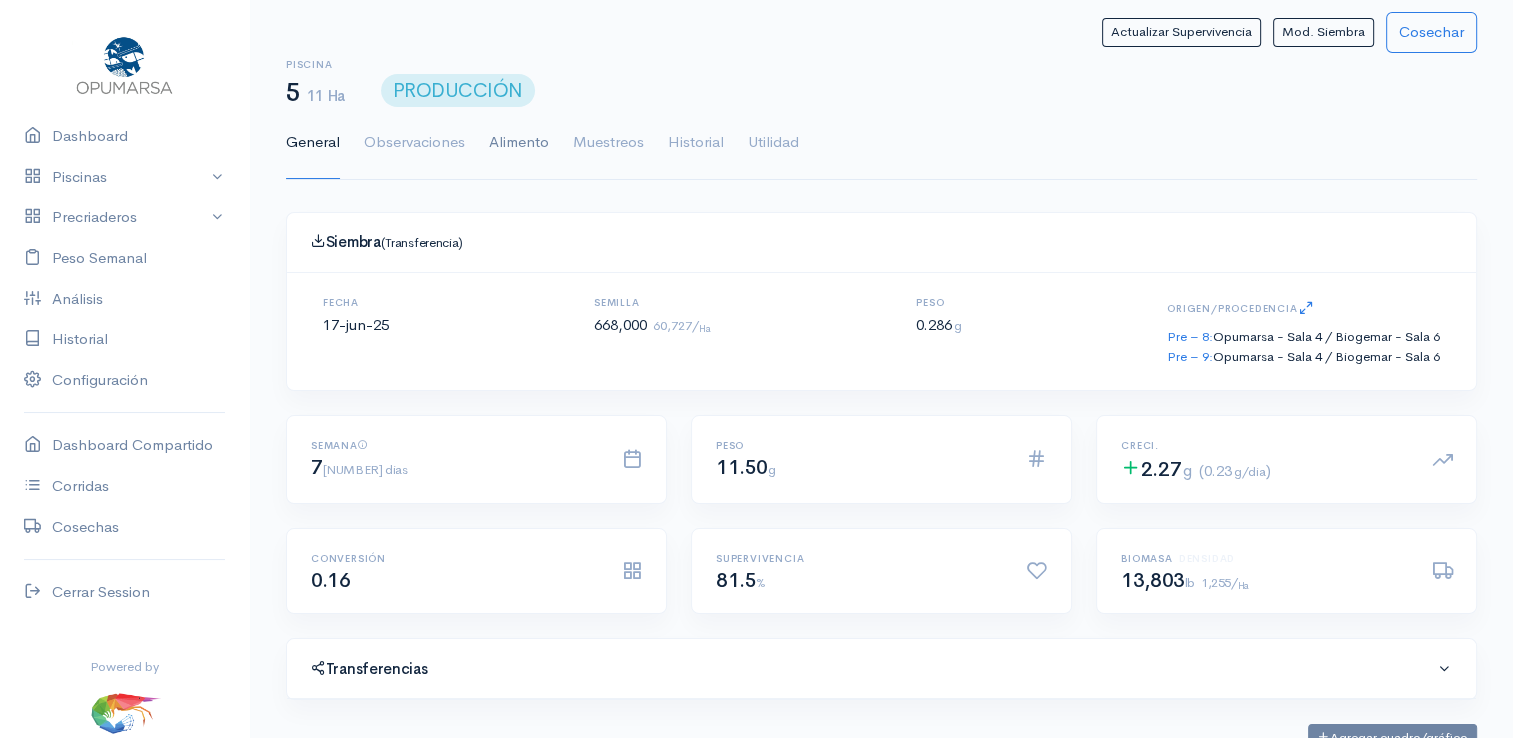 click on "Alimento" at bounding box center [519, 143] 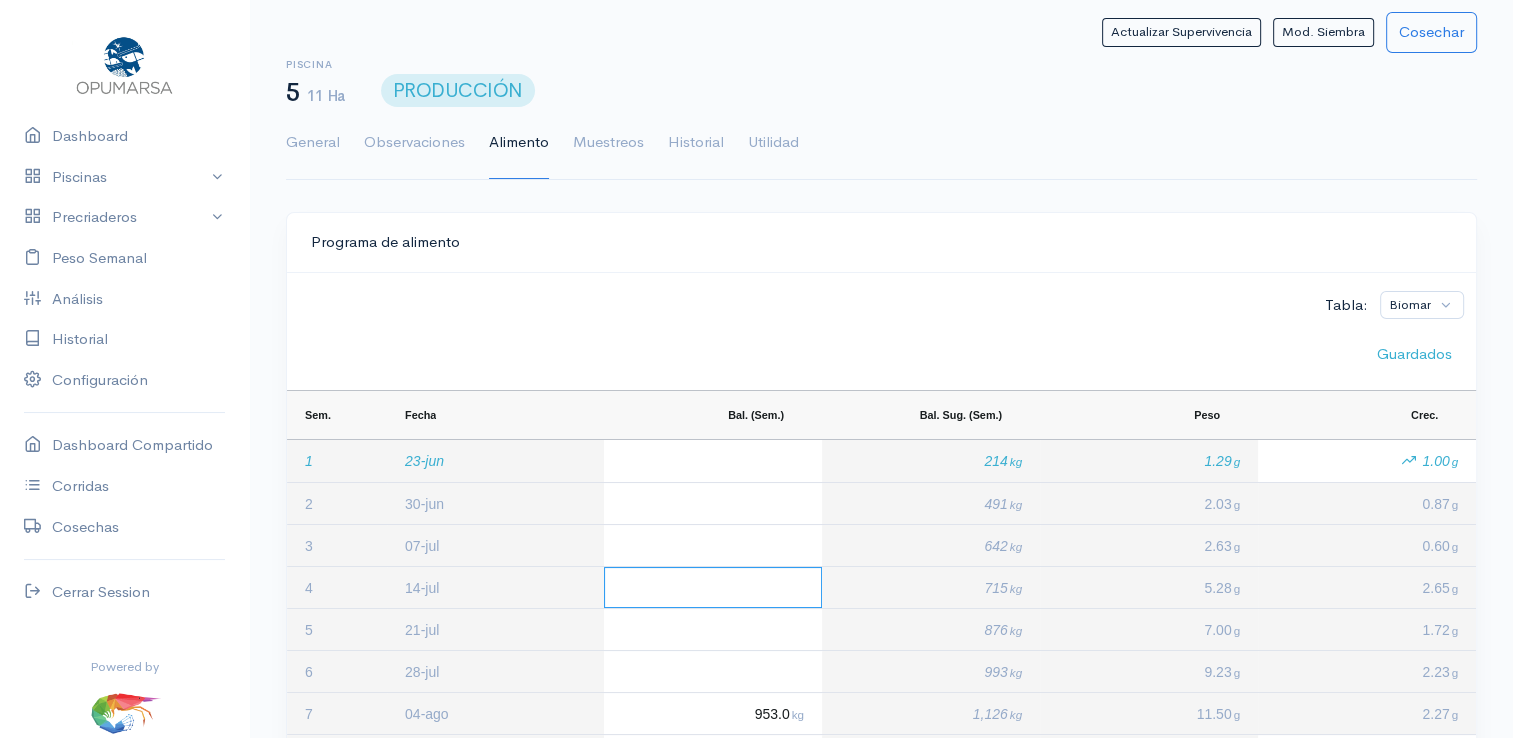 click at bounding box center [713, 587] 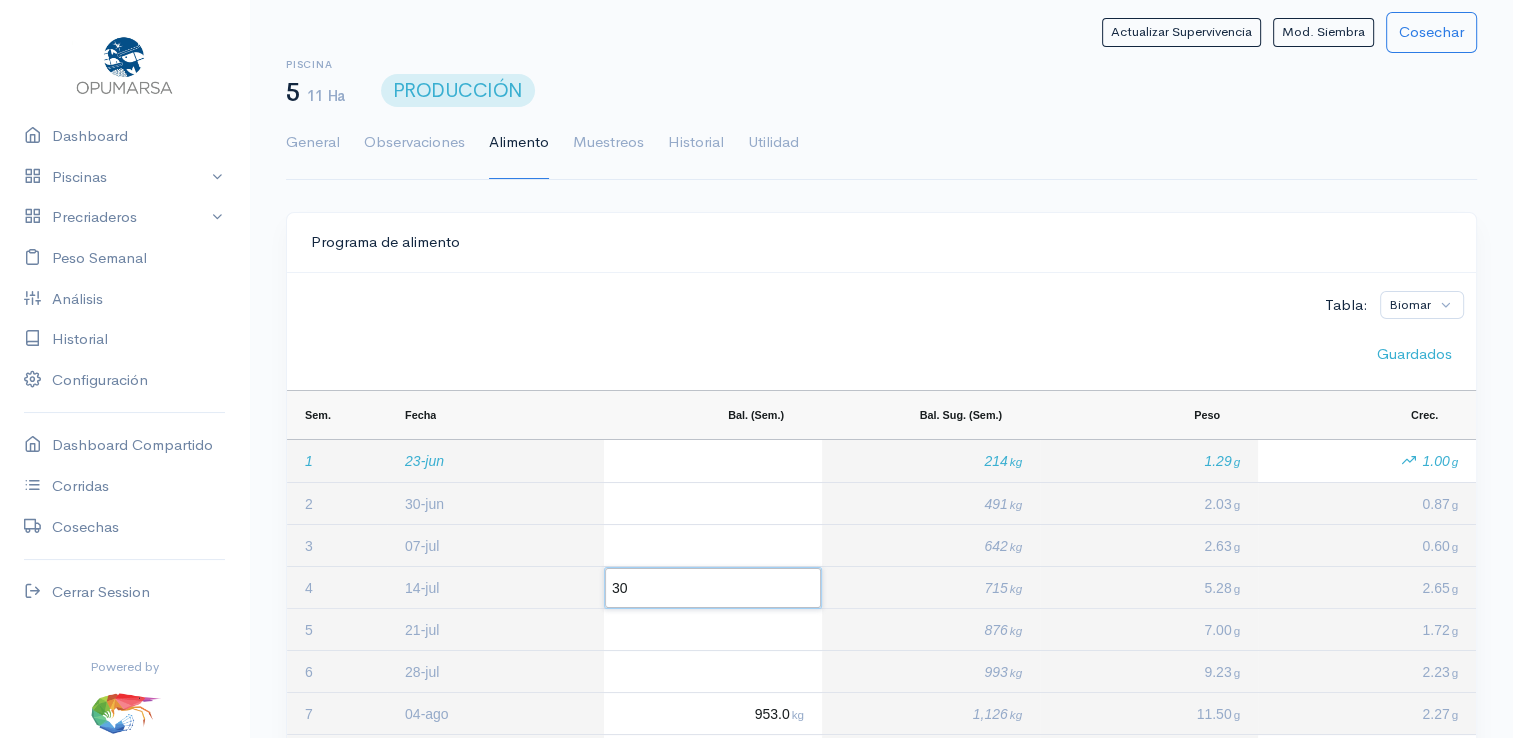 type on "300" 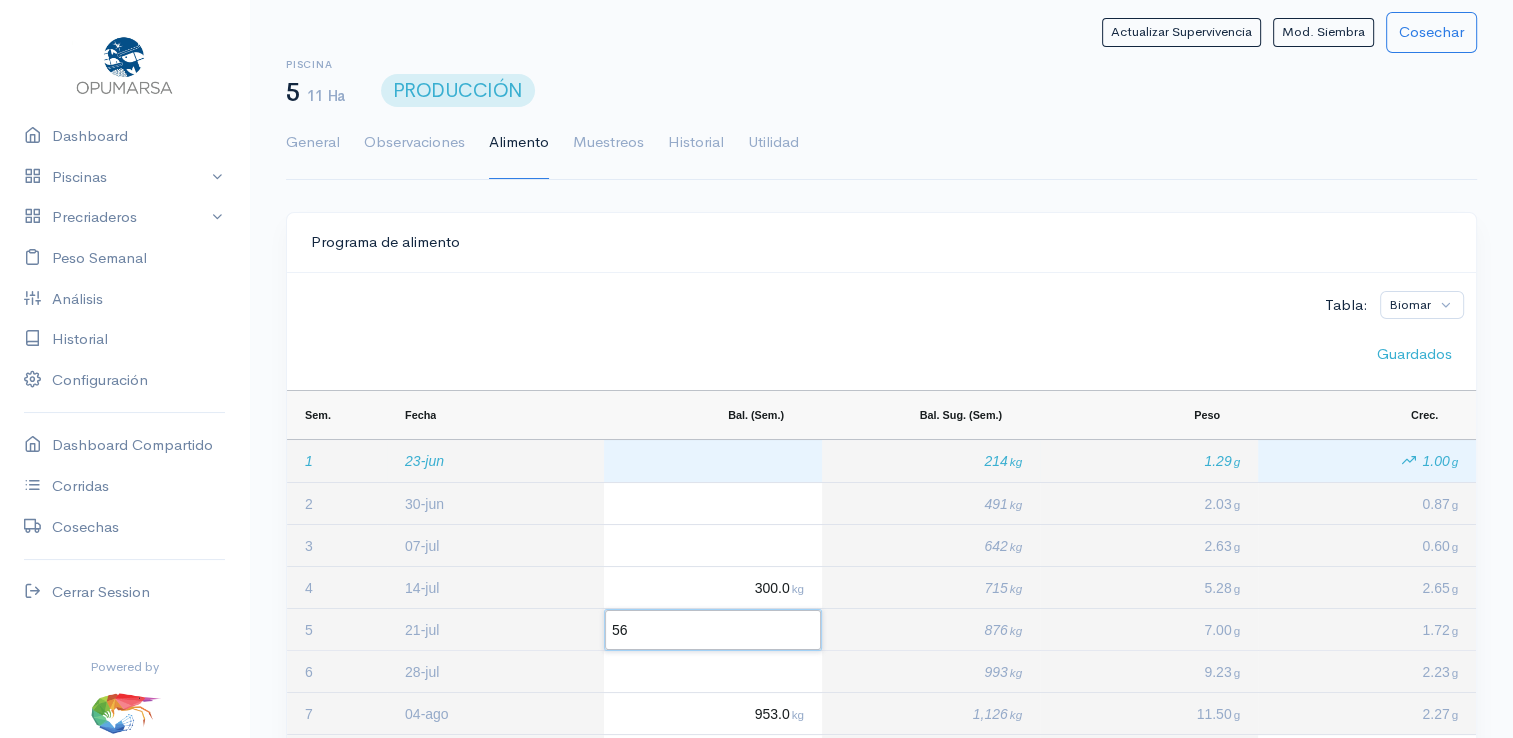 type on "560" 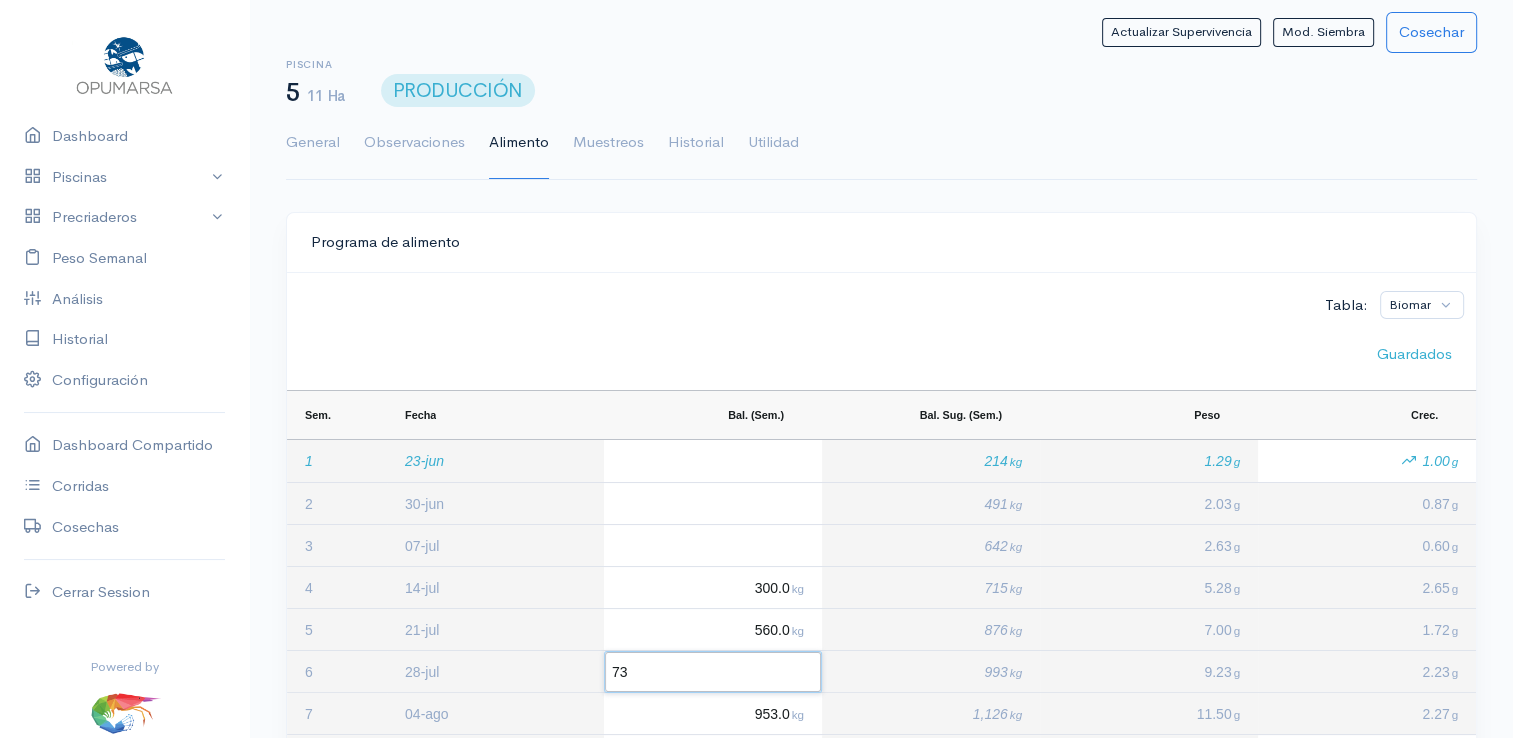 type on "735" 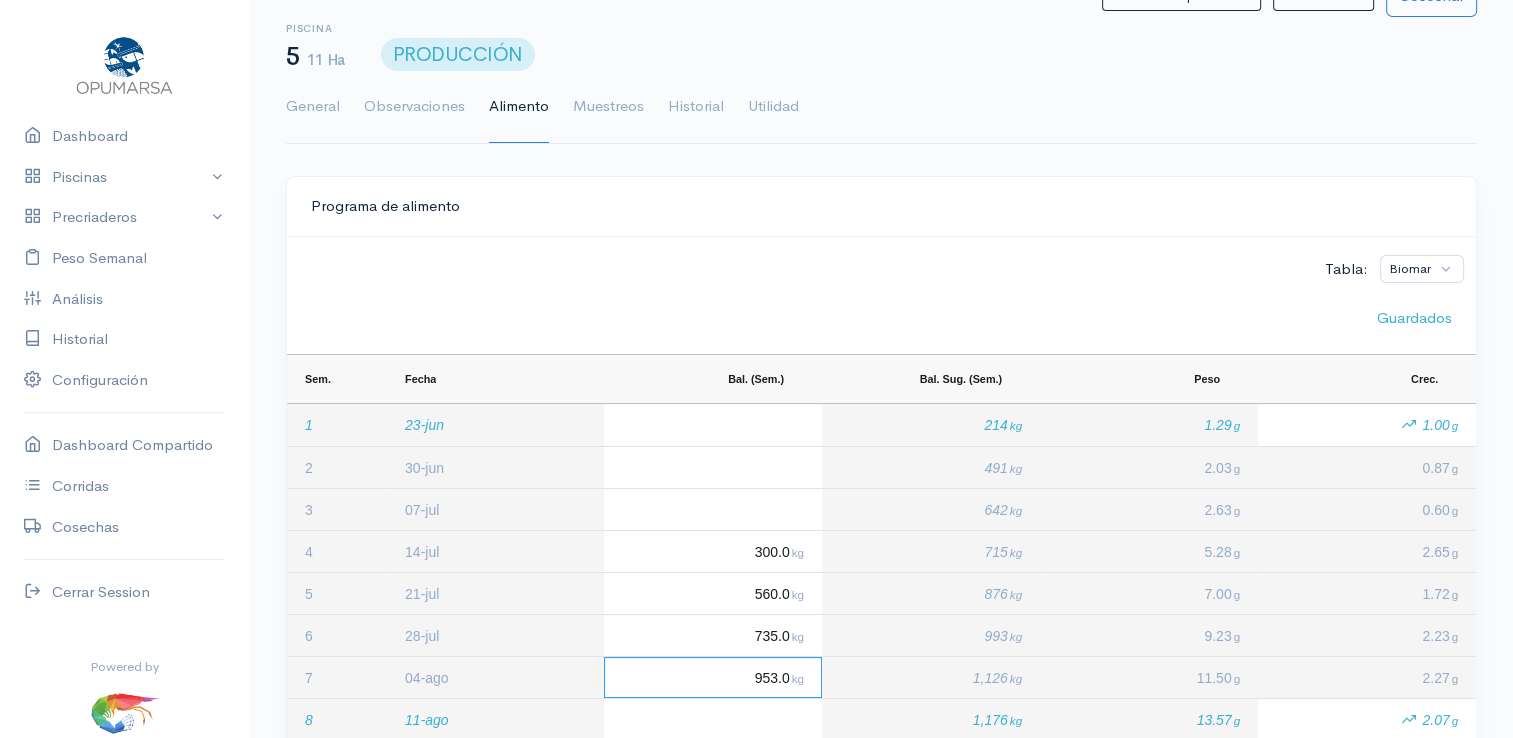 scroll, scrollTop: 100, scrollLeft: 0, axis: vertical 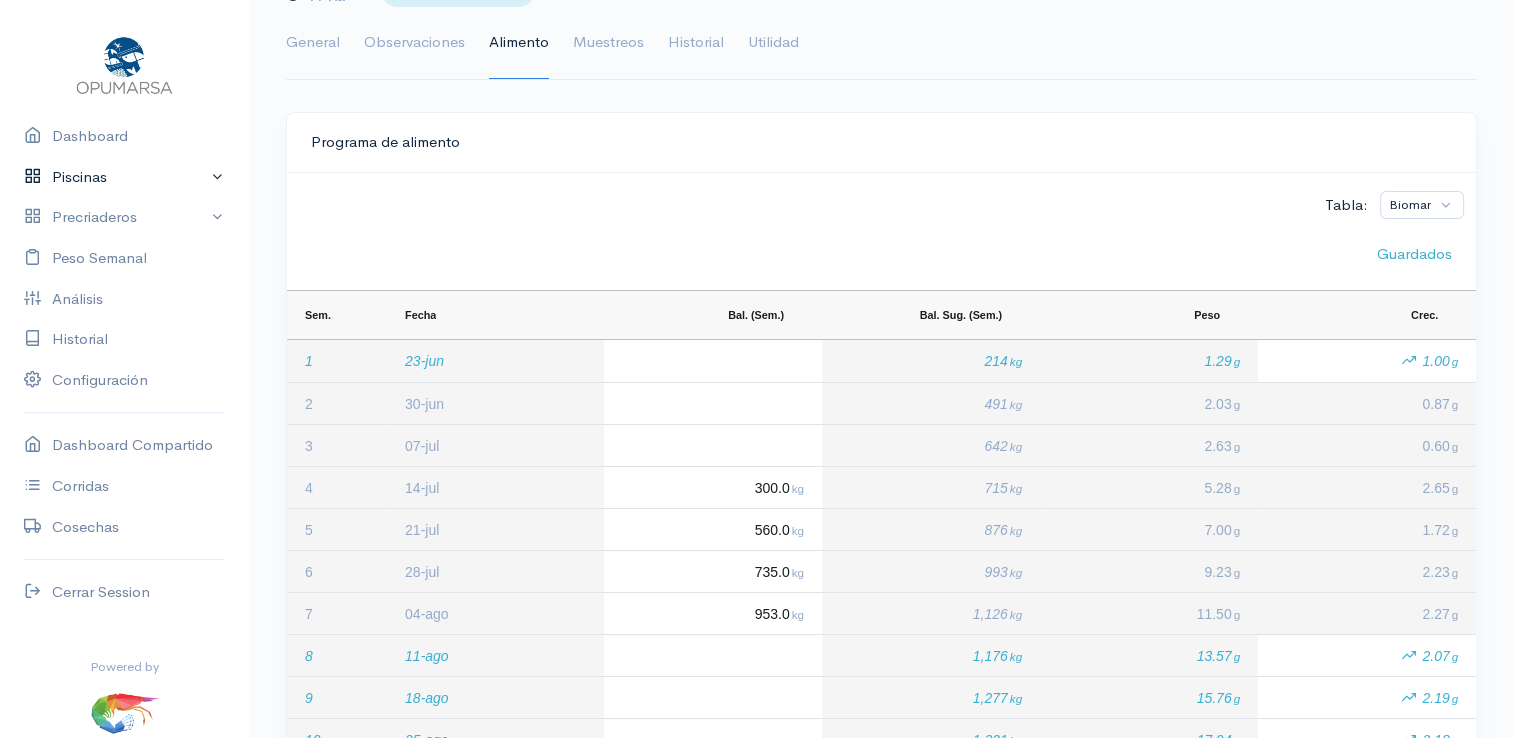 click on "Piscinas" at bounding box center [124, 177] 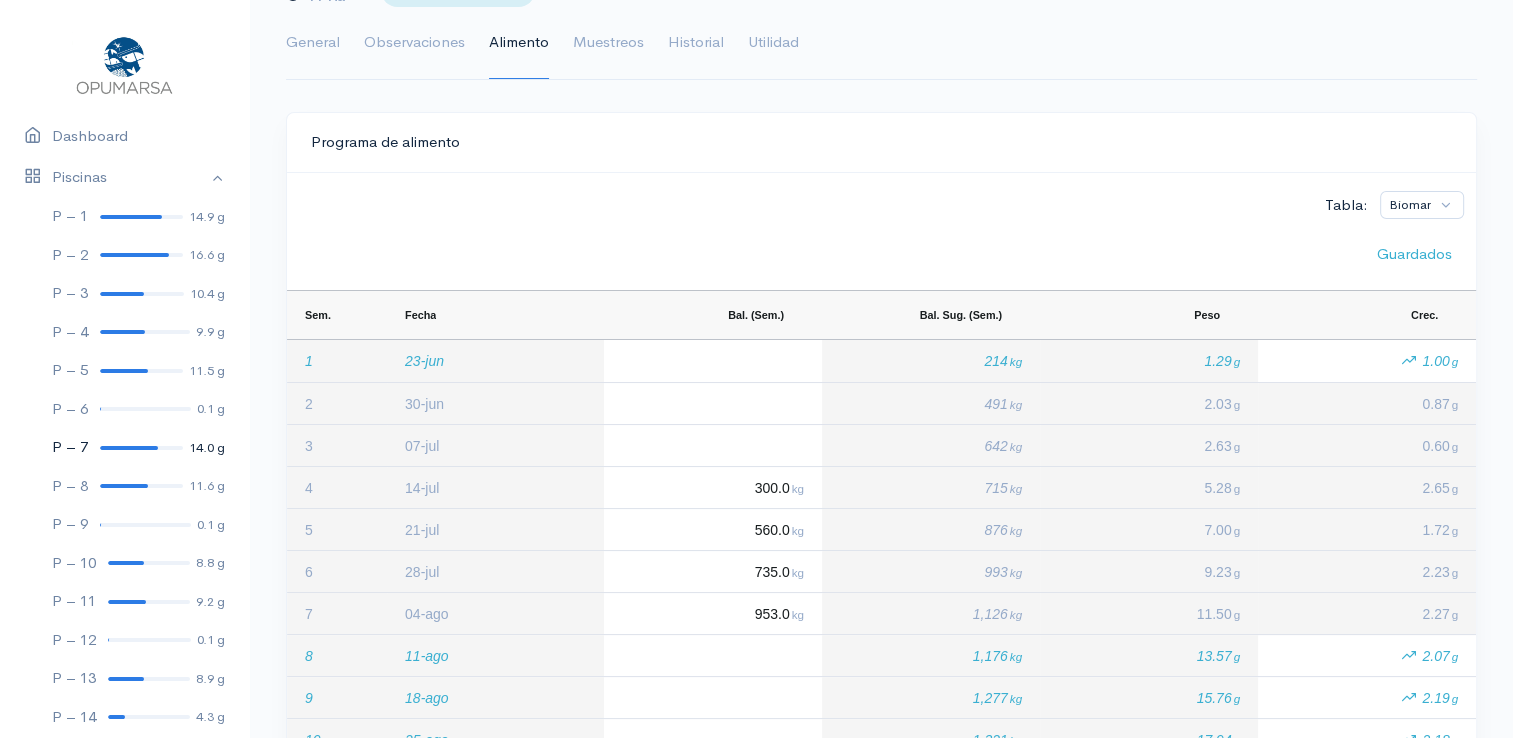 click at bounding box center [129, 448] 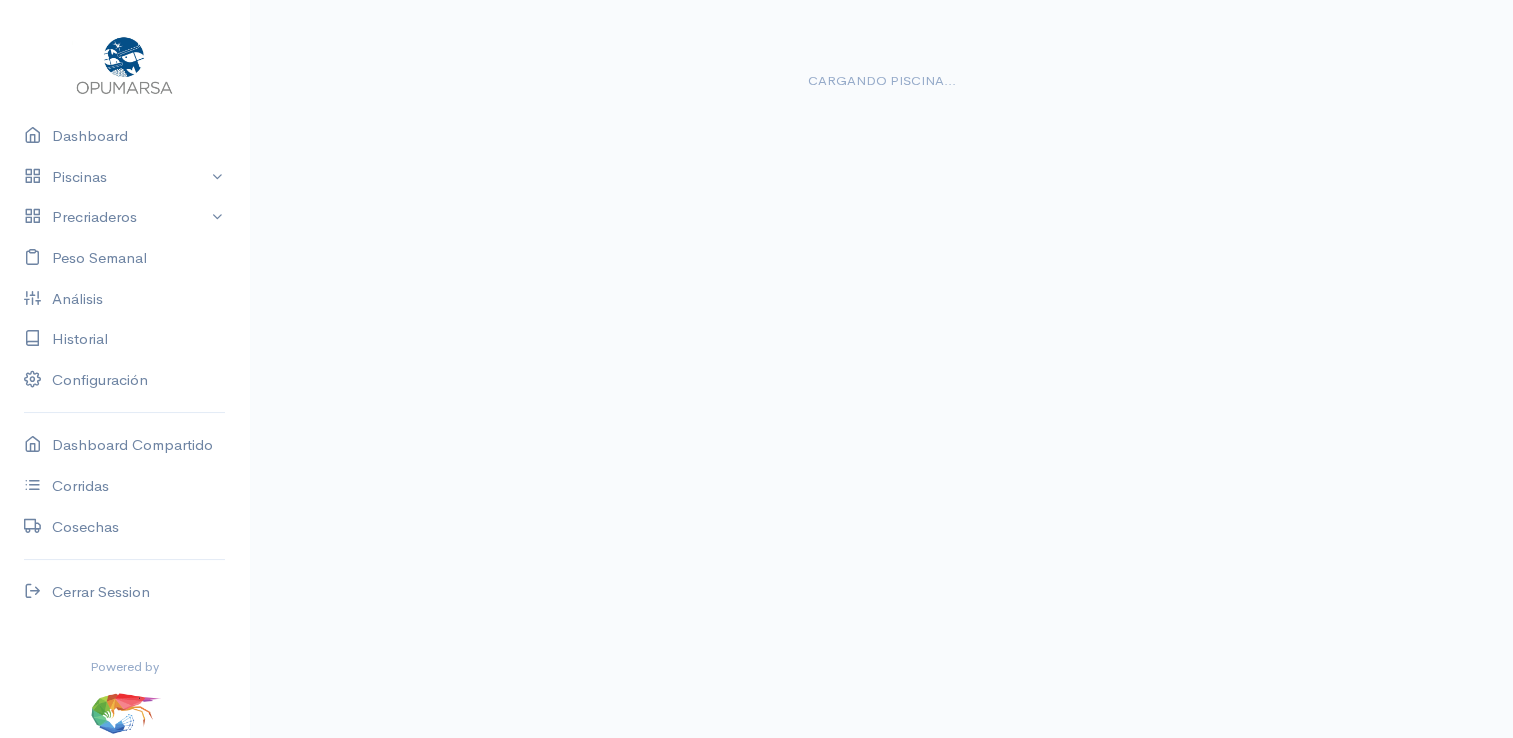 scroll, scrollTop: 0, scrollLeft: 0, axis: both 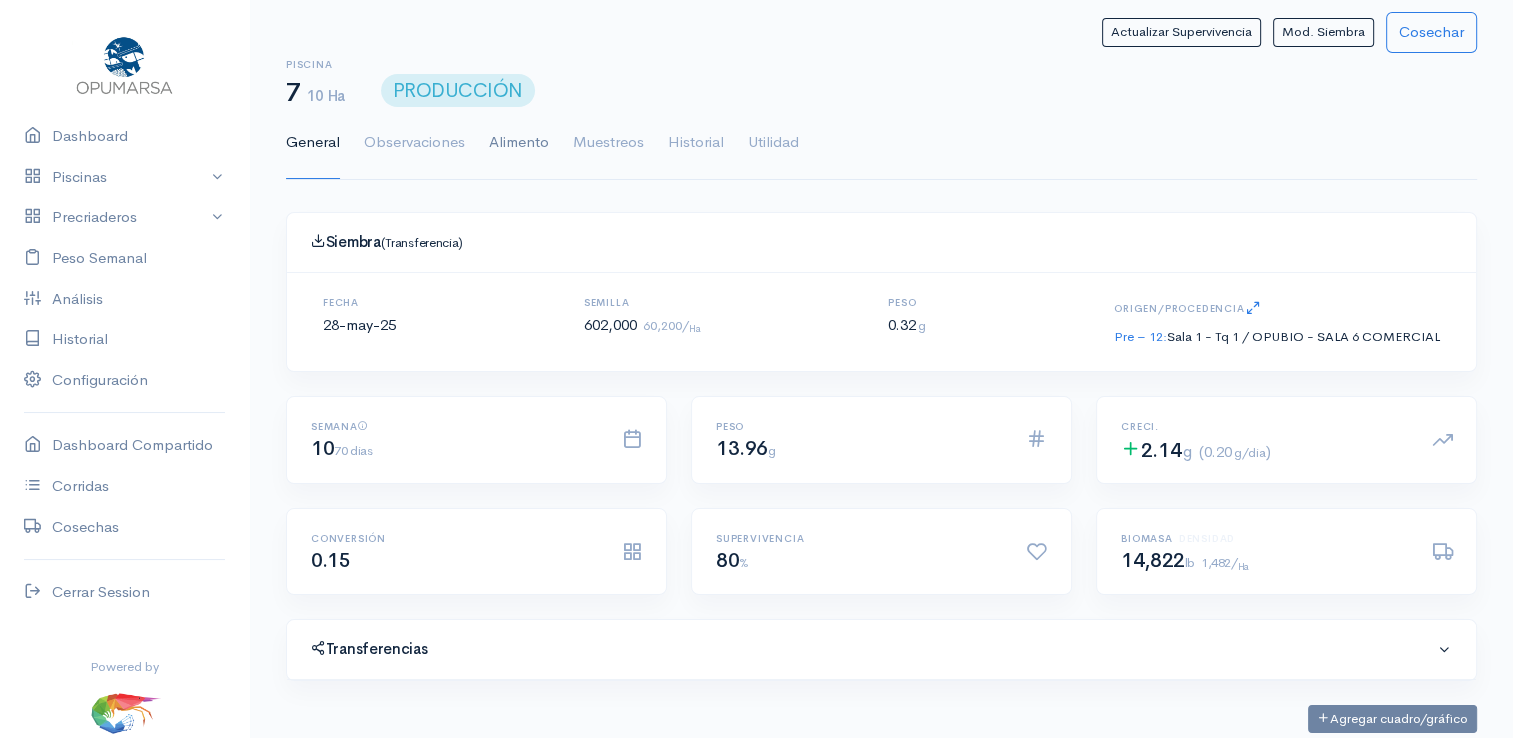 click on "Alimento" at bounding box center [519, 143] 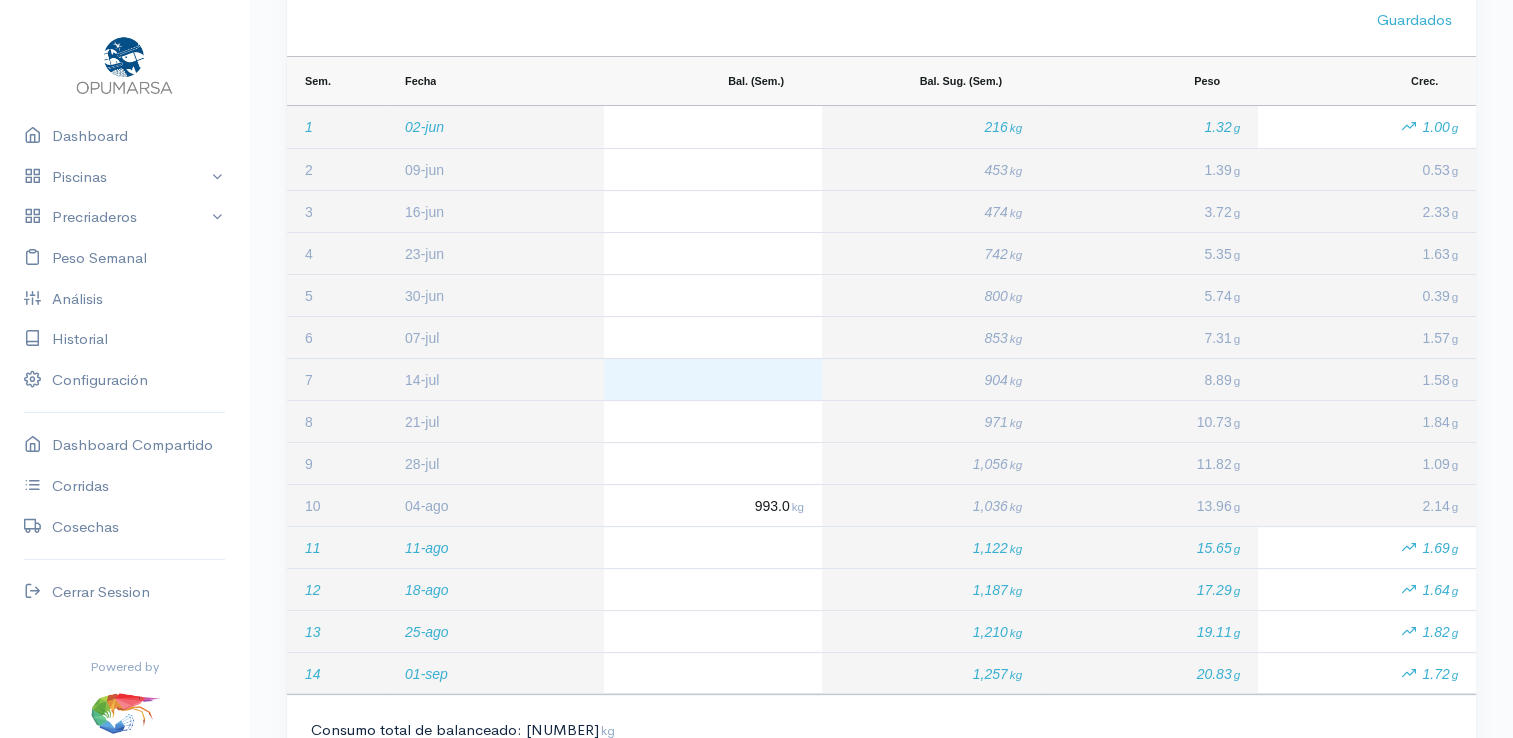 scroll, scrollTop: 300, scrollLeft: 0, axis: vertical 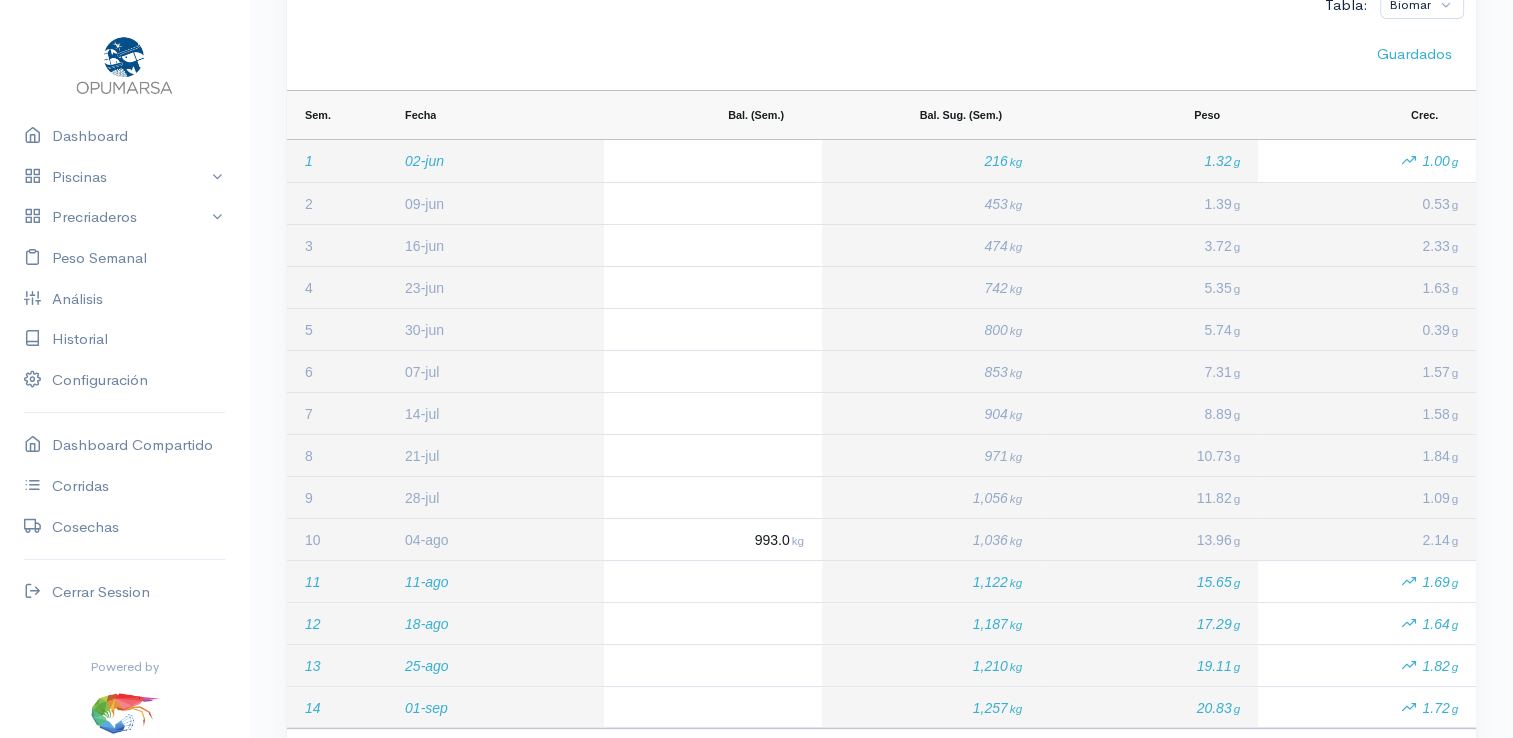click at bounding box center (713, 203) 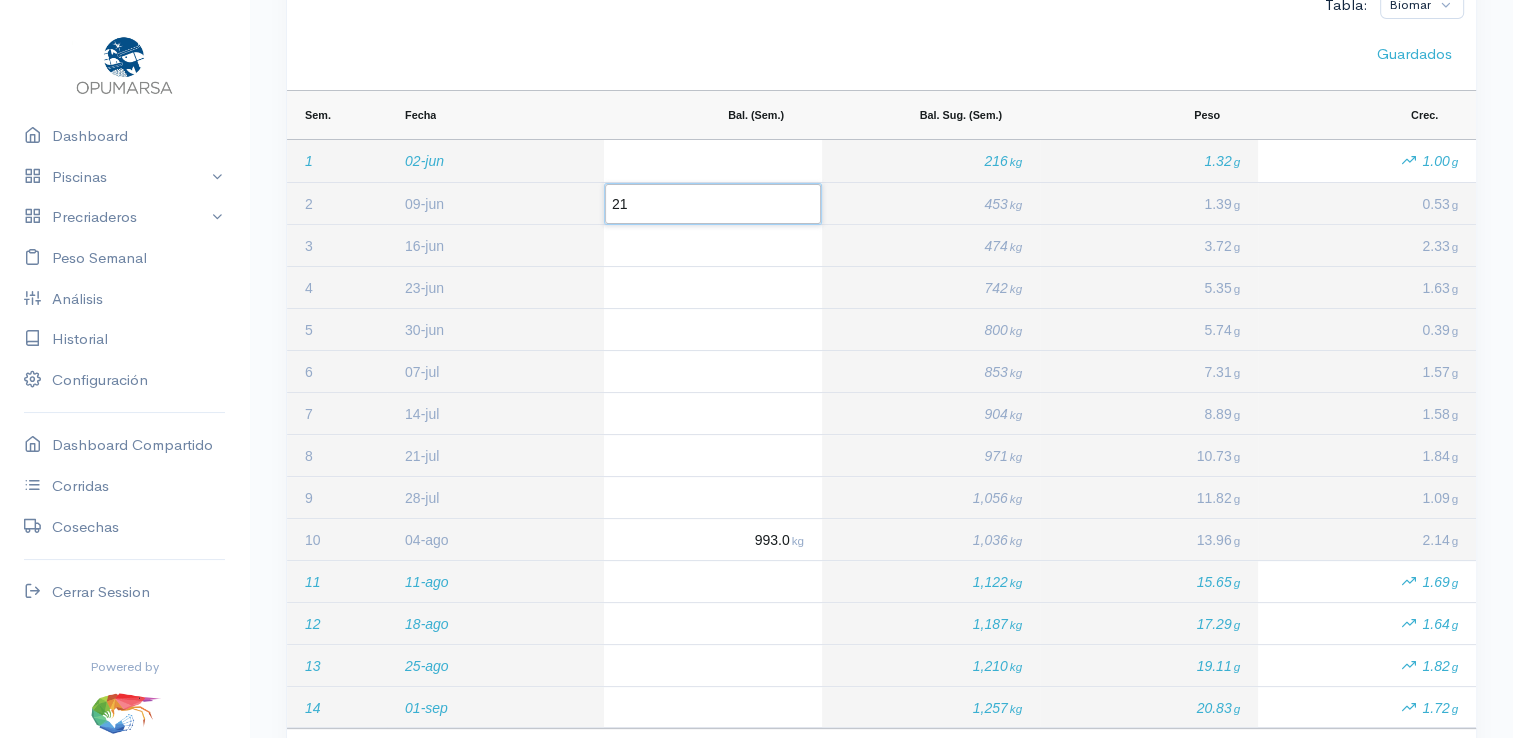 type on "210" 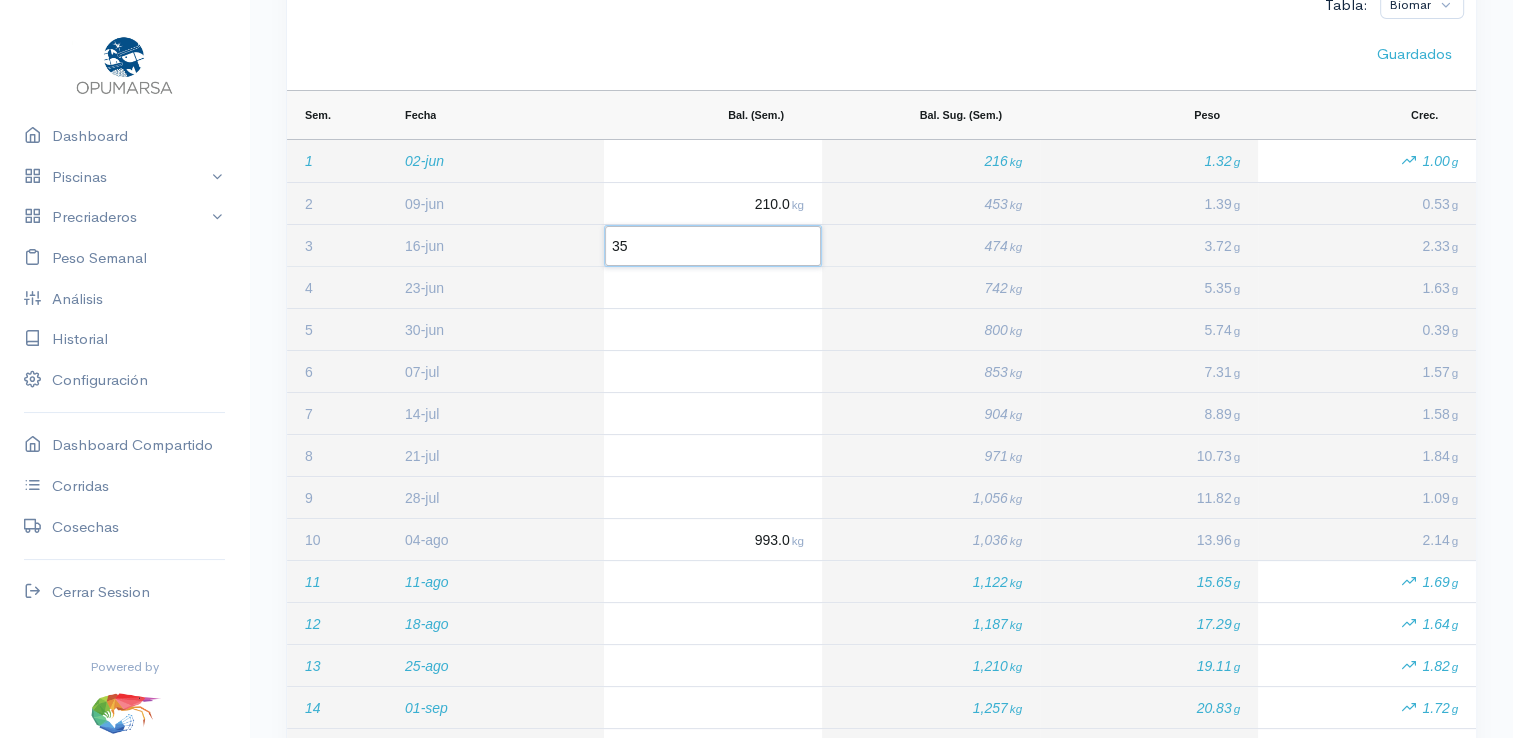 type on "350" 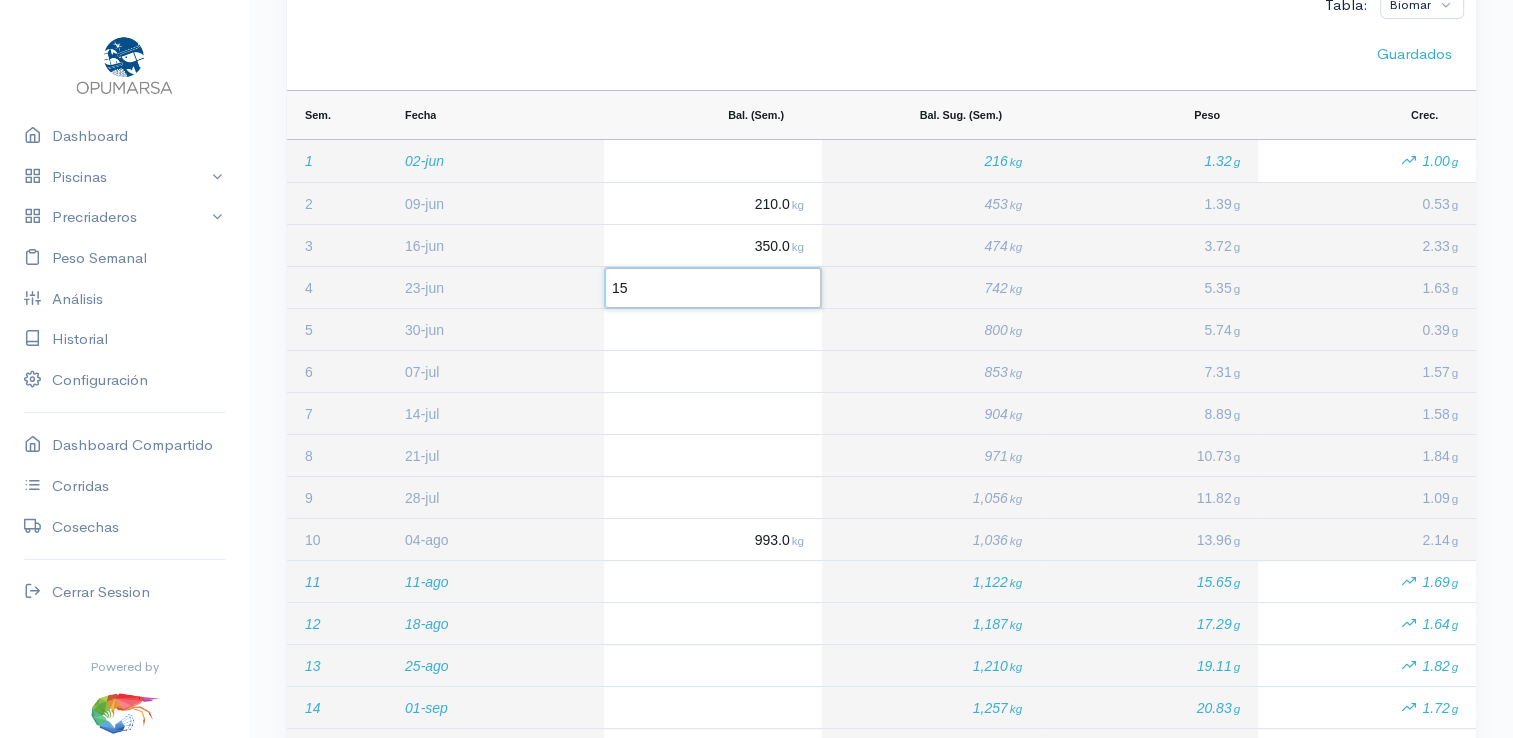 type on "150" 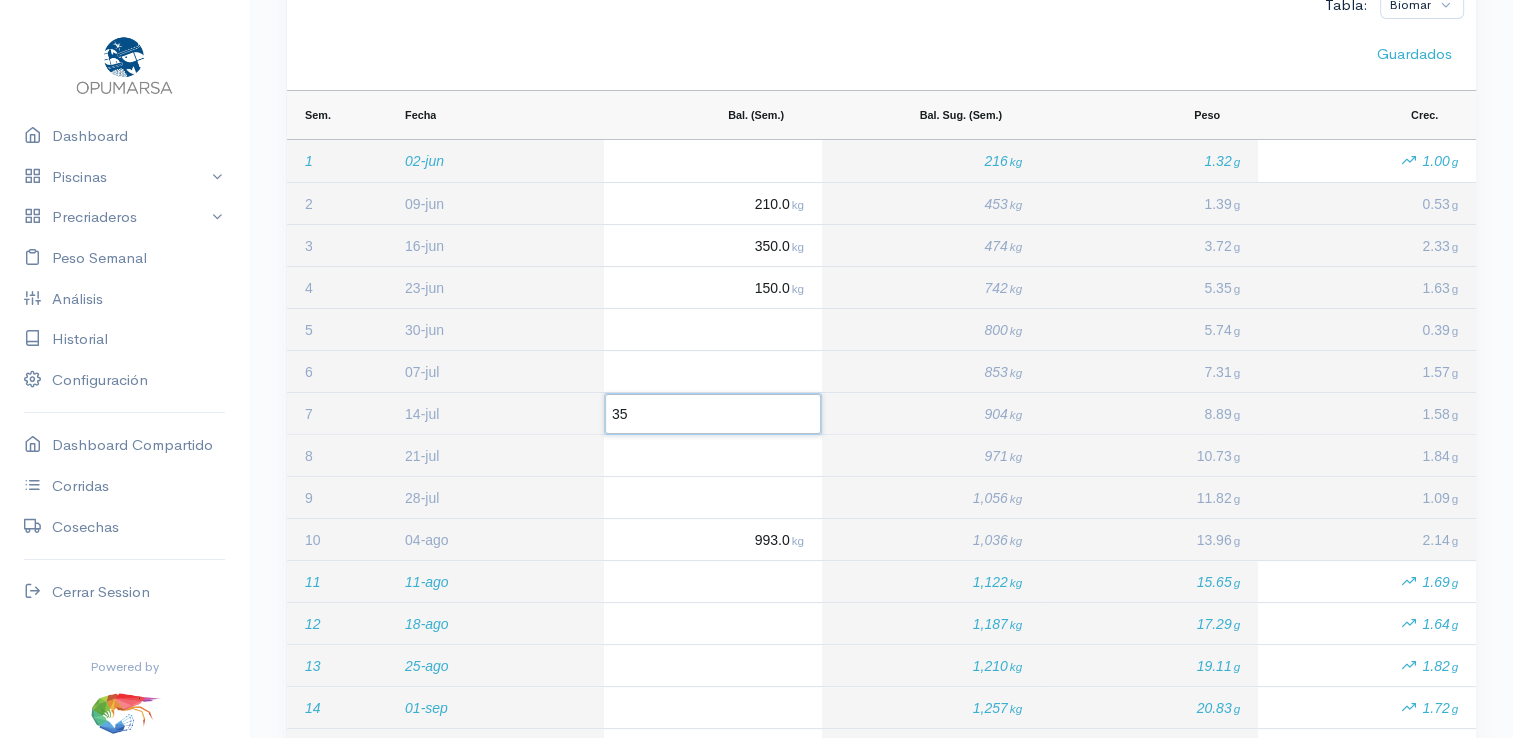 type on "350" 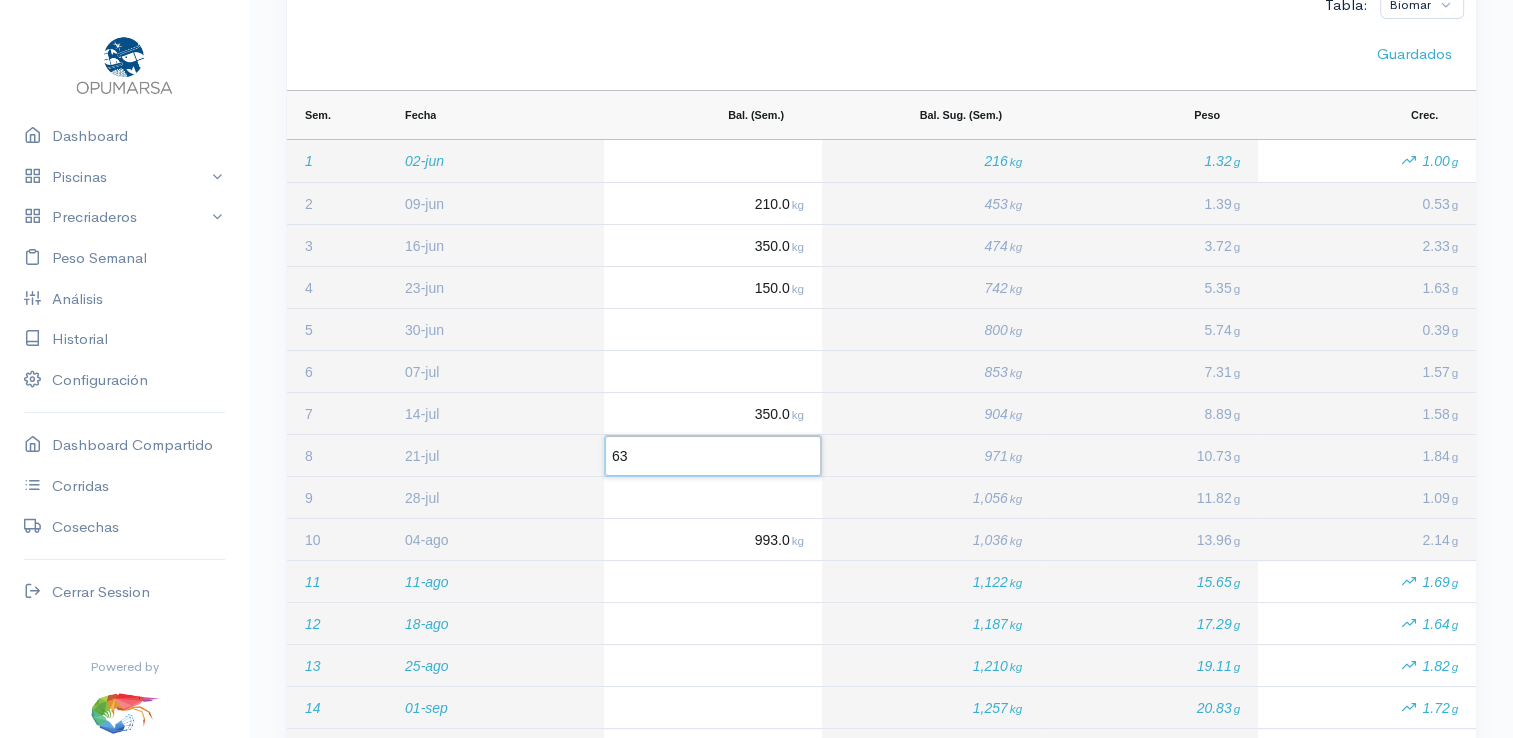 type on "630" 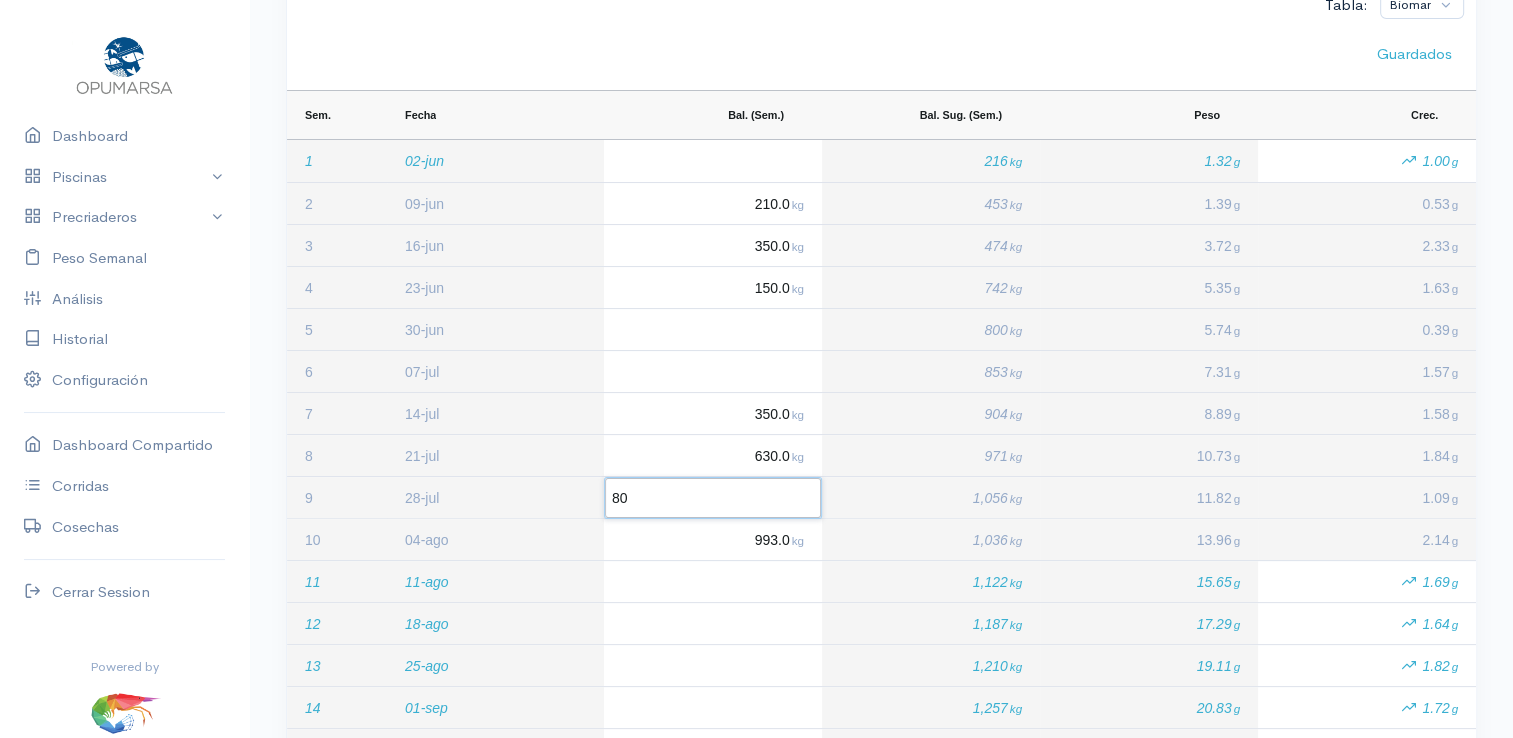 type on "805" 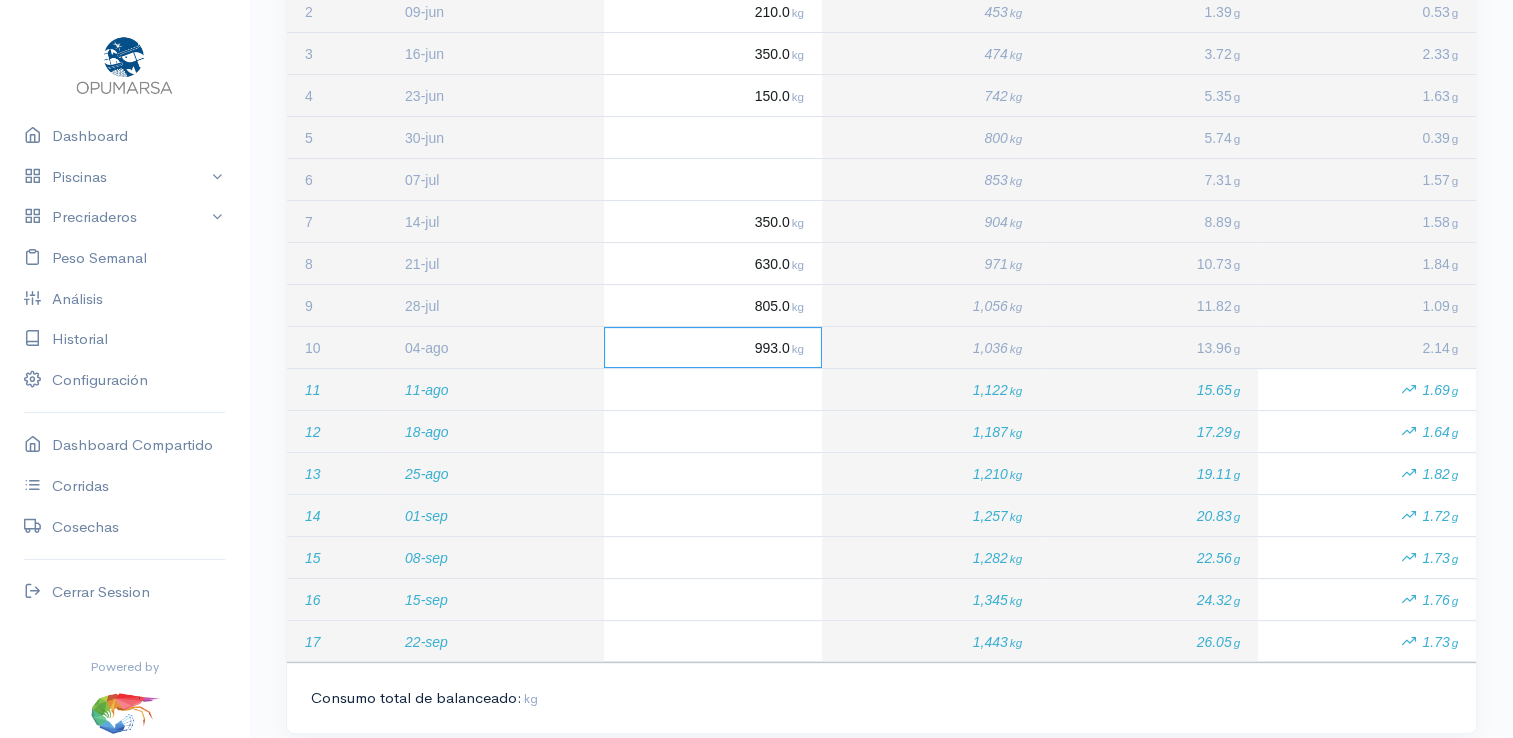scroll, scrollTop: 500, scrollLeft: 0, axis: vertical 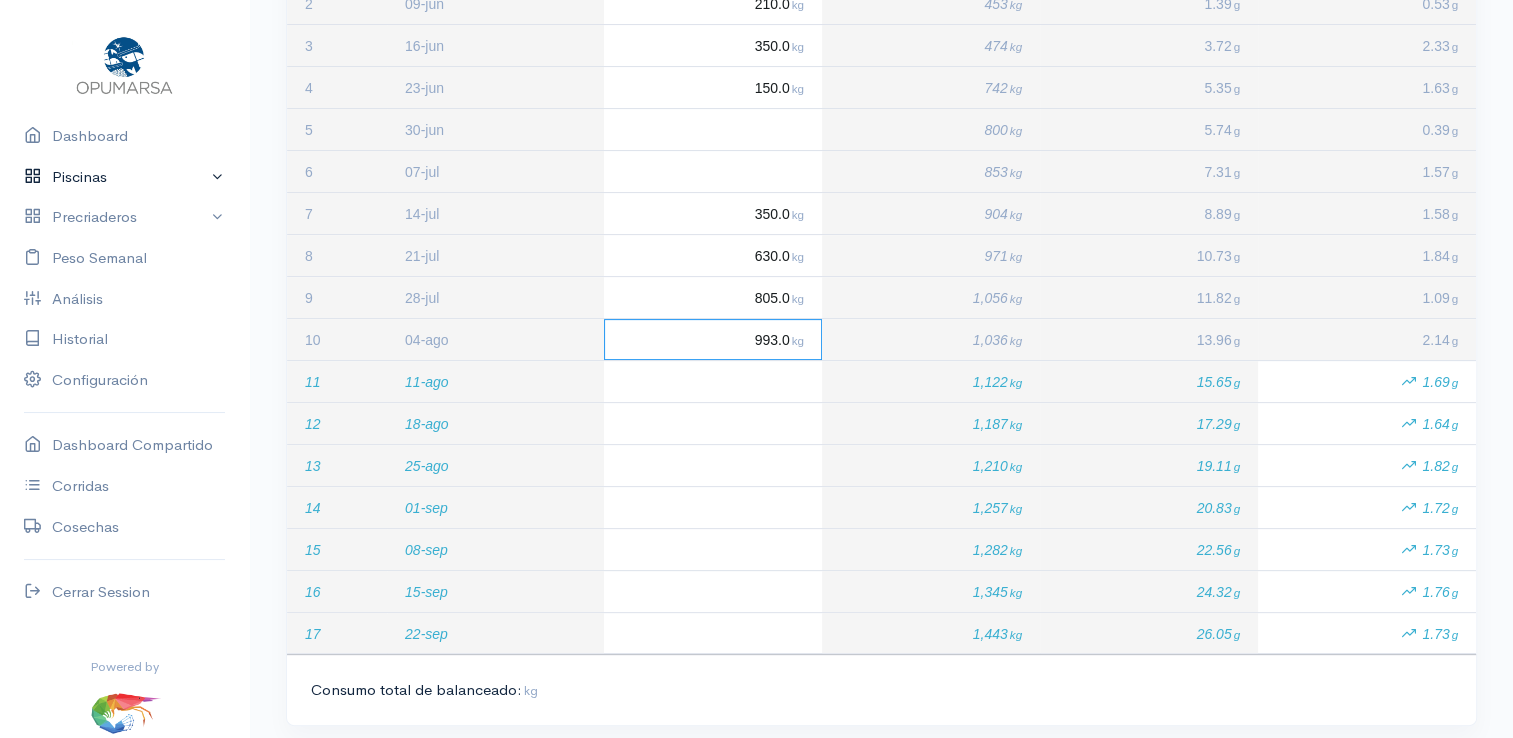 click on "Piscinas" at bounding box center (124, 177) 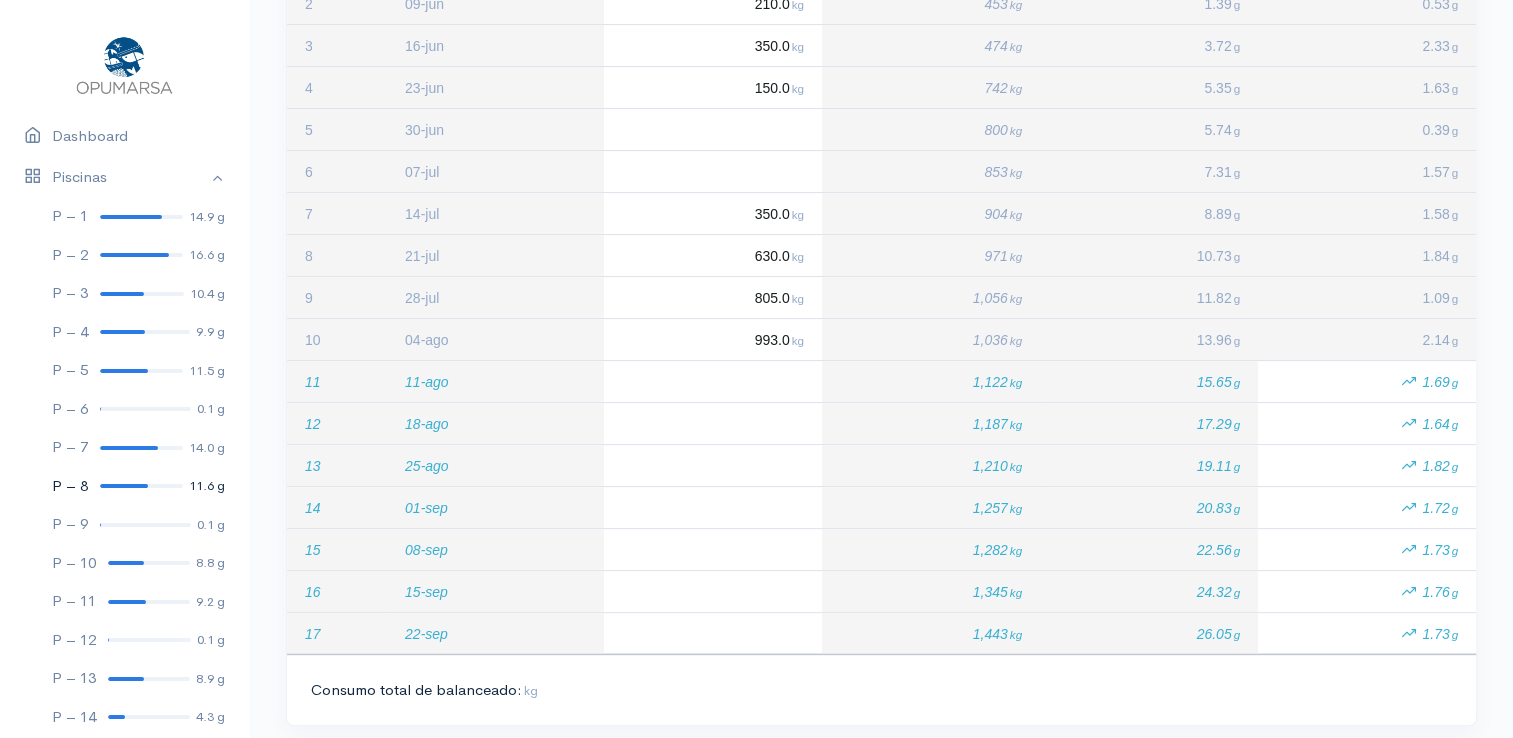 click at bounding box center [124, 486] 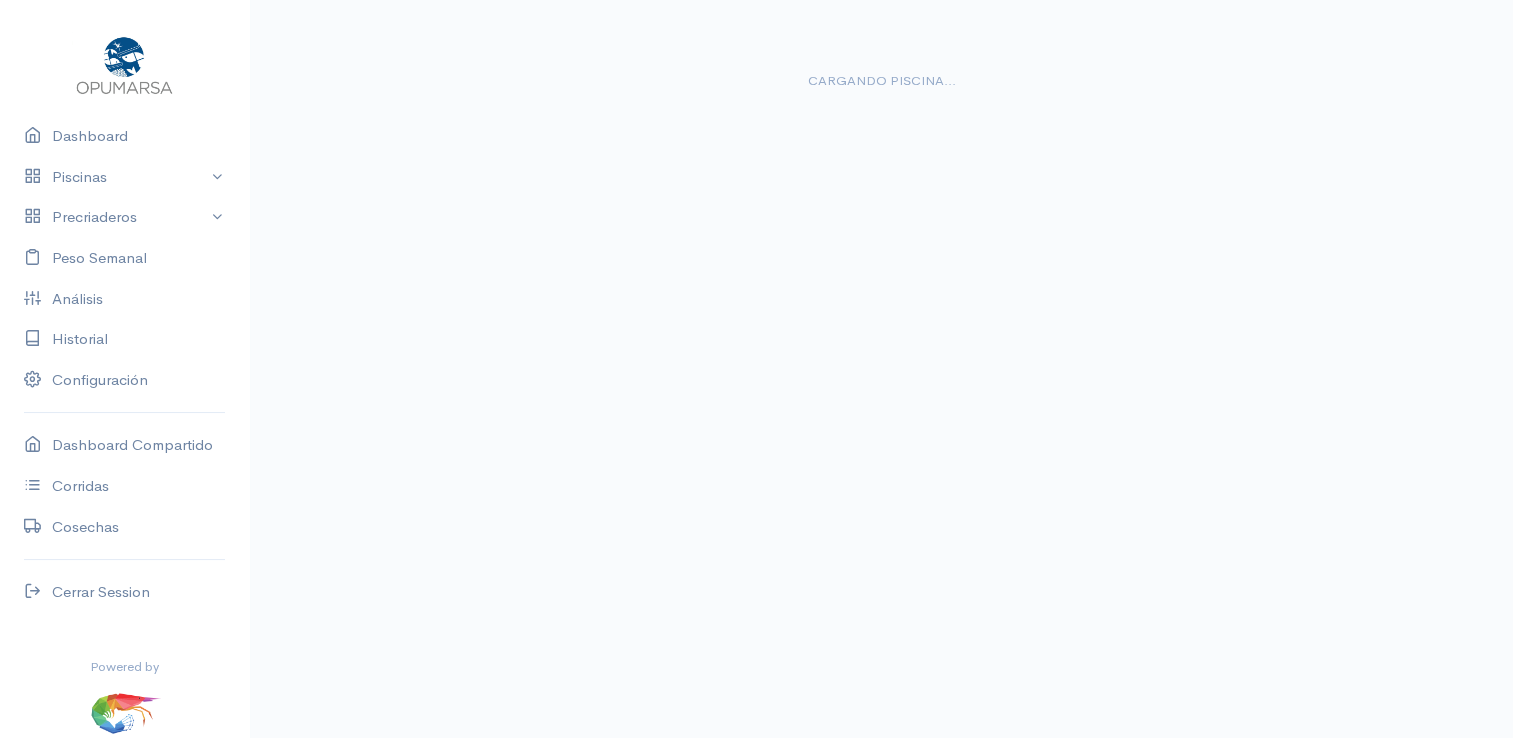 scroll, scrollTop: 0, scrollLeft: 0, axis: both 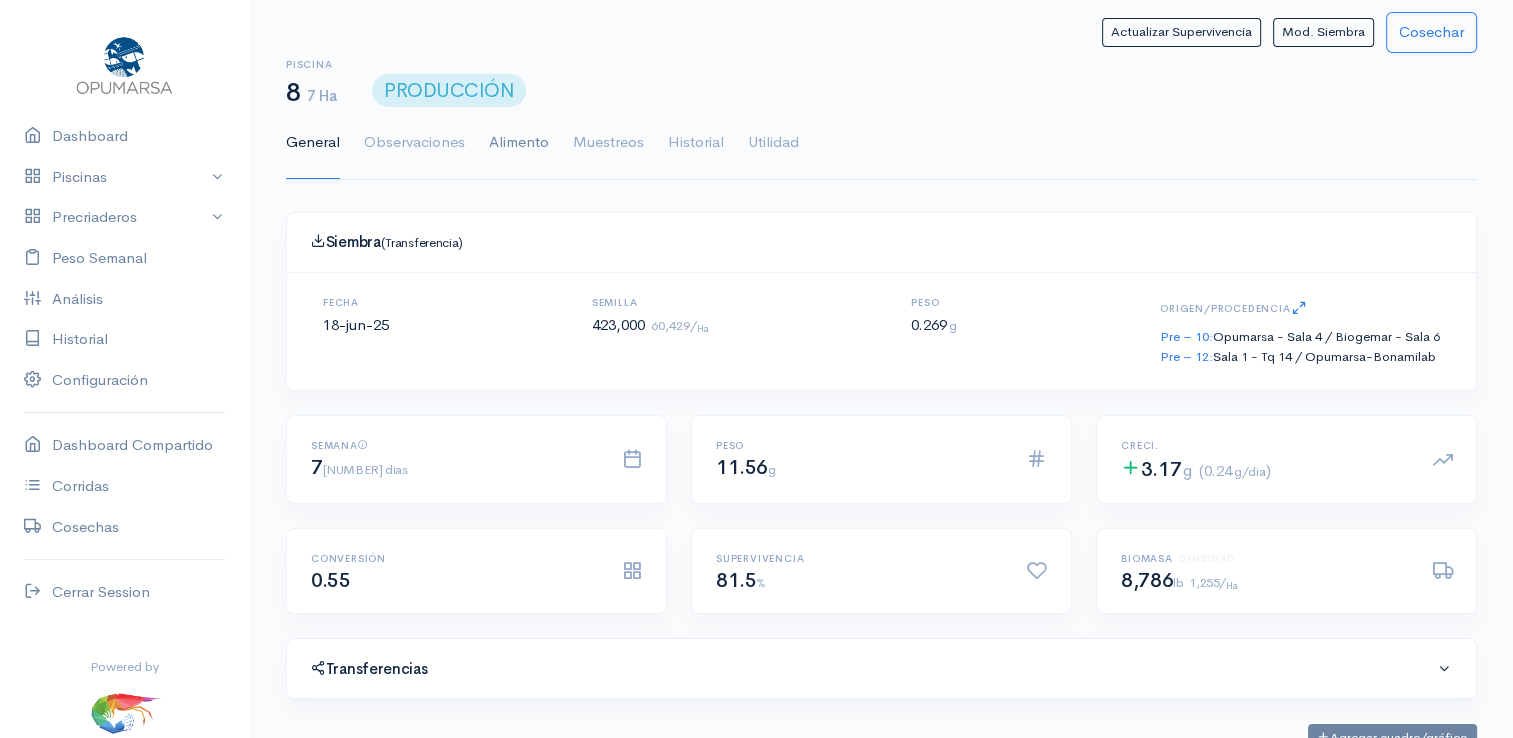 click on "Alimento" at bounding box center (519, 143) 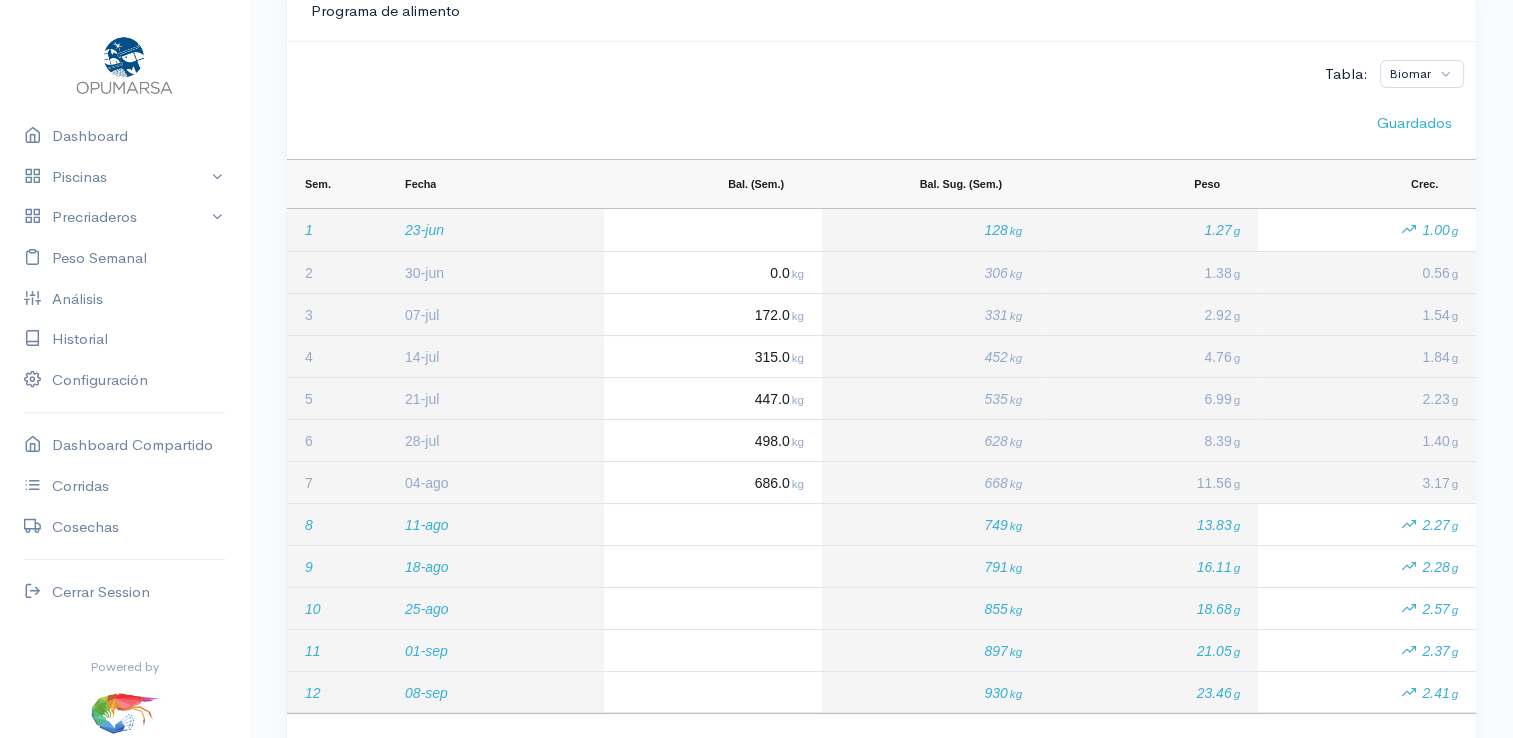 scroll, scrollTop: 200, scrollLeft: 0, axis: vertical 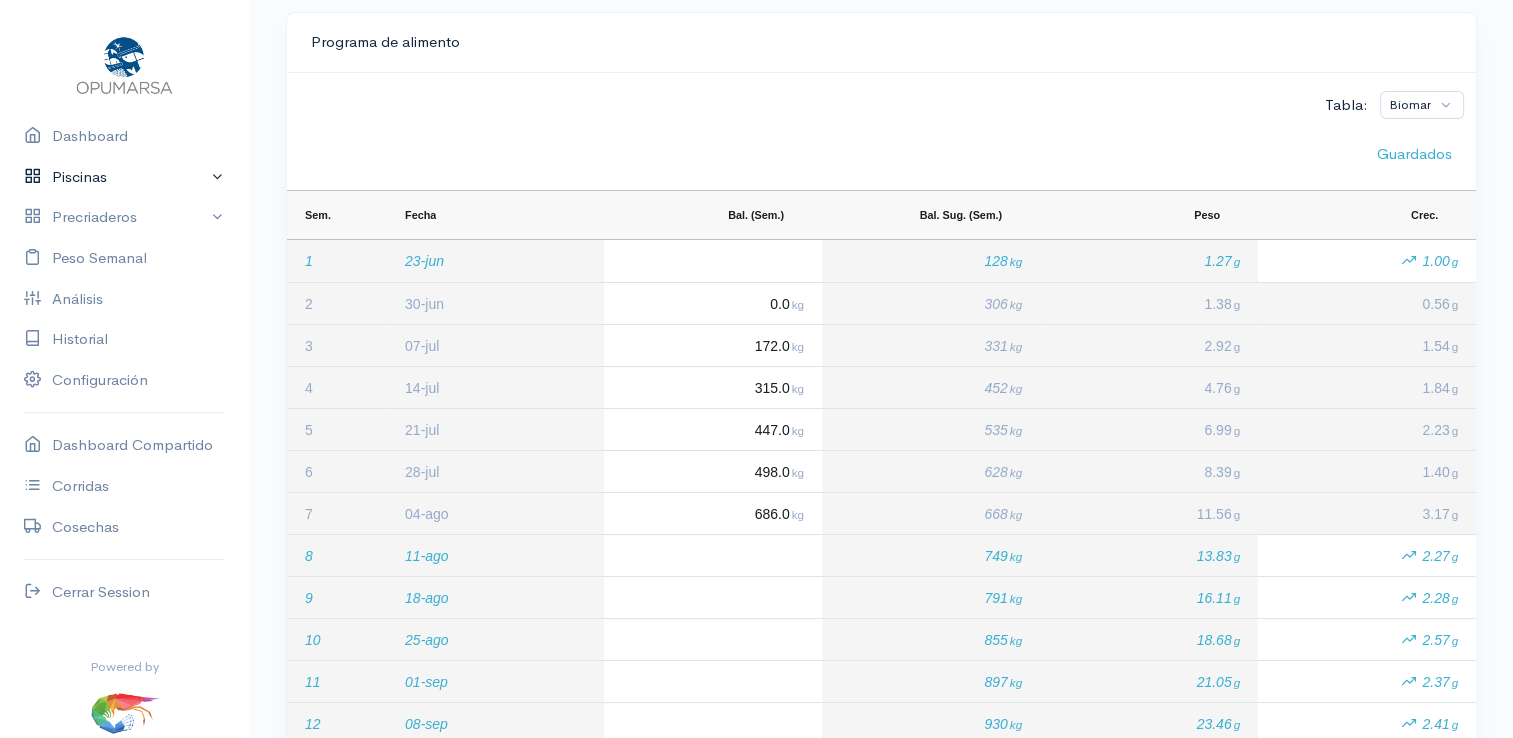 click on "Piscinas" at bounding box center [124, 177] 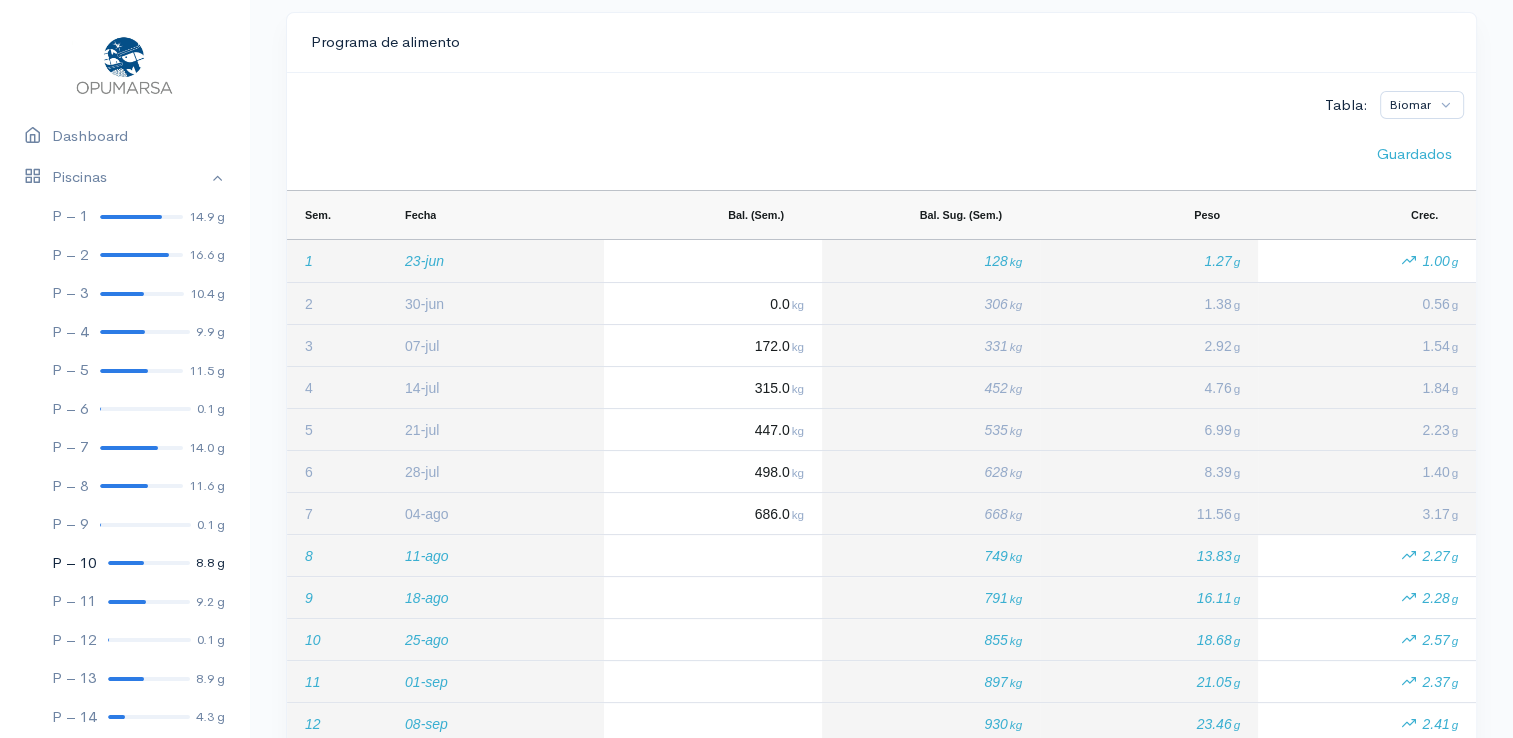 click at bounding box center (126, 563) 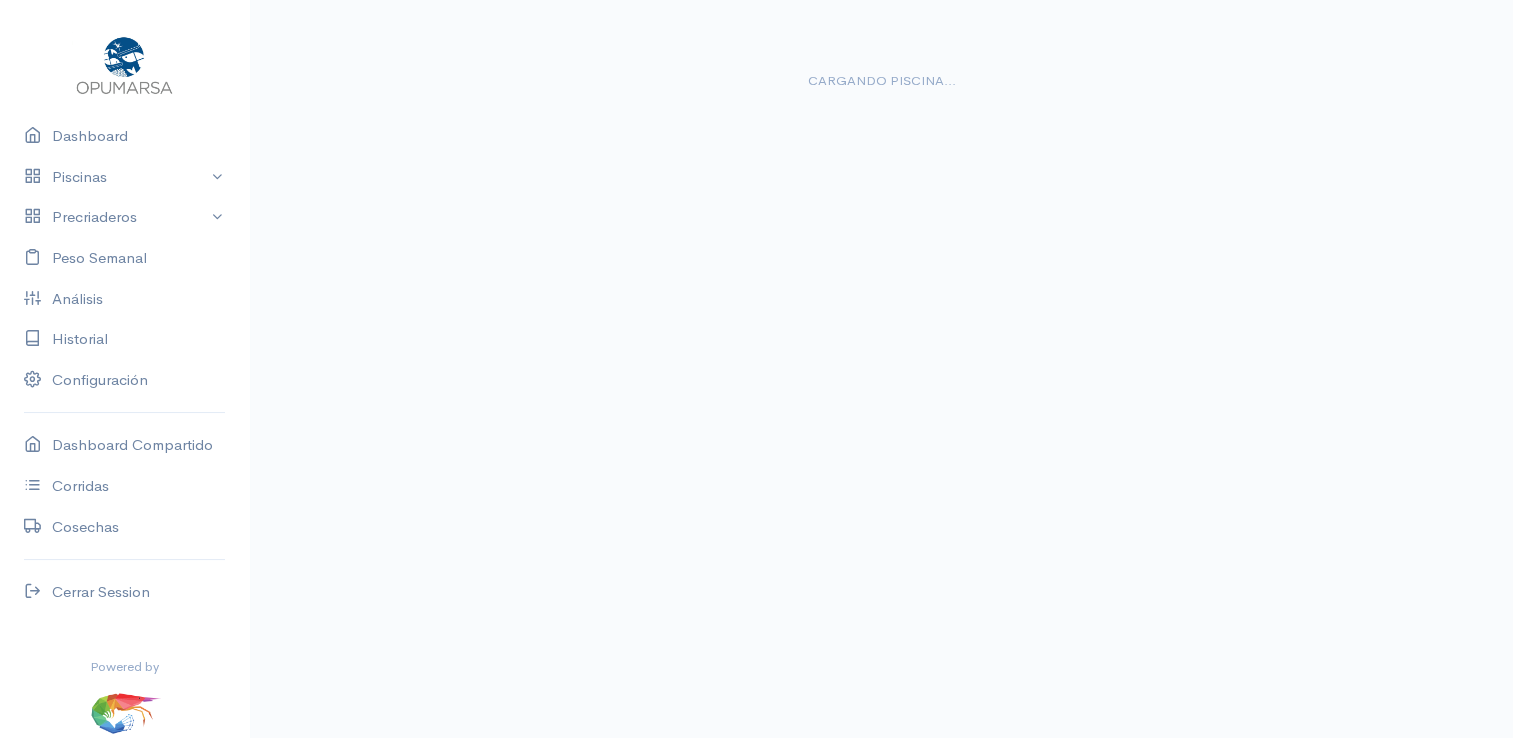scroll, scrollTop: 0, scrollLeft: 0, axis: both 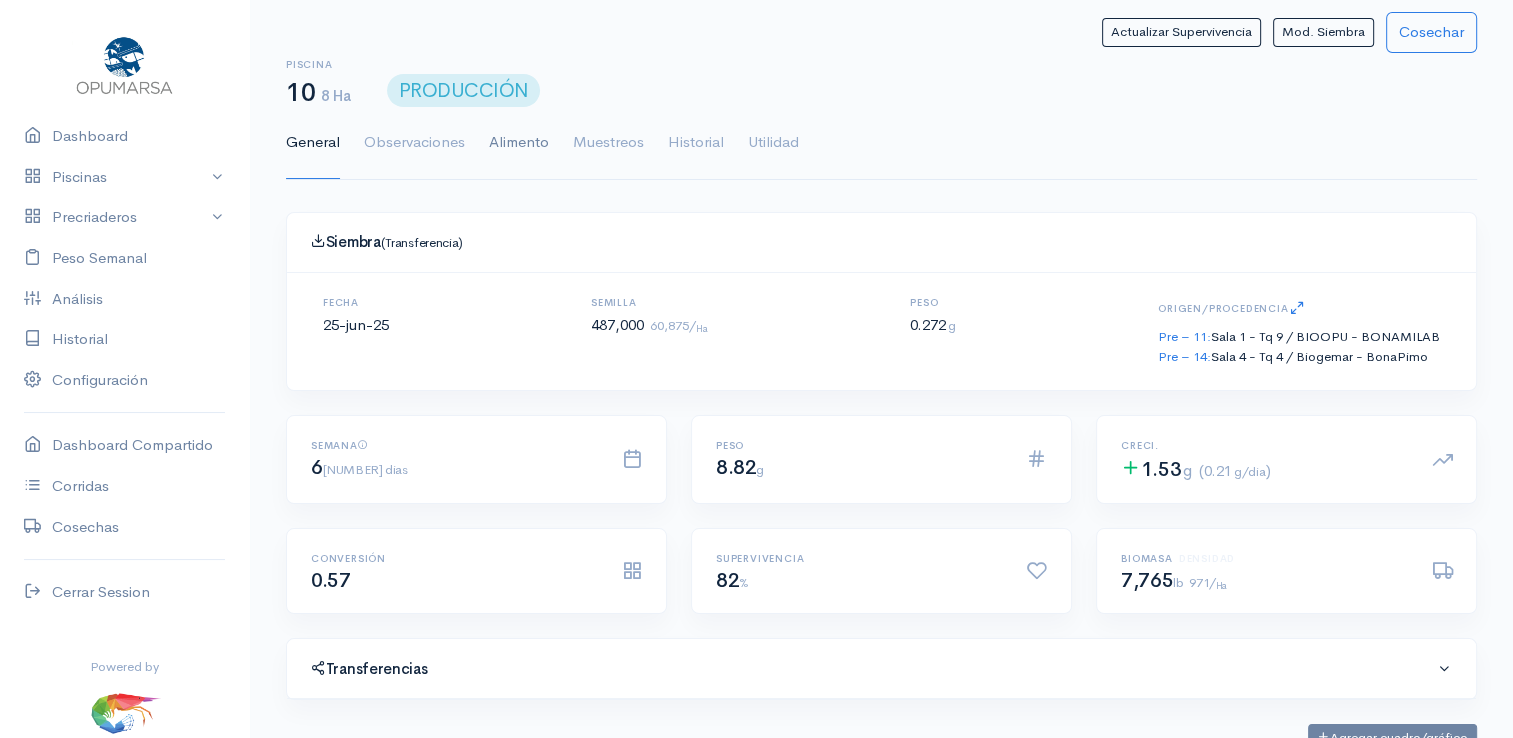 click on "Alimento" at bounding box center (519, 143) 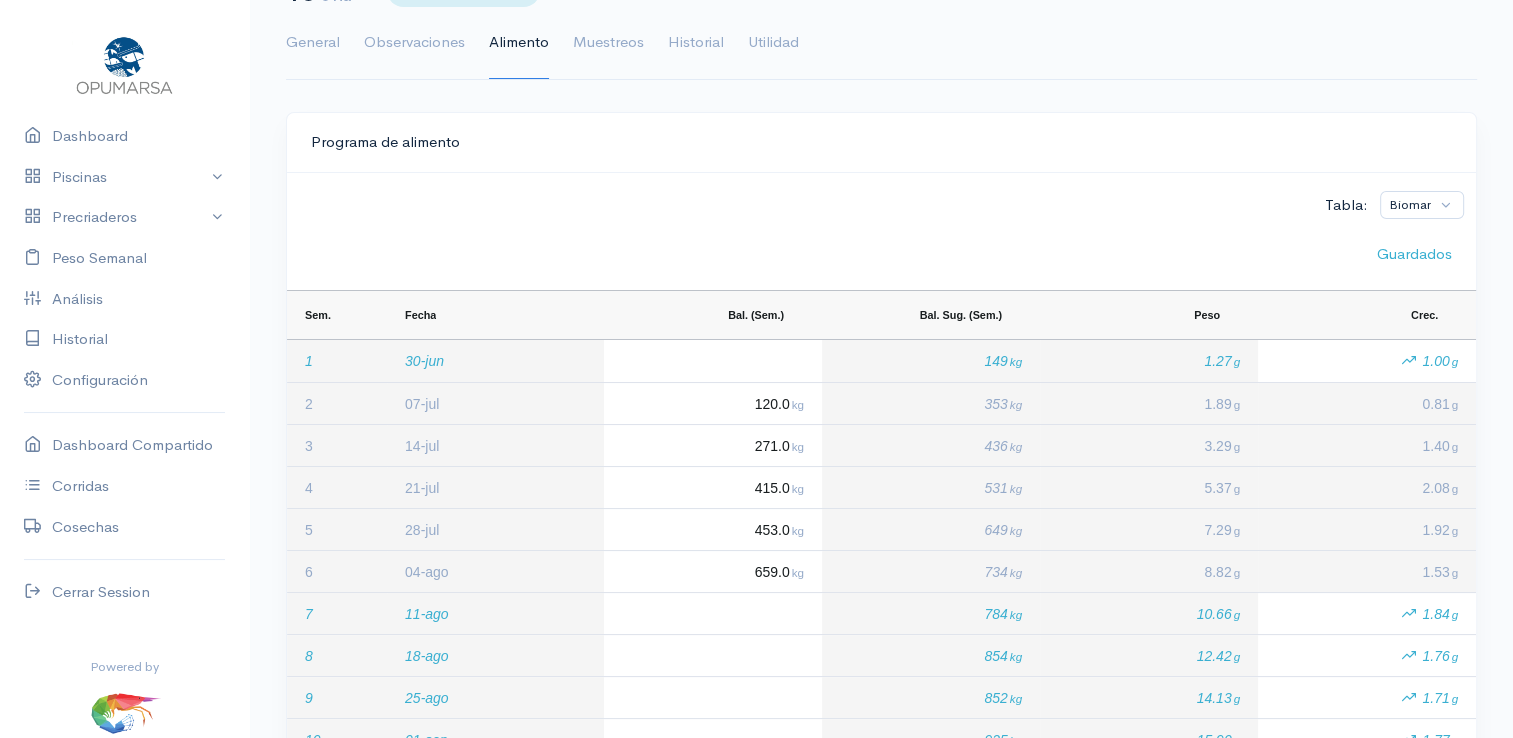scroll, scrollTop: 200, scrollLeft: 0, axis: vertical 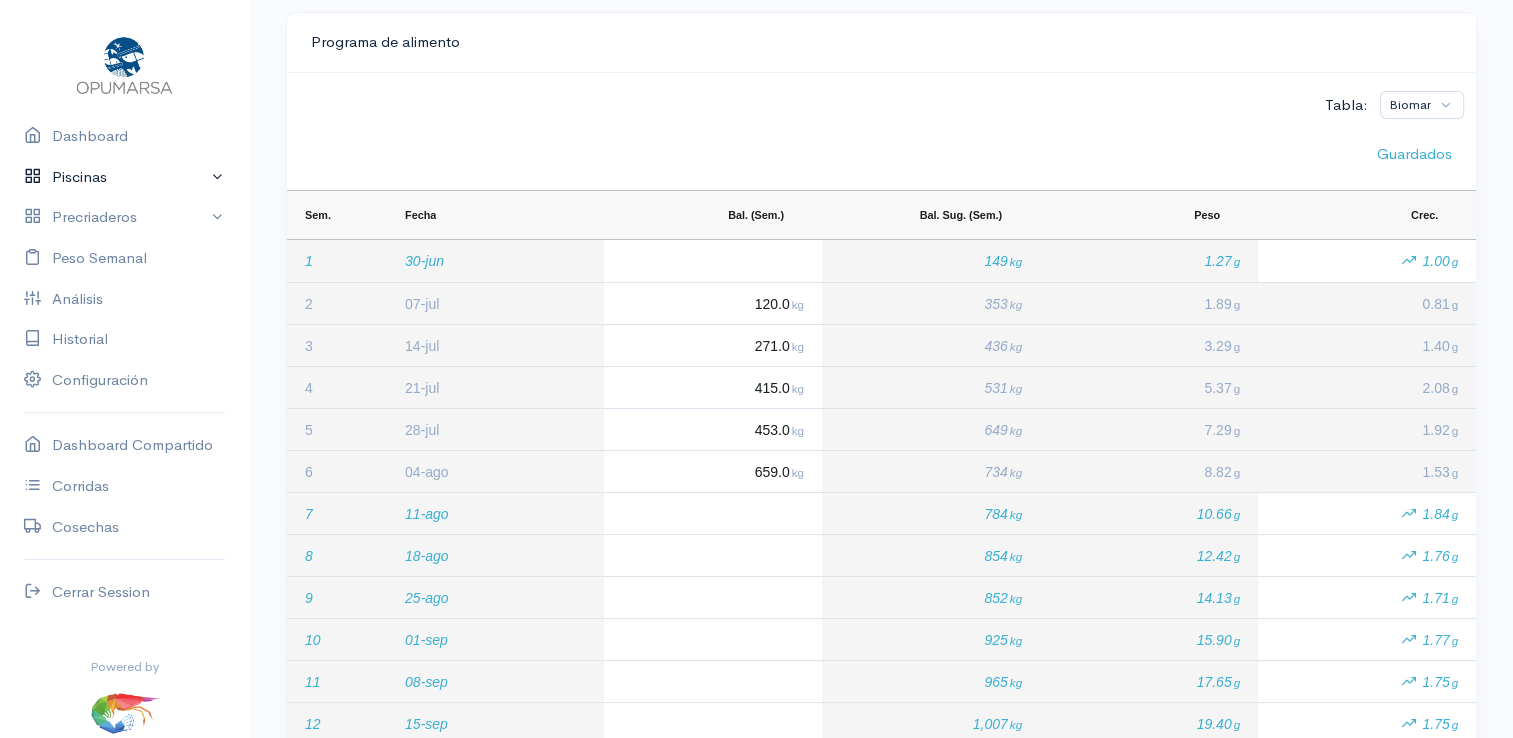 click on "Piscinas" at bounding box center (124, 177) 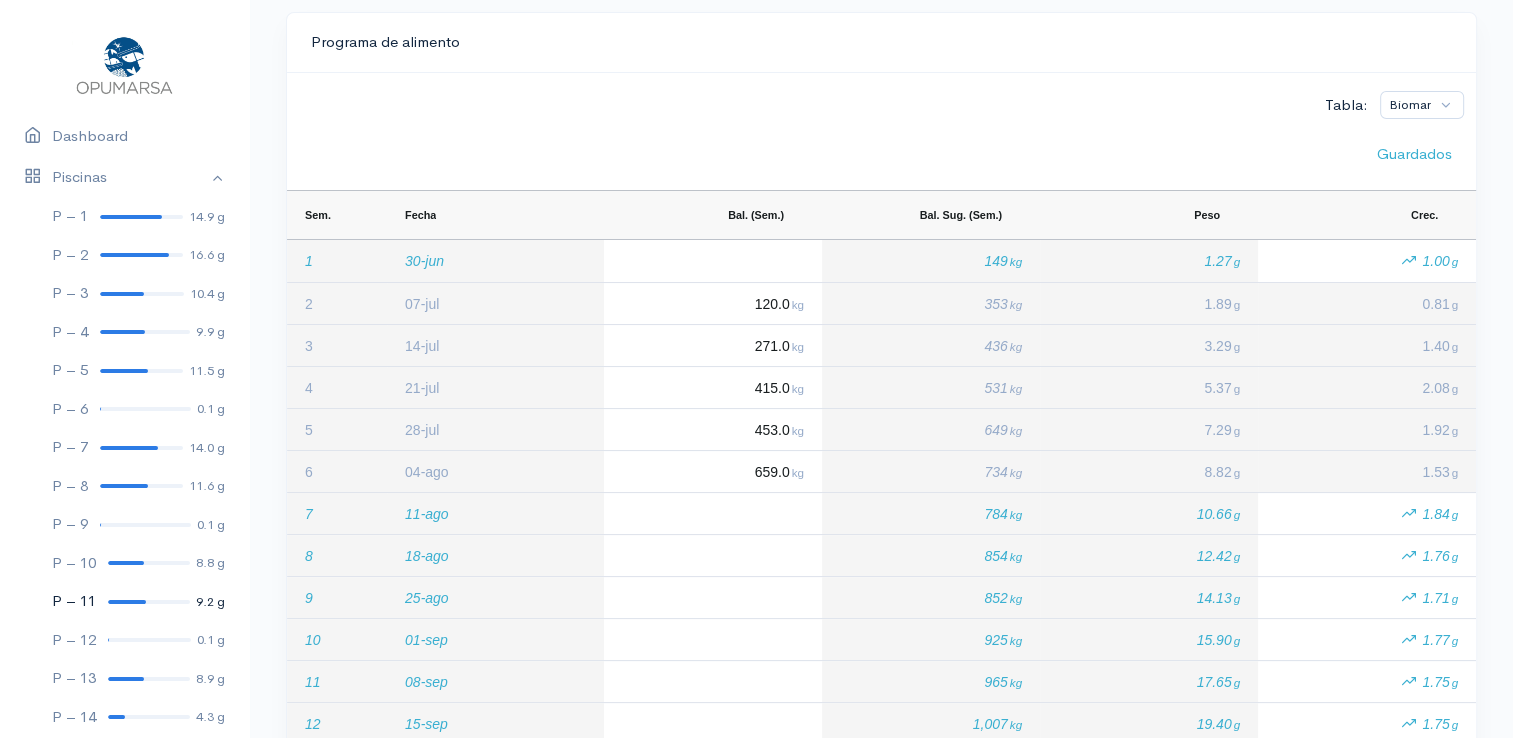 click at bounding box center (127, 602) 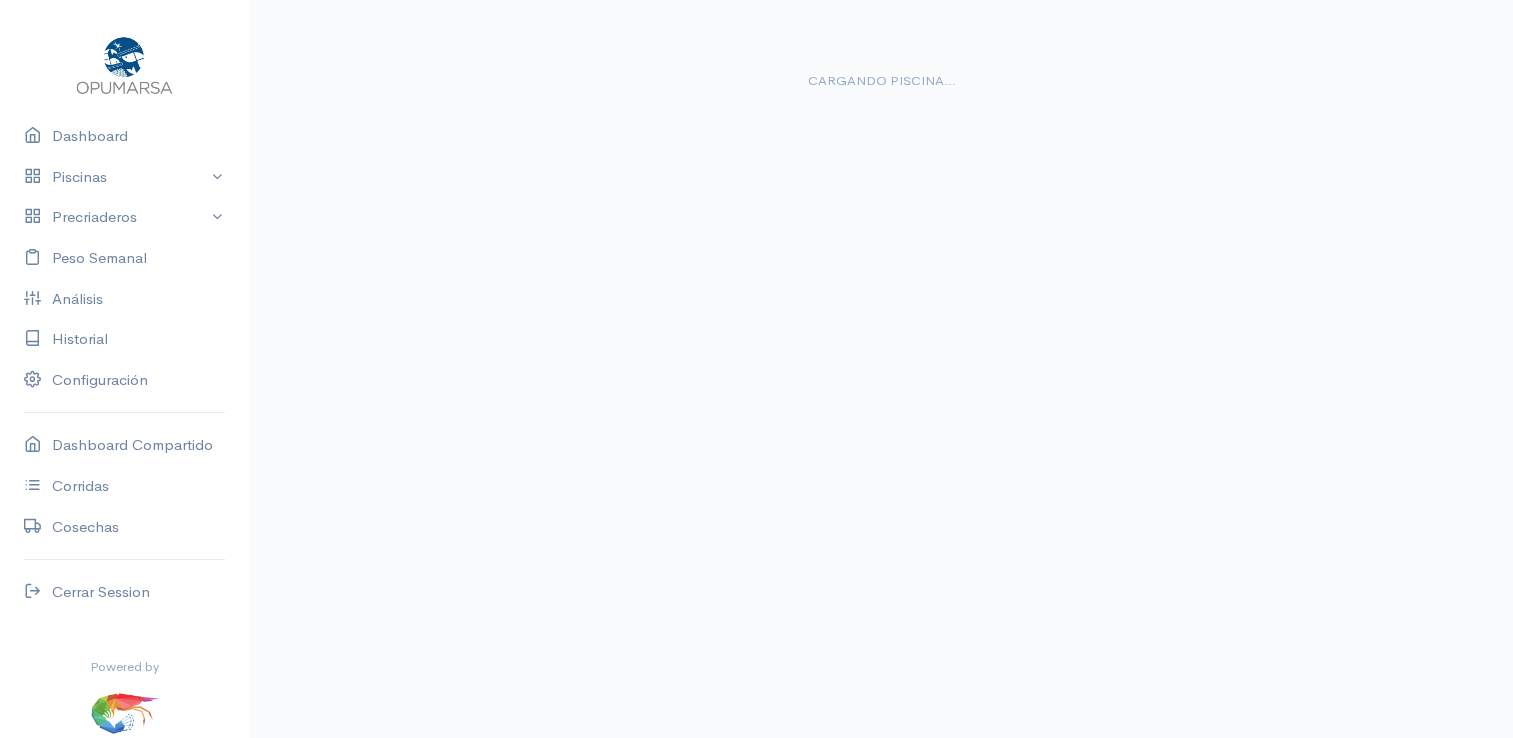 scroll, scrollTop: 0, scrollLeft: 0, axis: both 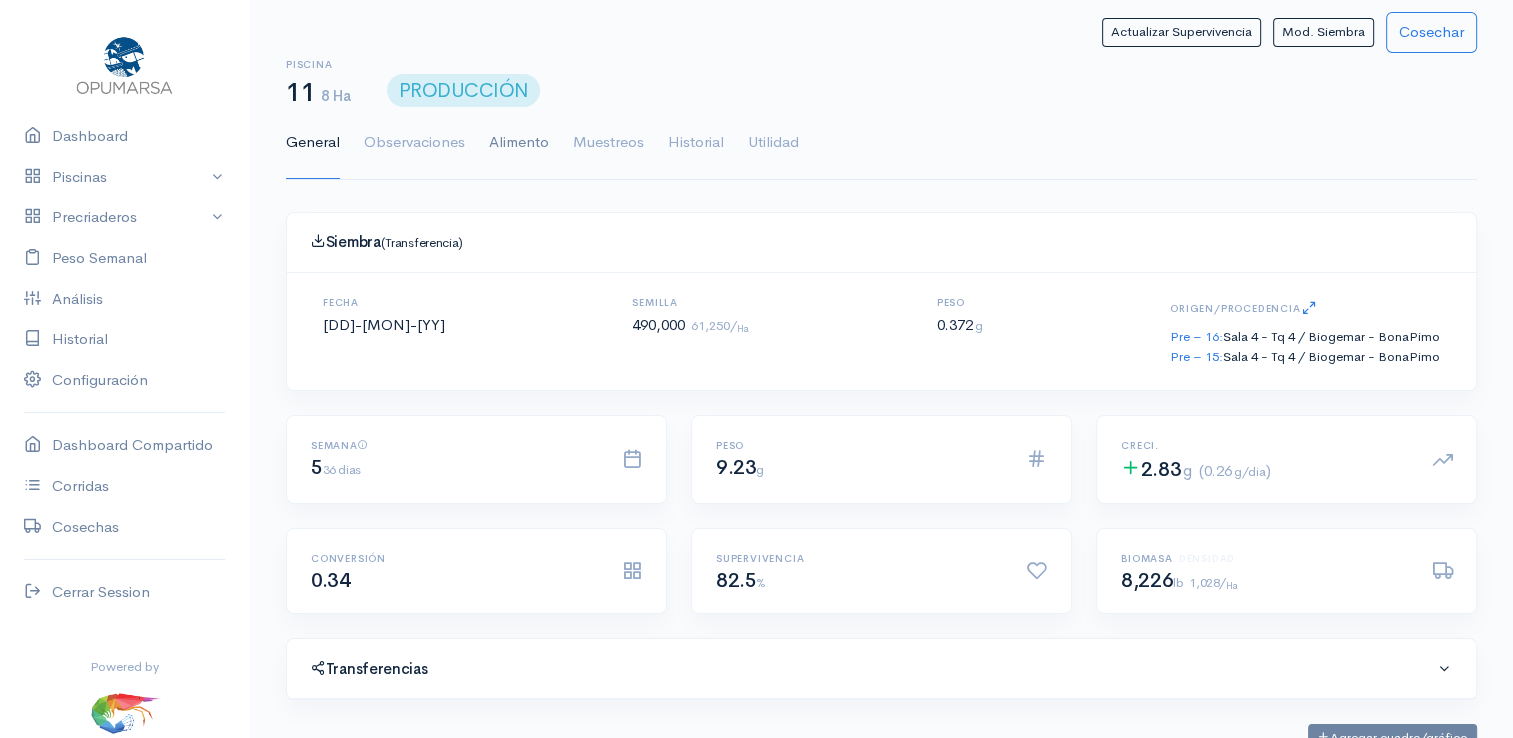 click on "Alimento" at bounding box center [519, 143] 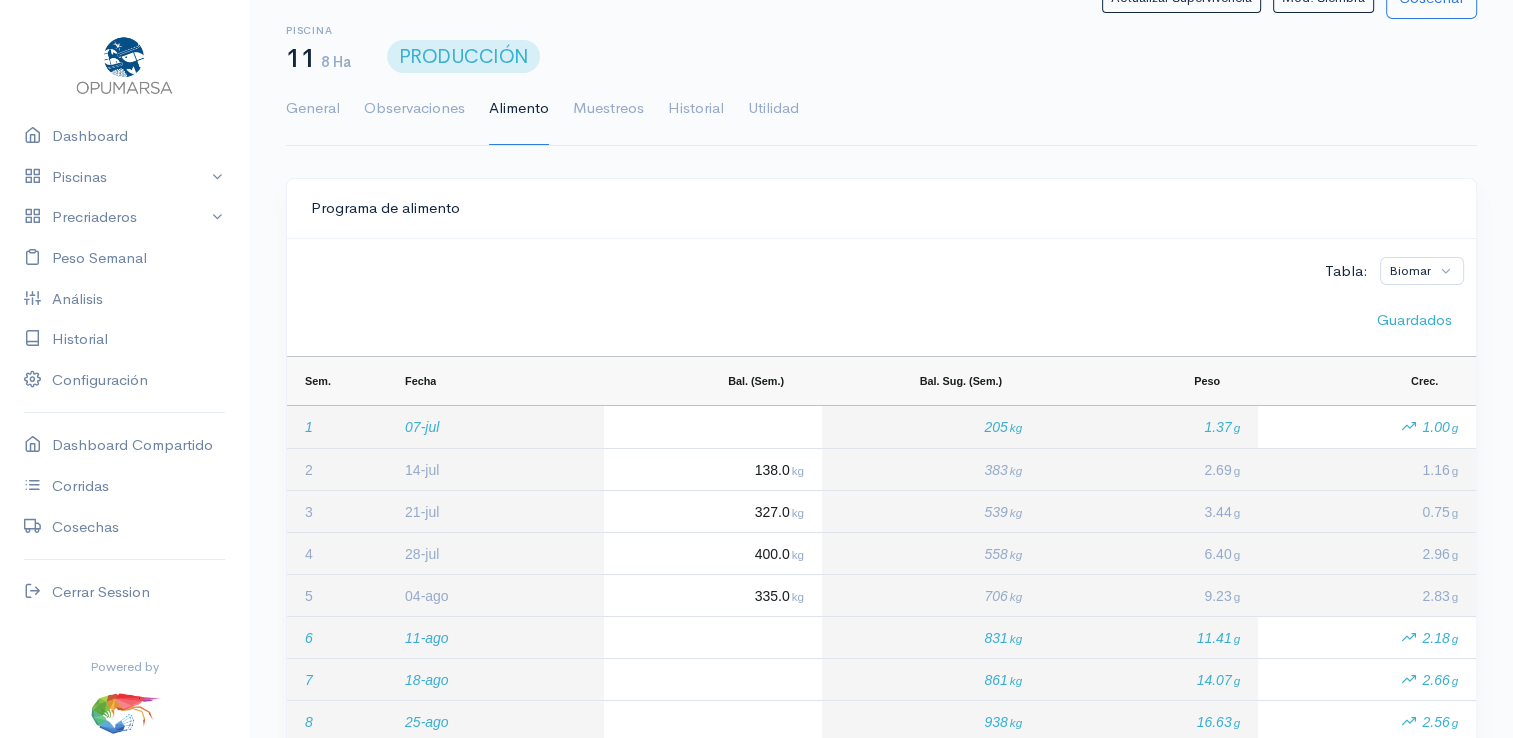 scroll, scrollTop: 0, scrollLeft: 0, axis: both 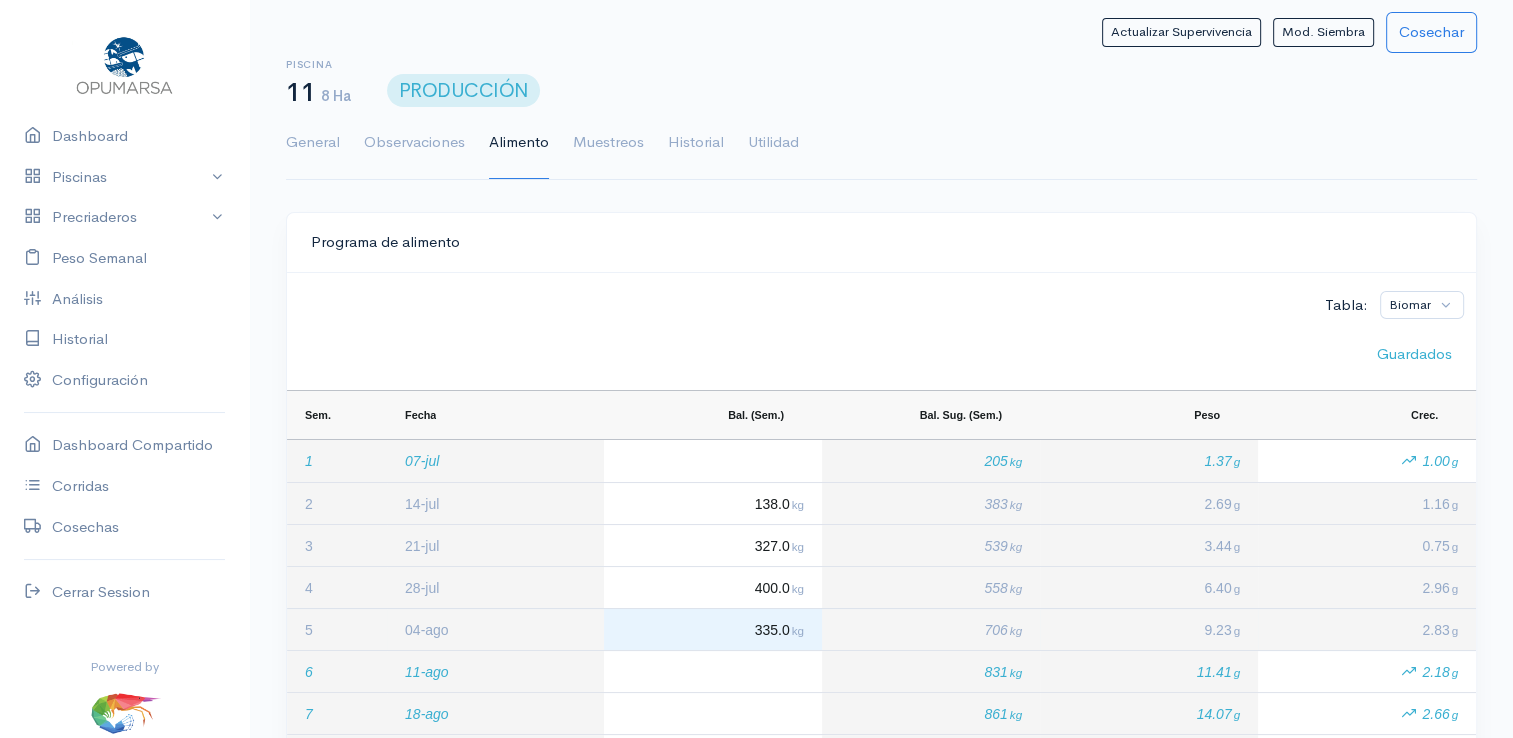 click on "335.0 kg" at bounding box center [713, 629] 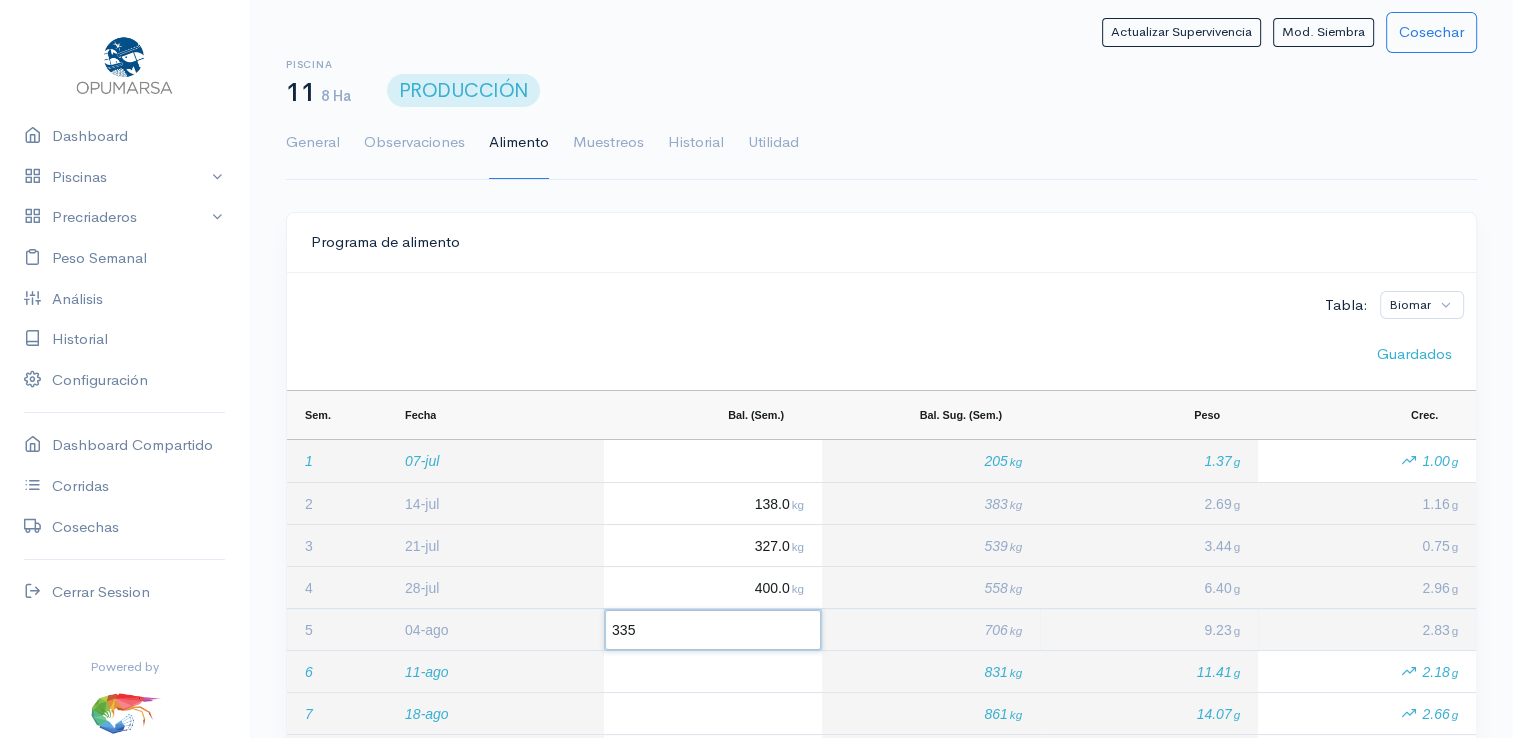type on "7" 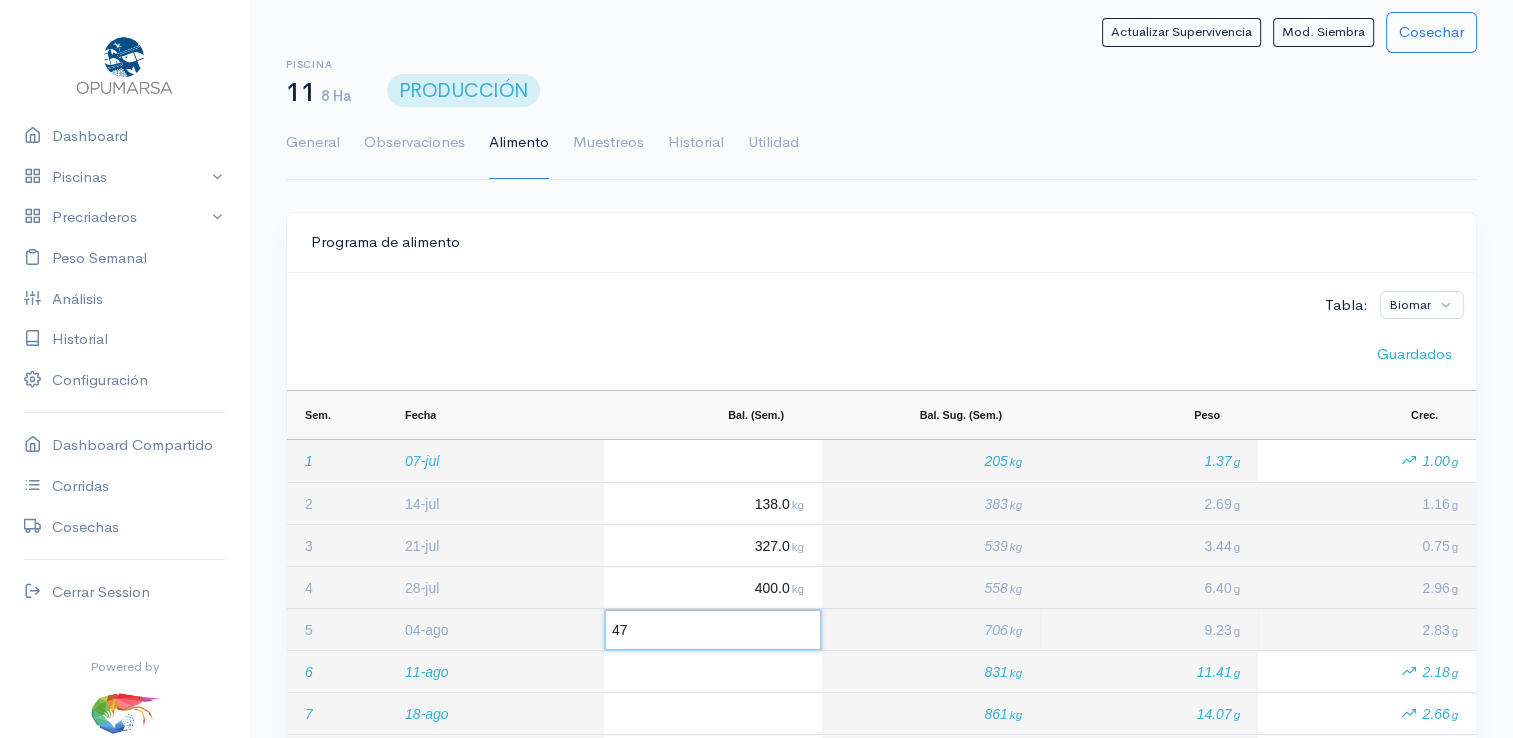 type on "475" 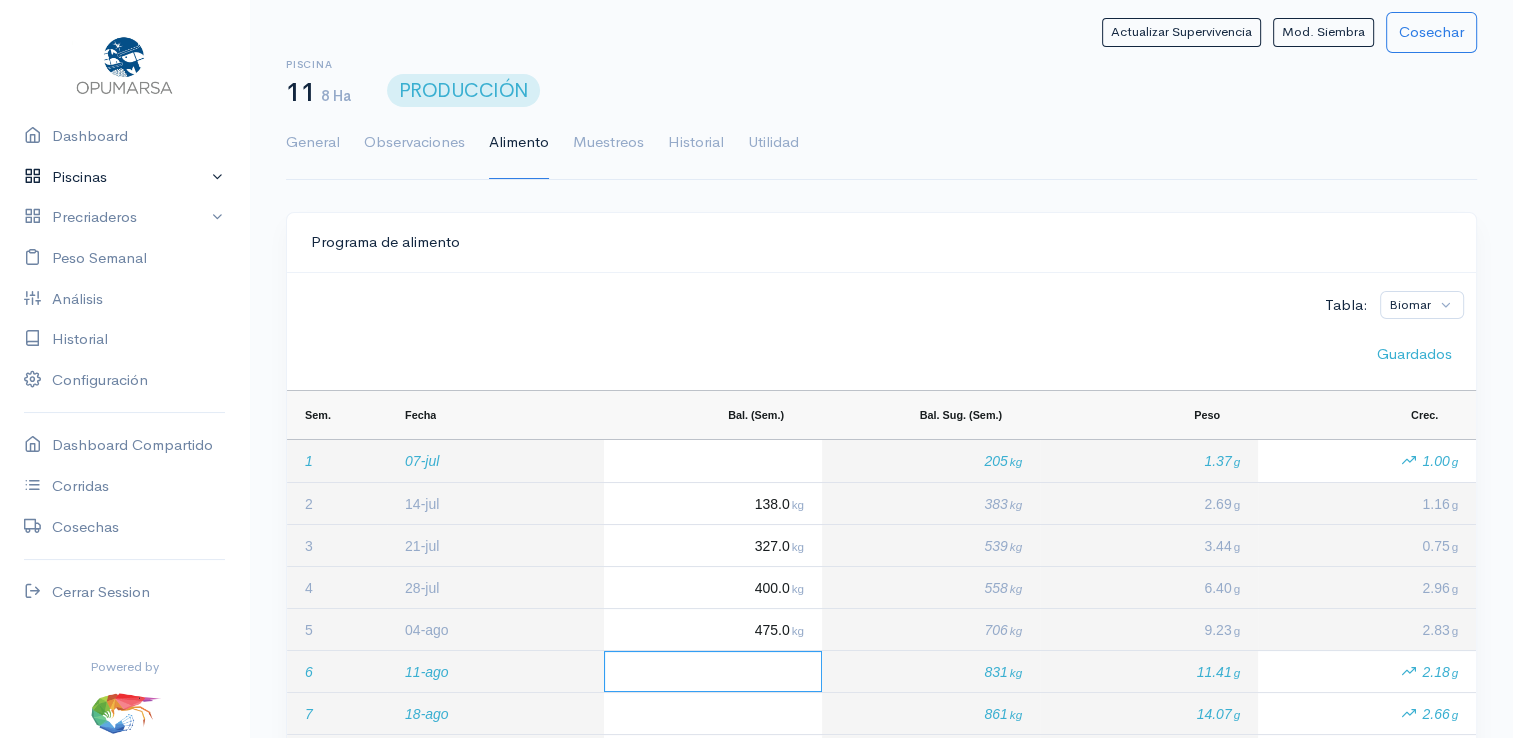 click on "Piscinas" at bounding box center (124, 177) 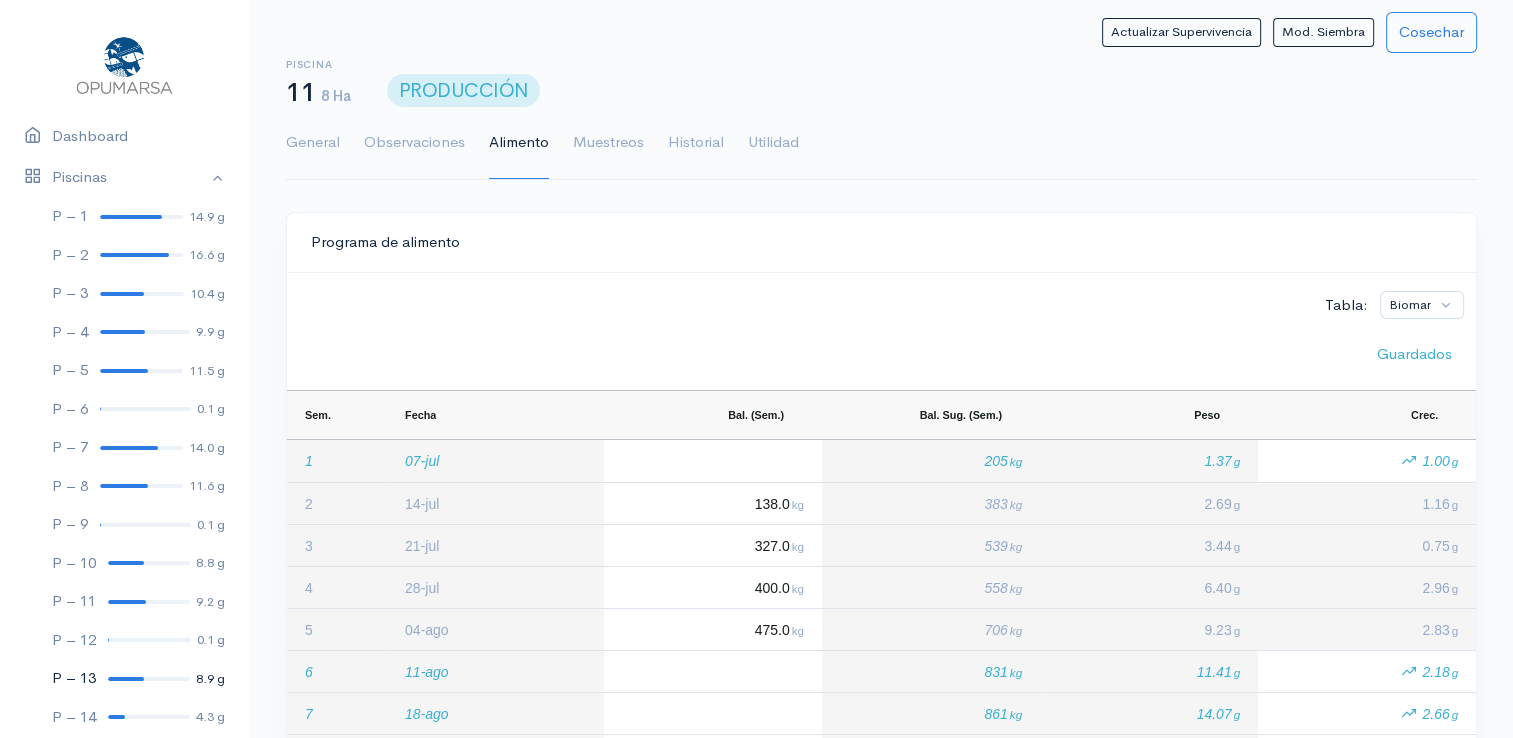 click at bounding box center (126, 679) 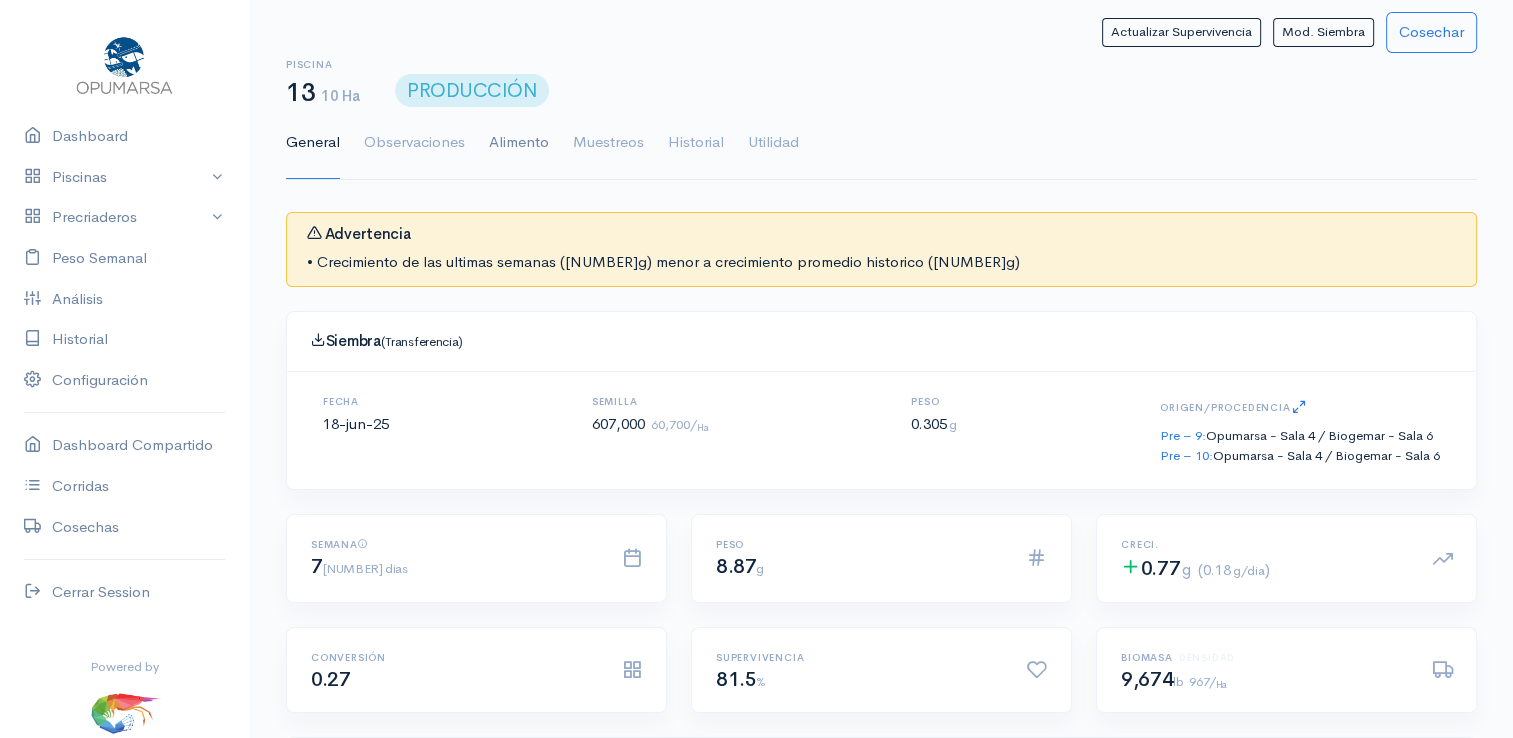 click on "Alimento" at bounding box center (519, 143) 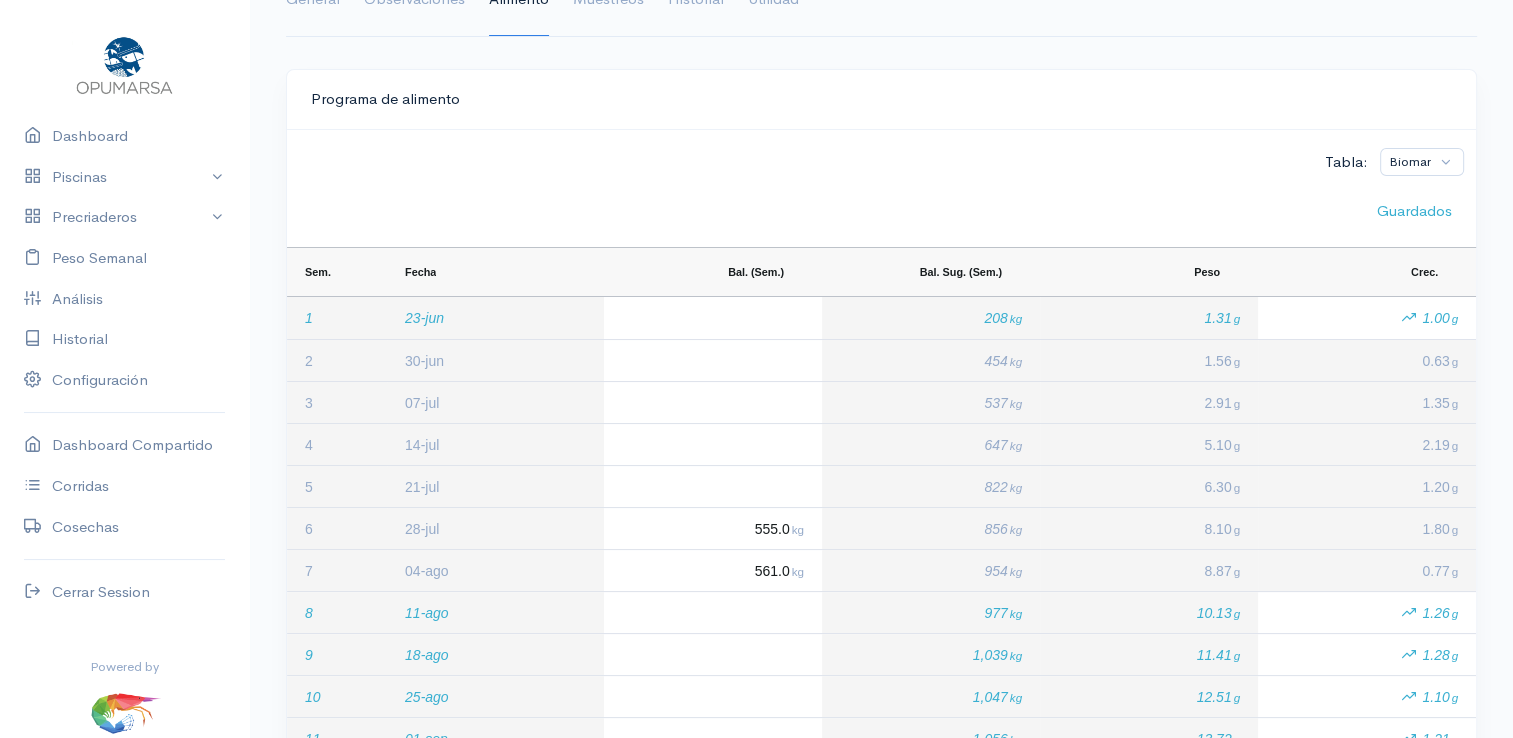 scroll, scrollTop: 200, scrollLeft: 0, axis: vertical 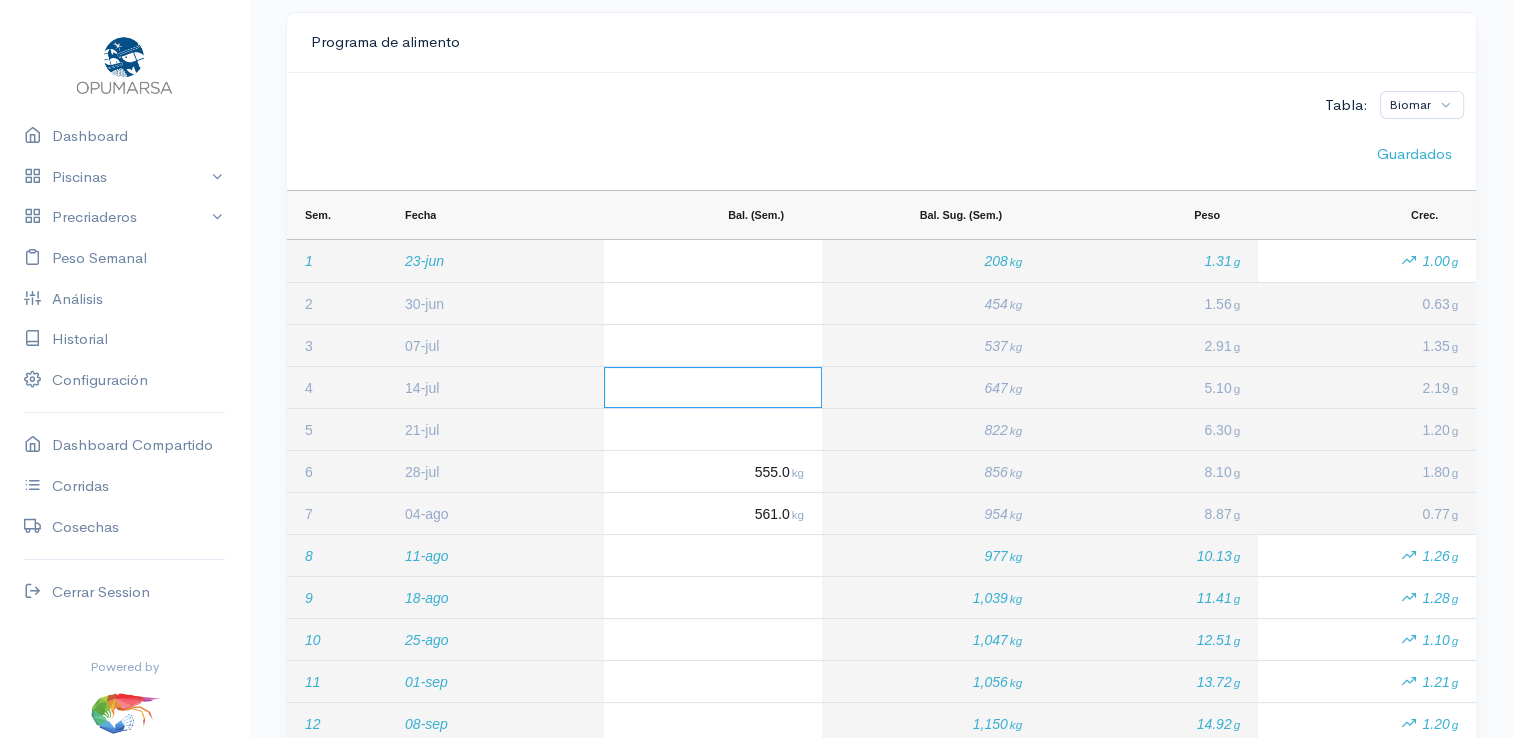 click at bounding box center [713, 387] 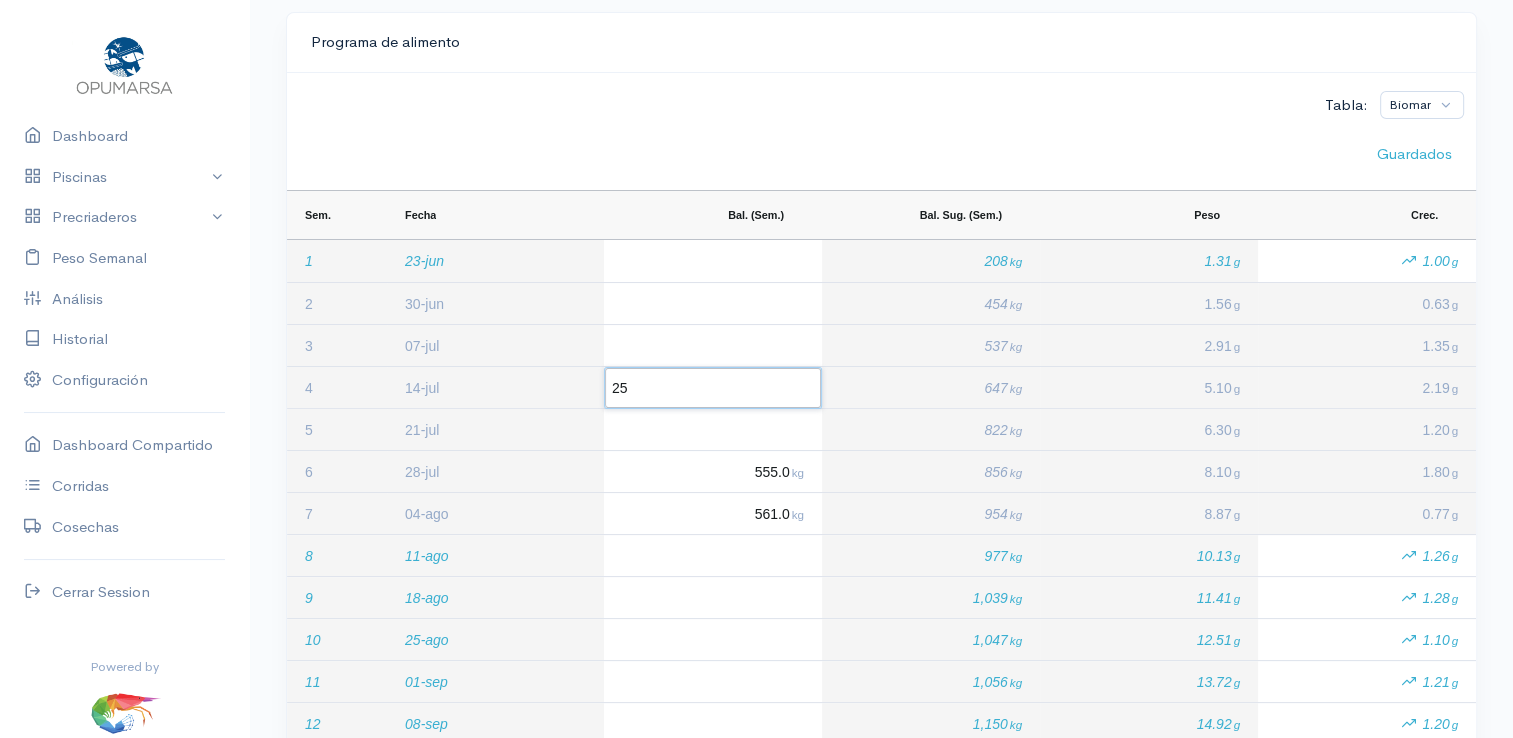 type on "250" 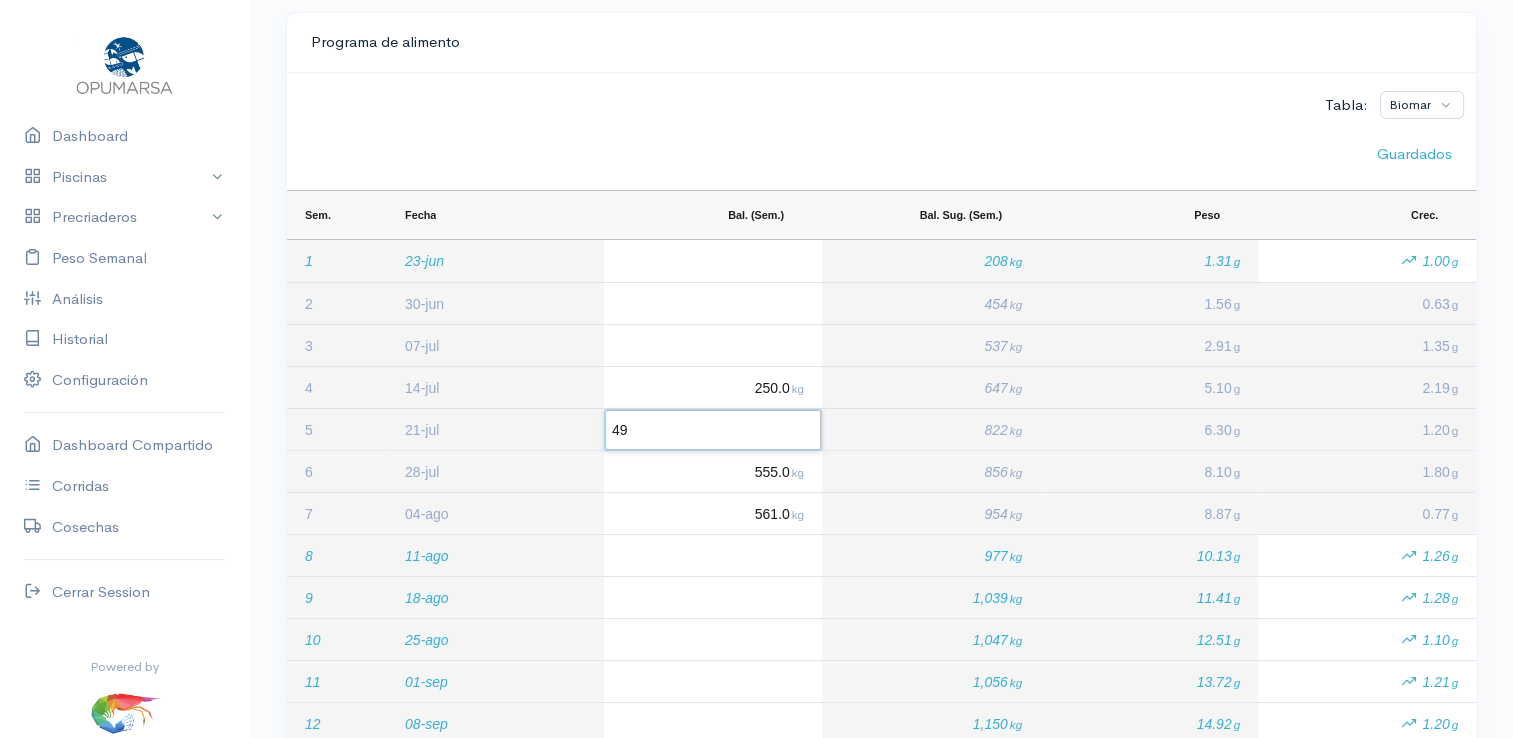 type on "490" 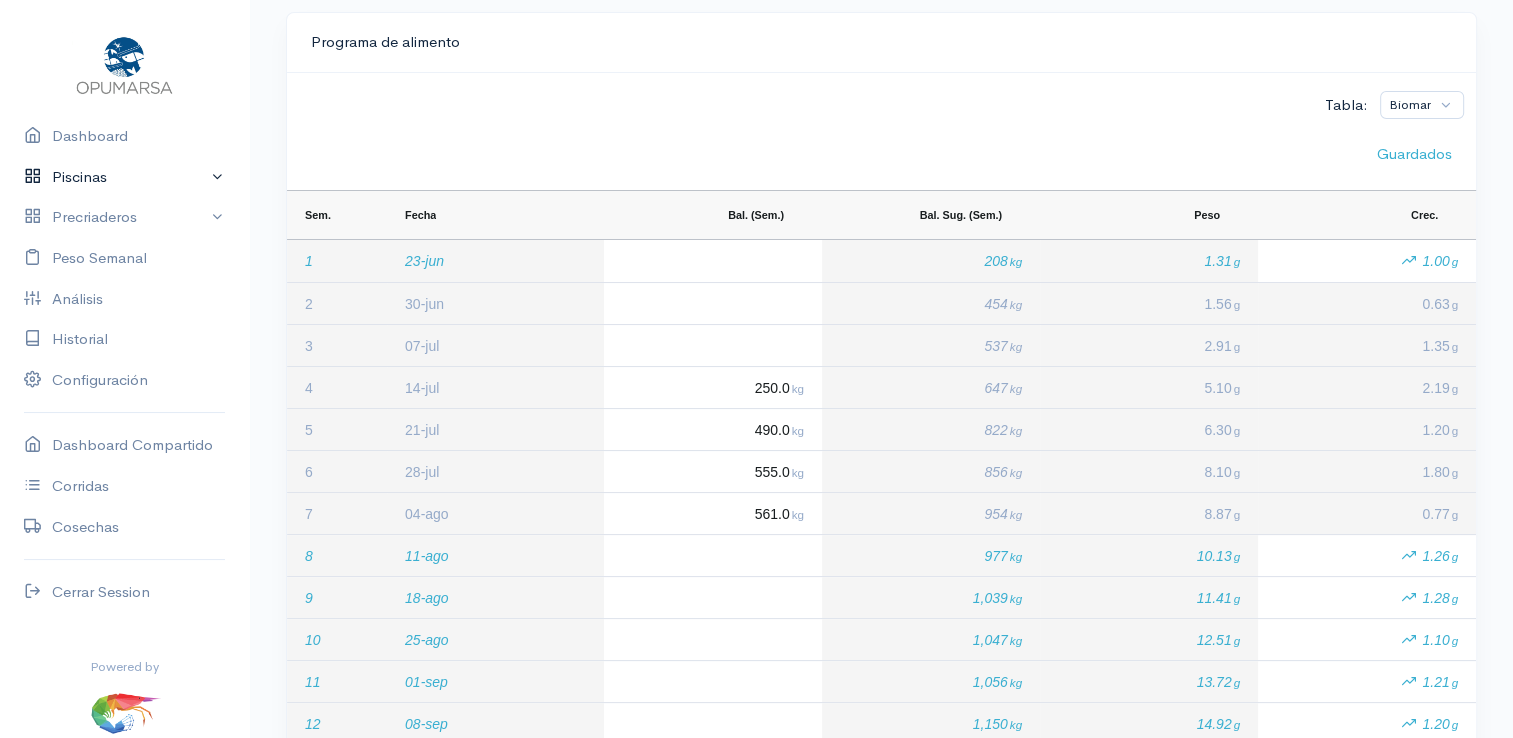 click on "Piscinas" at bounding box center (124, 177) 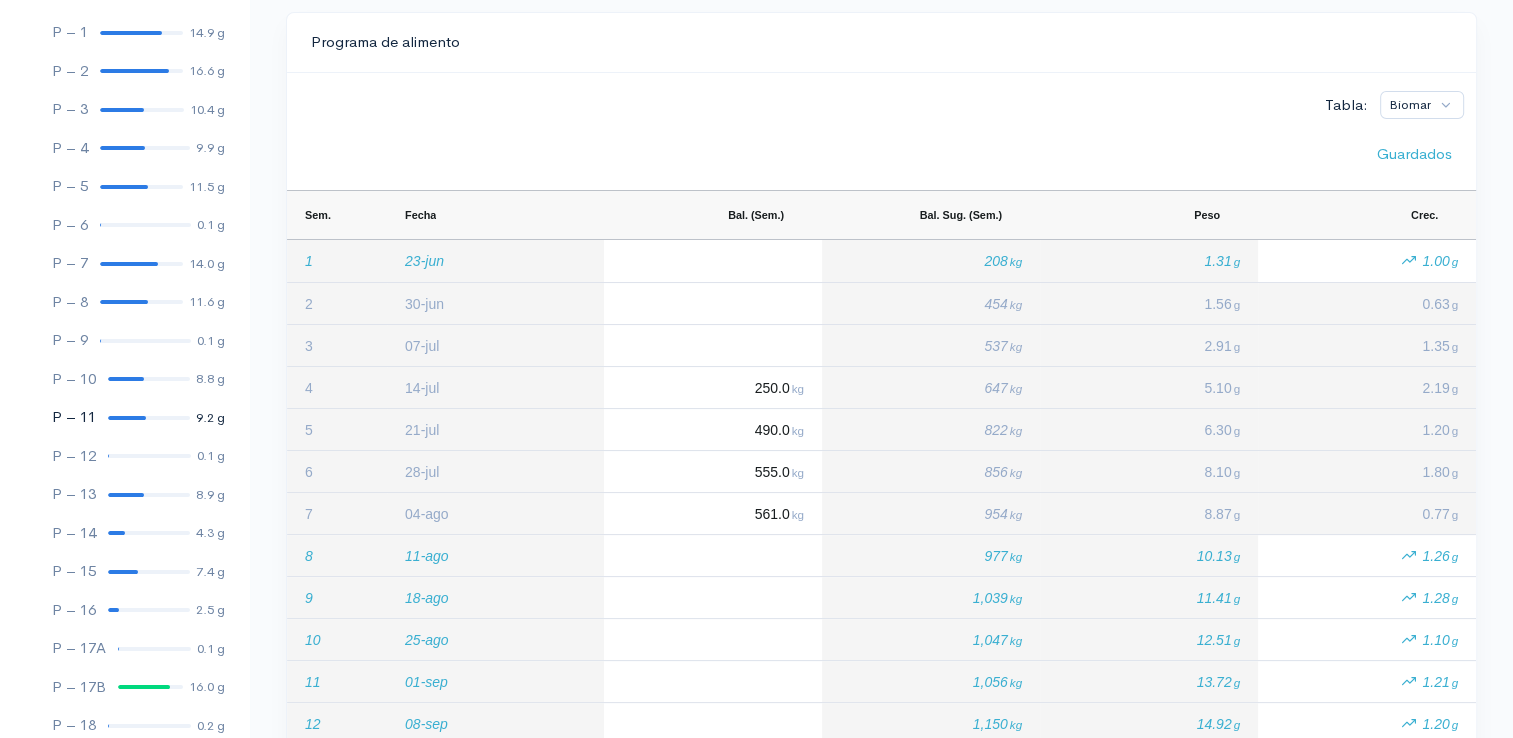 scroll, scrollTop: 200, scrollLeft: 0, axis: vertical 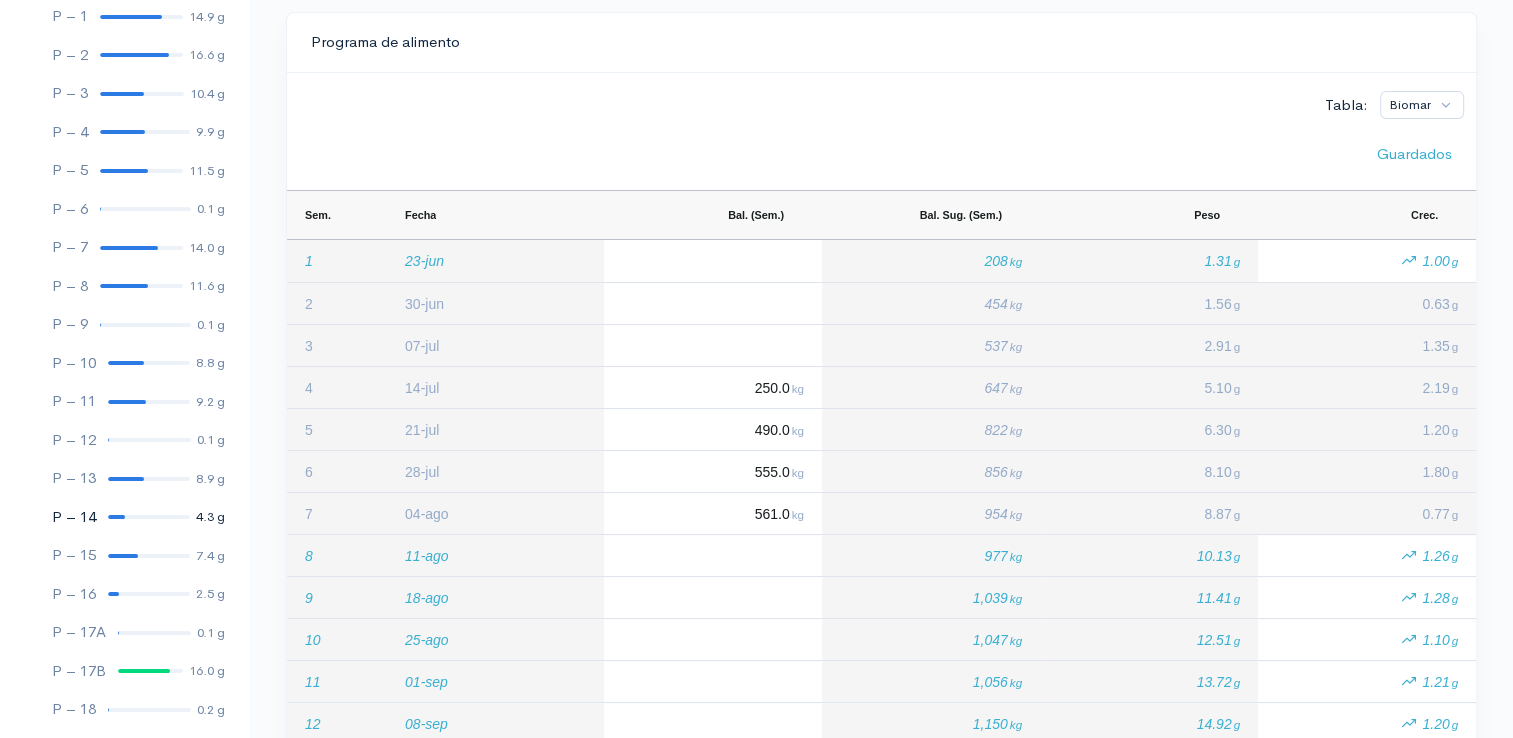 click on "P – [AGE] 4.3 g" at bounding box center [124, 517] 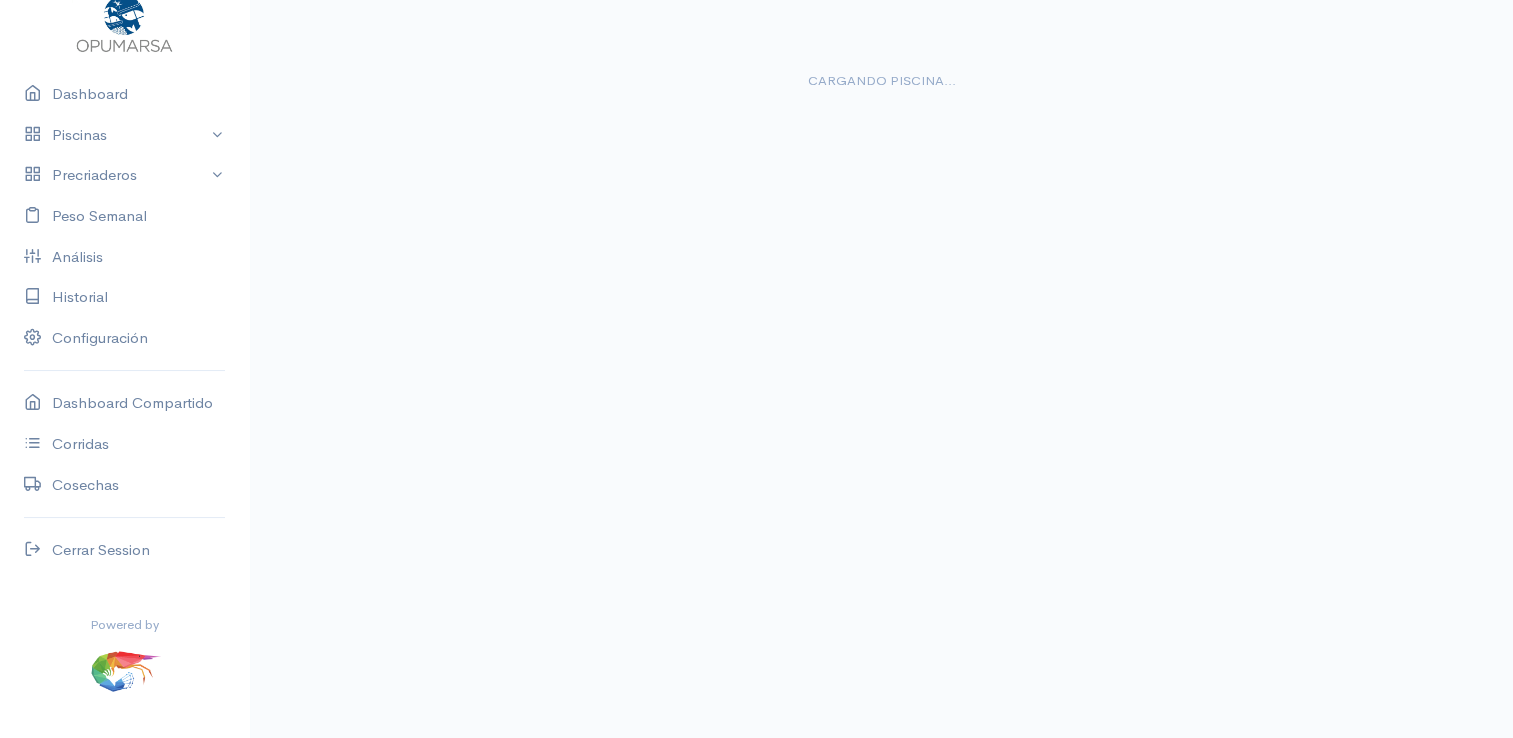 scroll, scrollTop: 0, scrollLeft: 0, axis: both 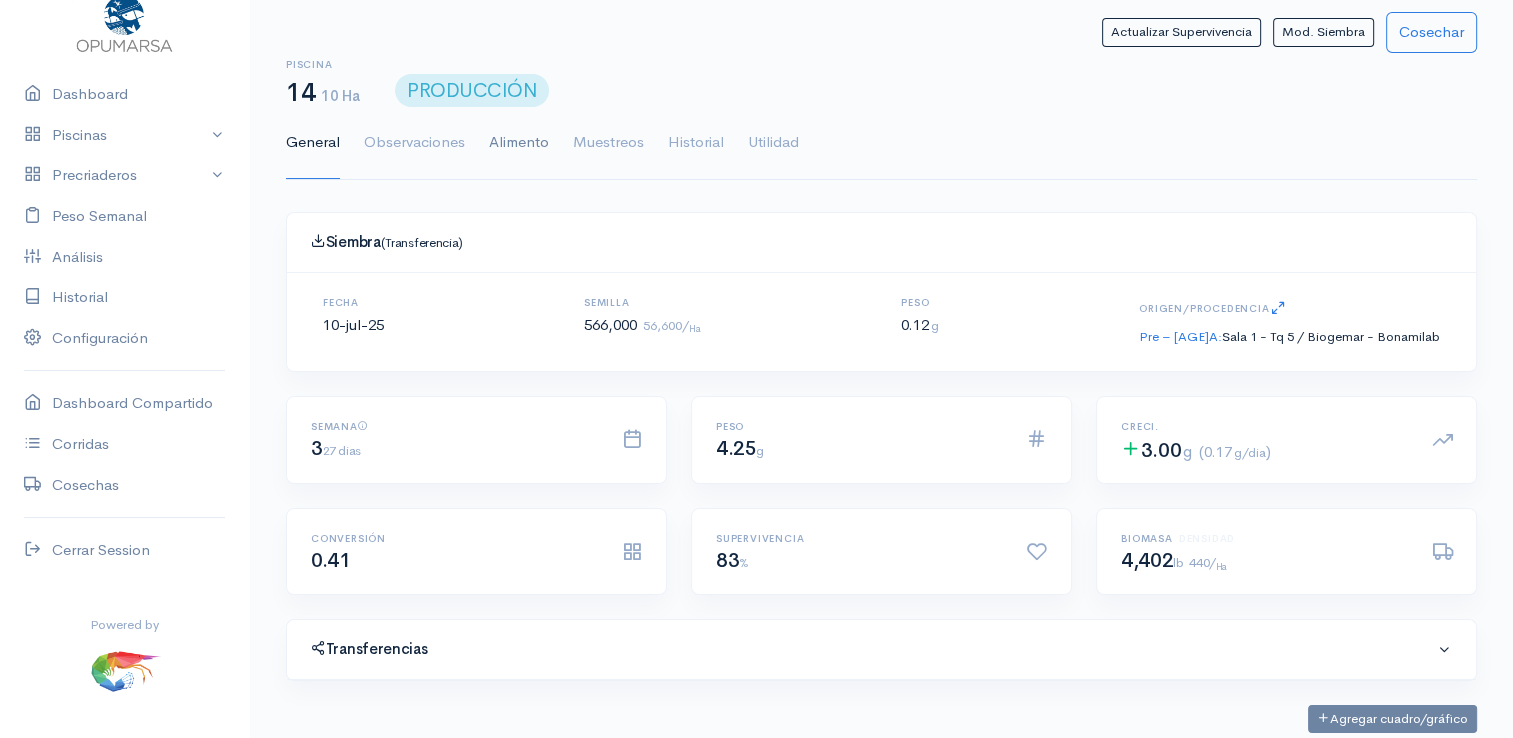 click on "Alimento" at bounding box center (519, 143) 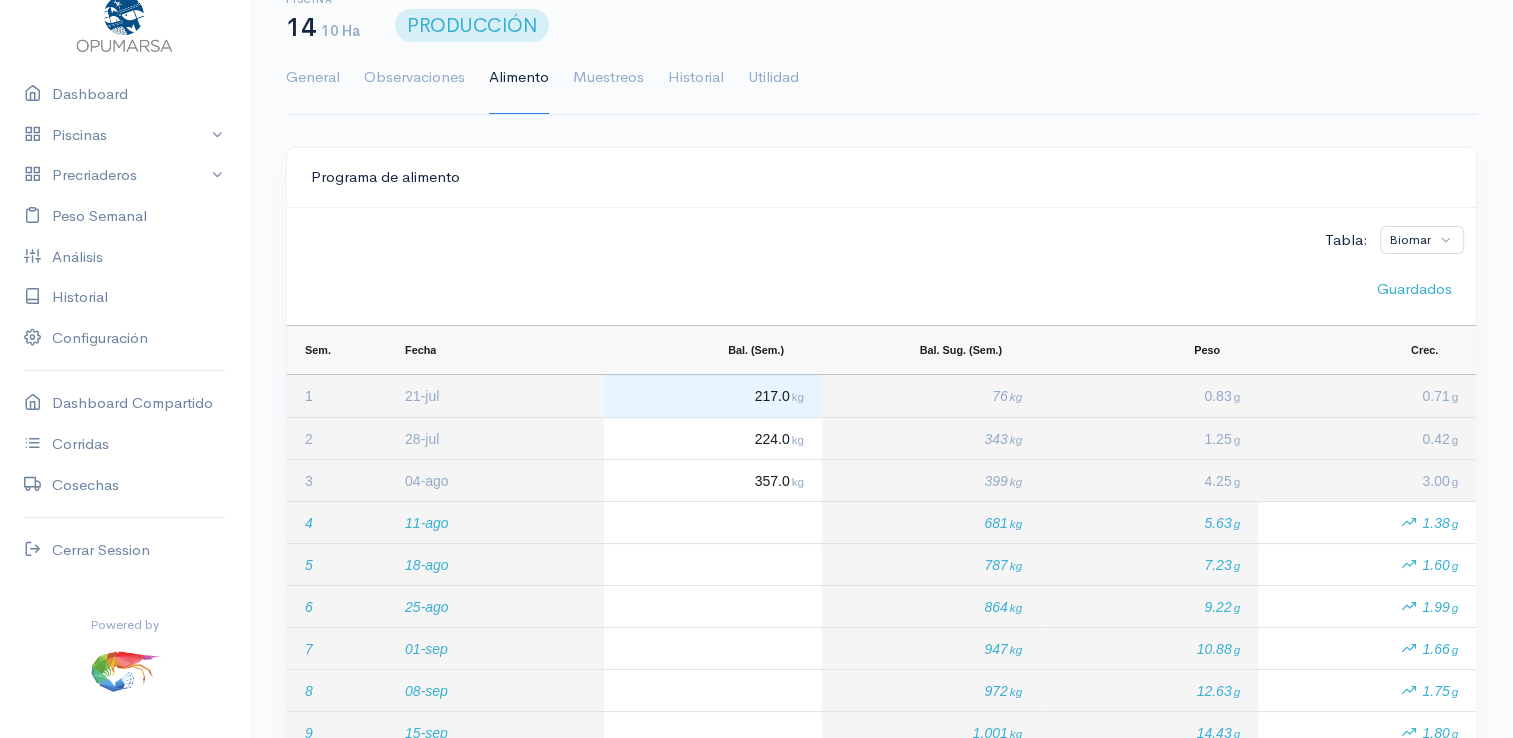 scroll, scrollTop: 100, scrollLeft: 0, axis: vertical 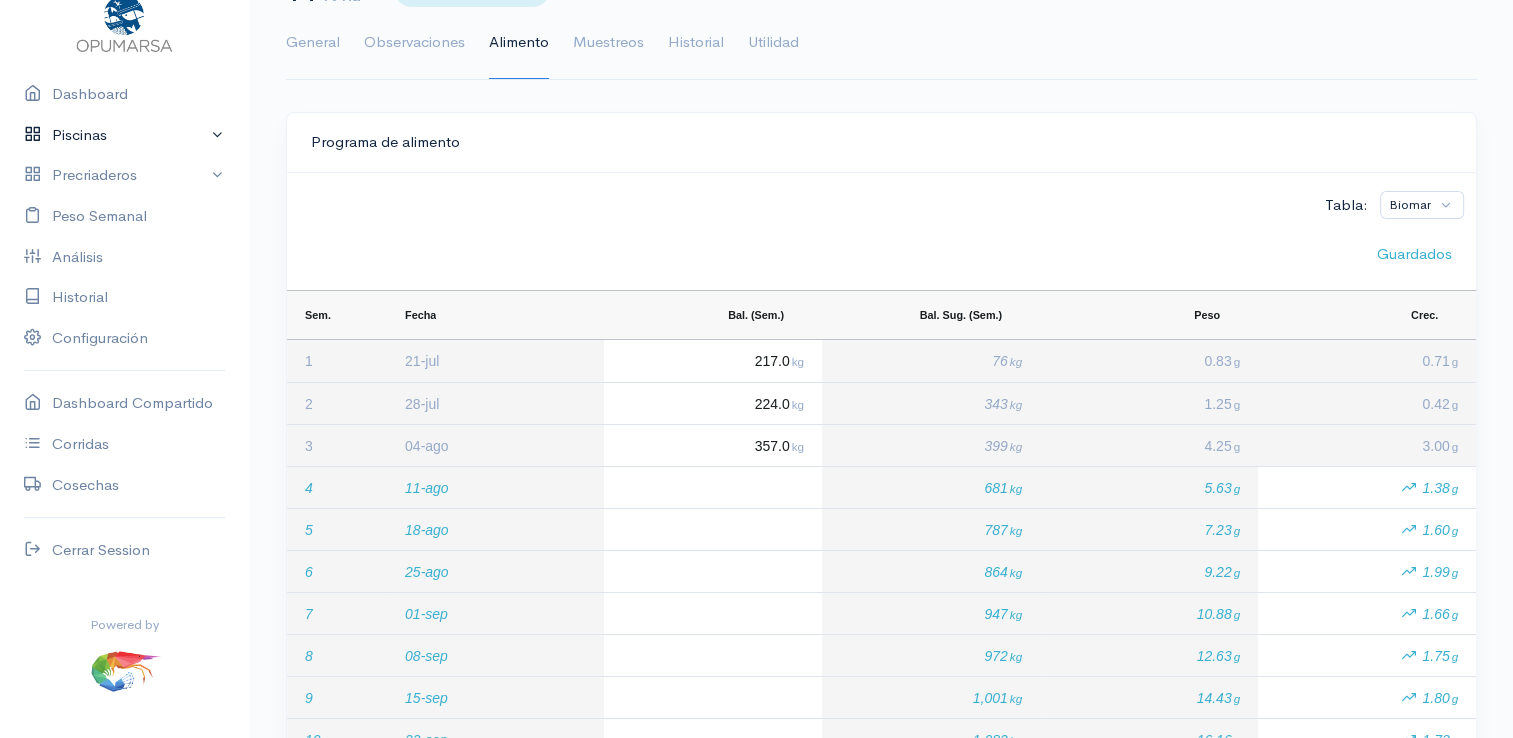 click on "Piscinas" at bounding box center (124, 135) 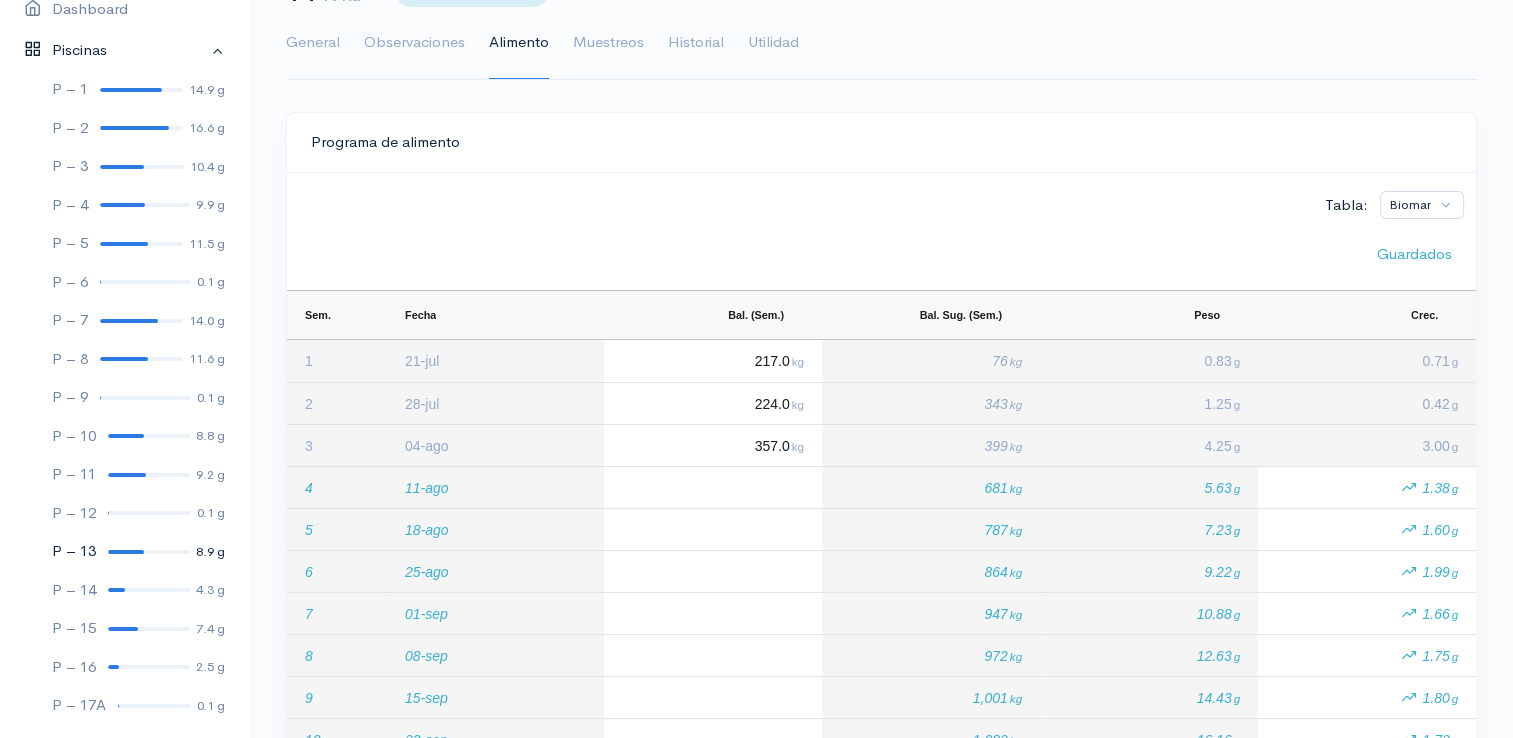 scroll, scrollTop: 161, scrollLeft: 0, axis: vertical 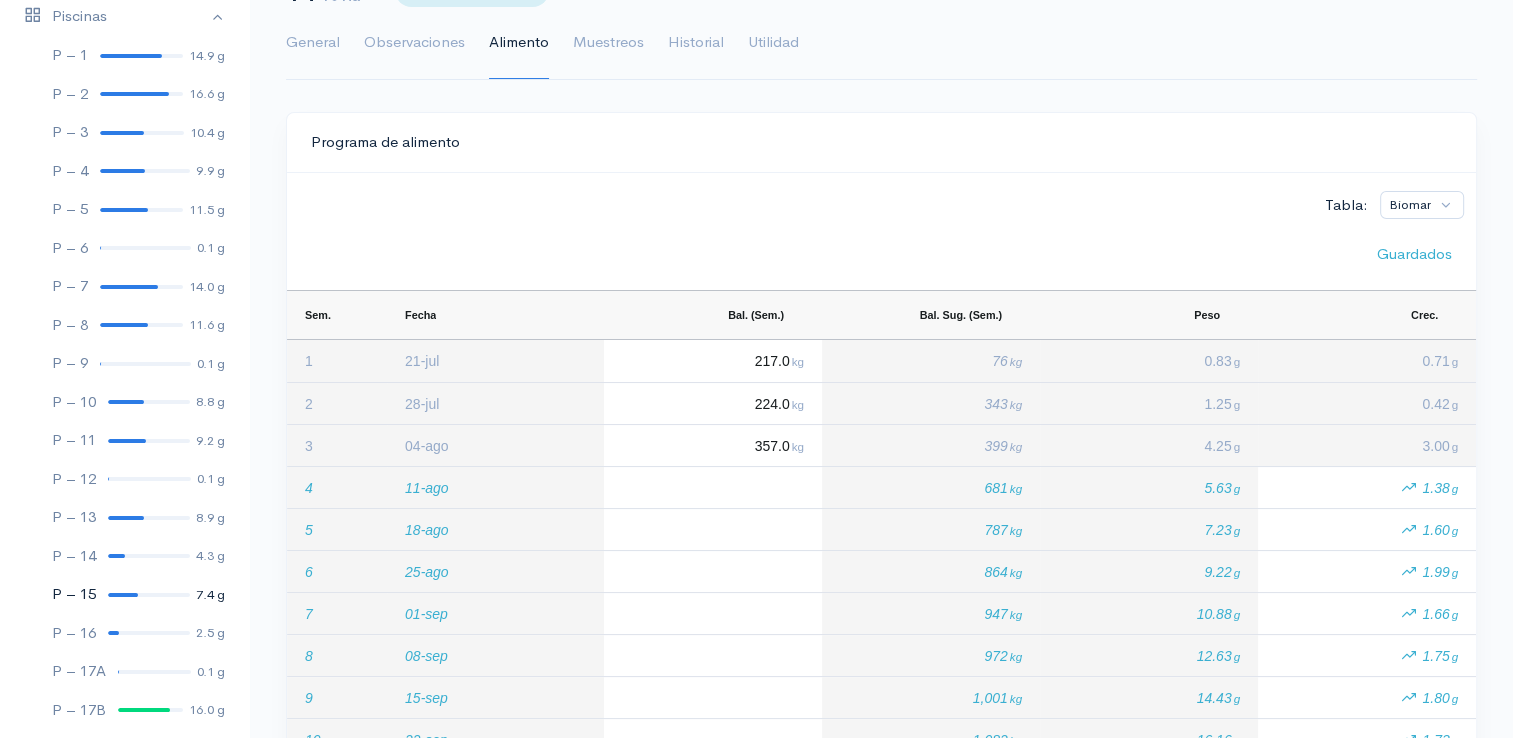 click at bounding box center [123, 595] 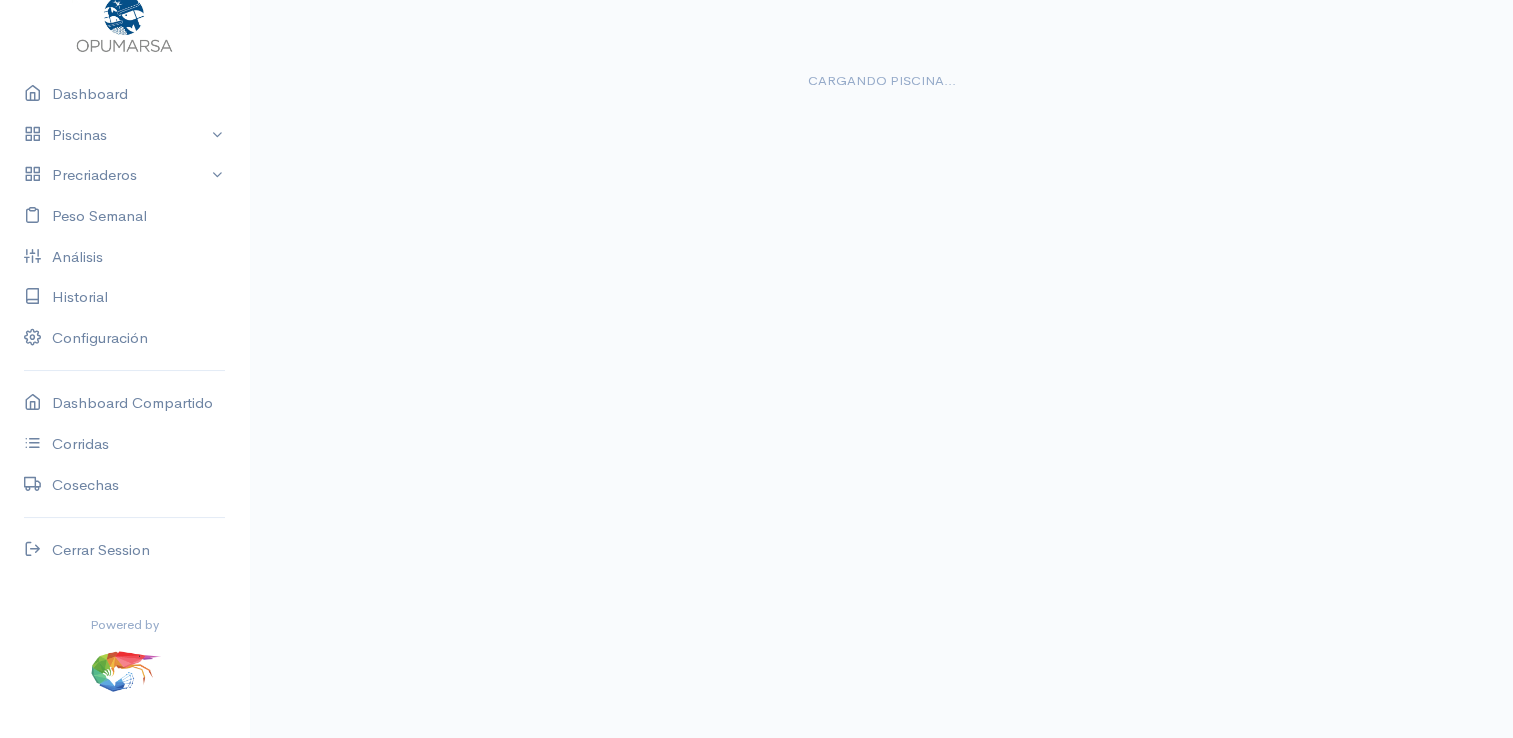scroll, scrollTop: 0, scrollLeft: 0, axis: both 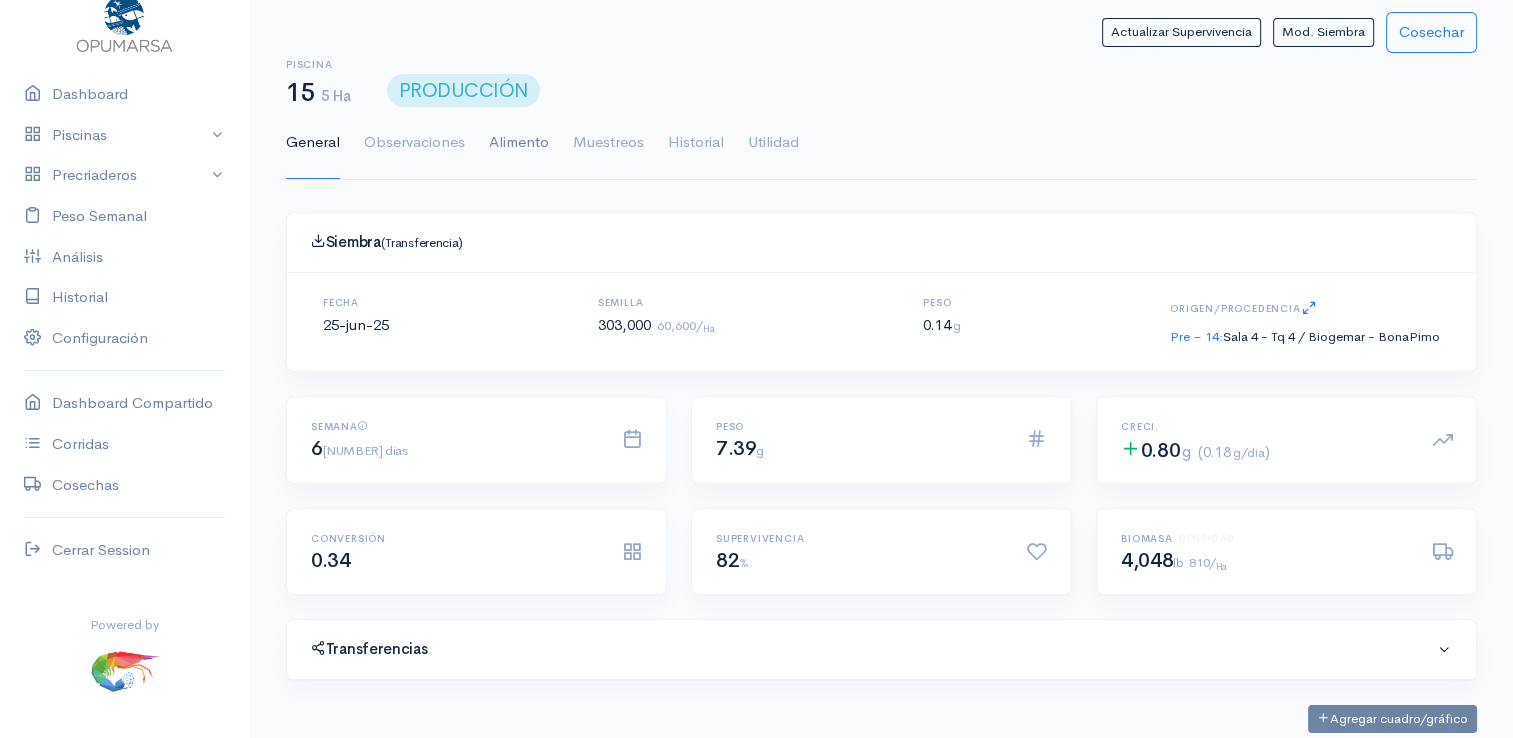 click on "Alimento" at bounding box center [519, 143] 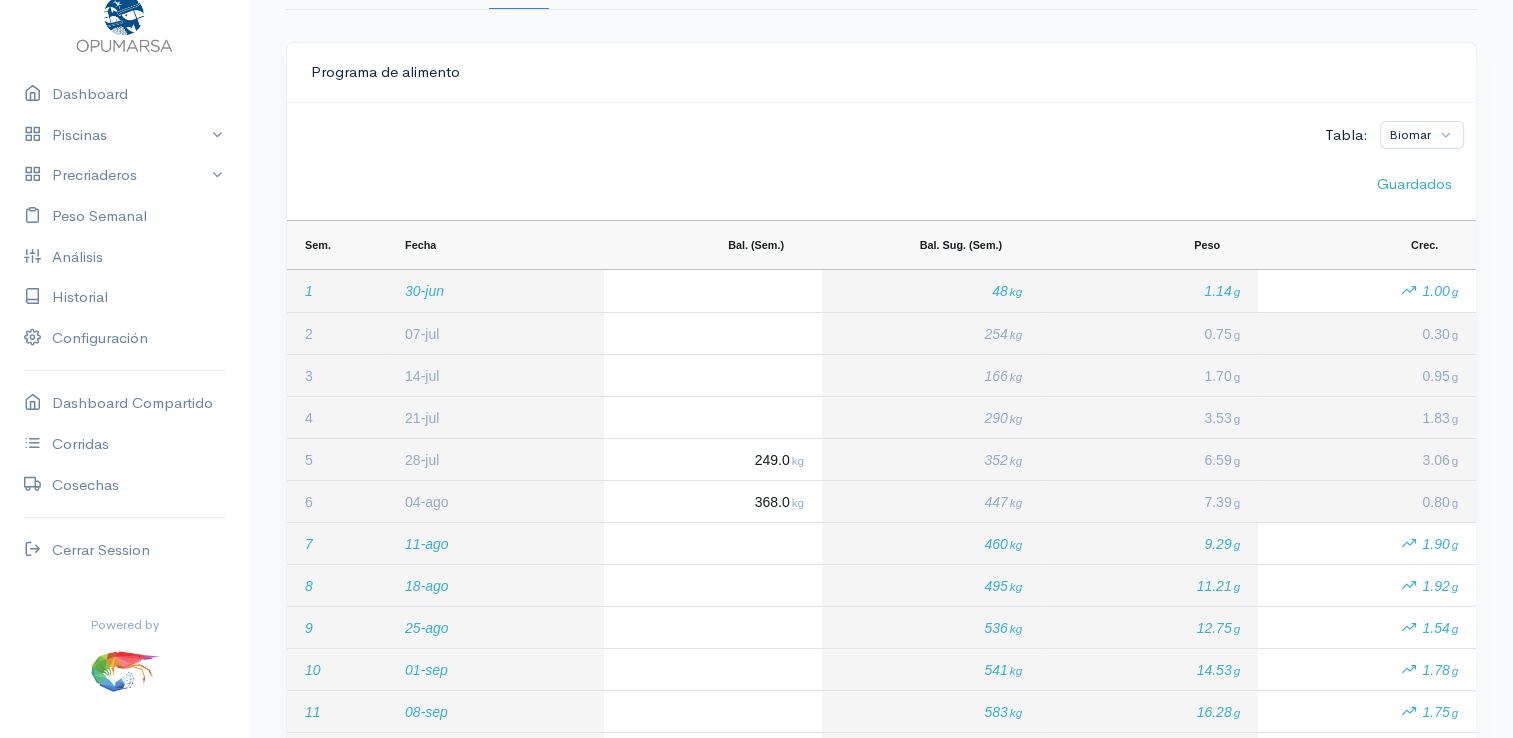 scroll, scrollTop: 200, scrollLeft: 0, axis: vertical 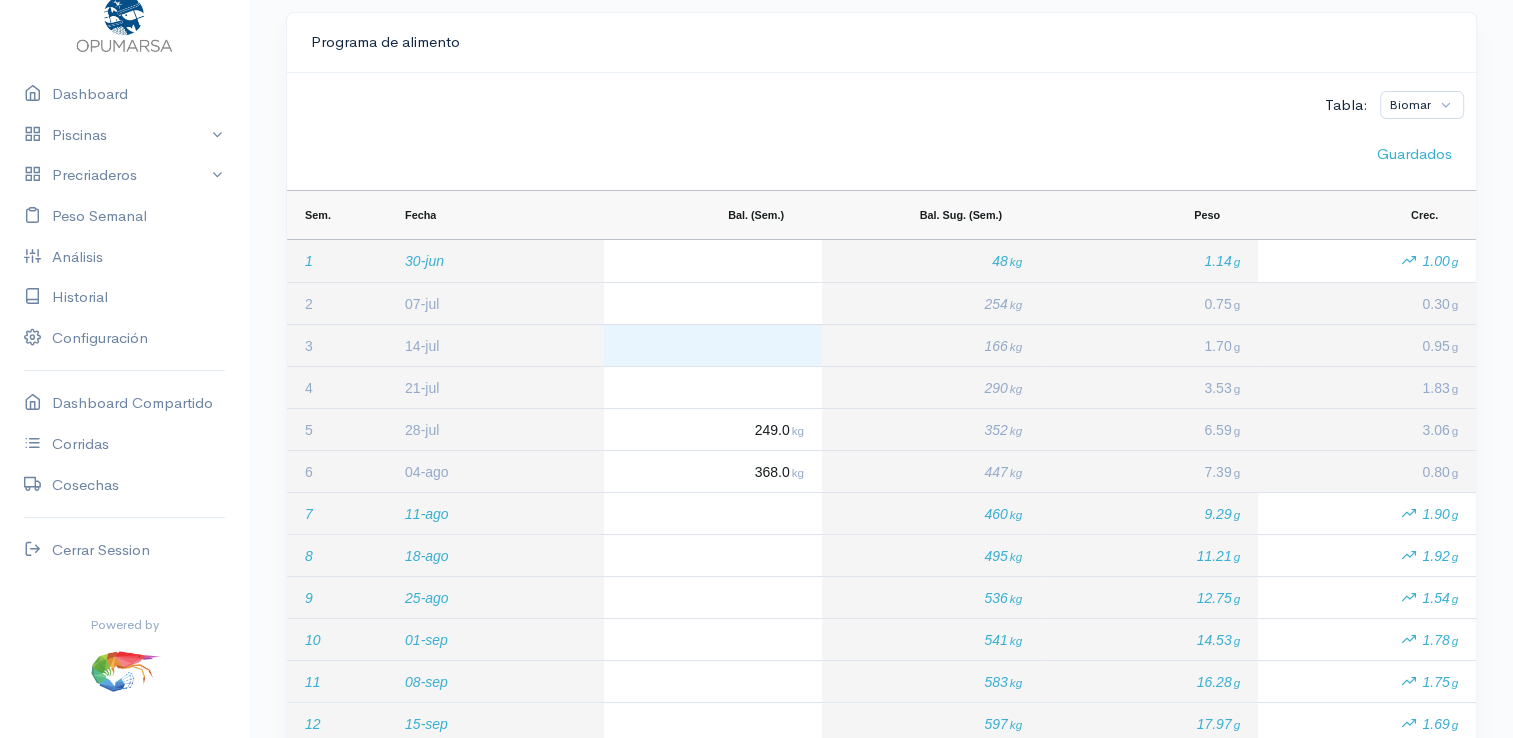click at bounding box center [713, 345] 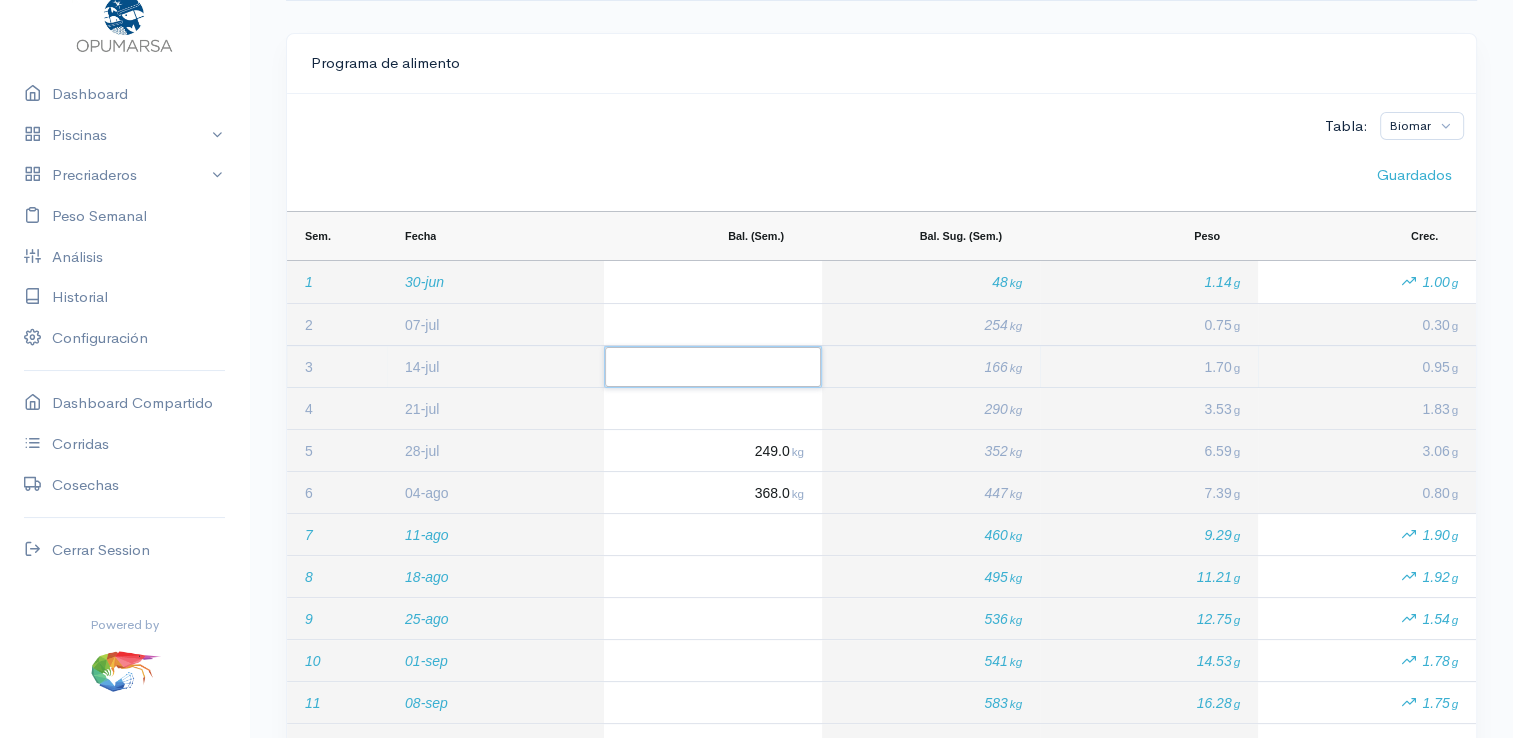 scroll, scrollTop: 200, scrollLeft: 0, axis: vertical 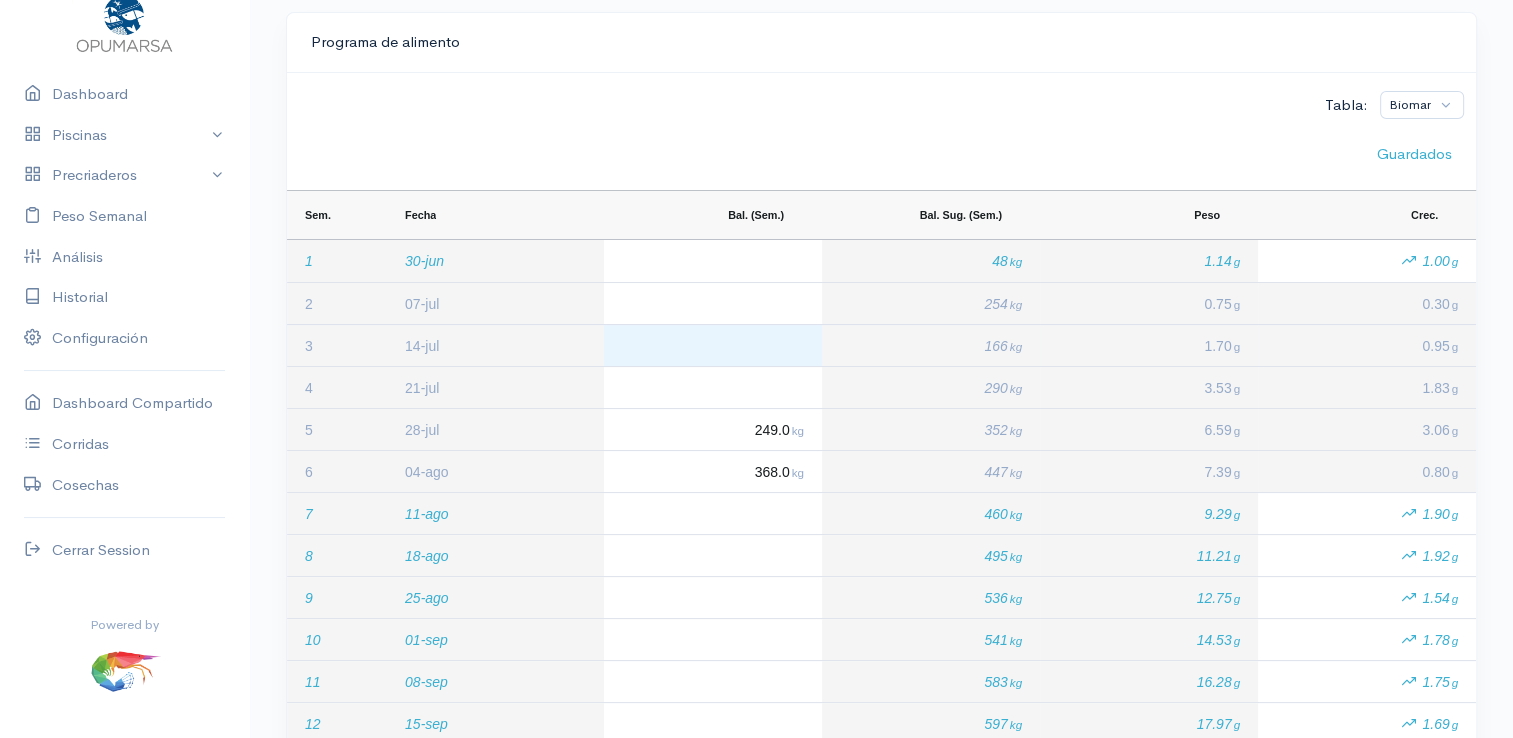 click at bounding box center [713, 345] 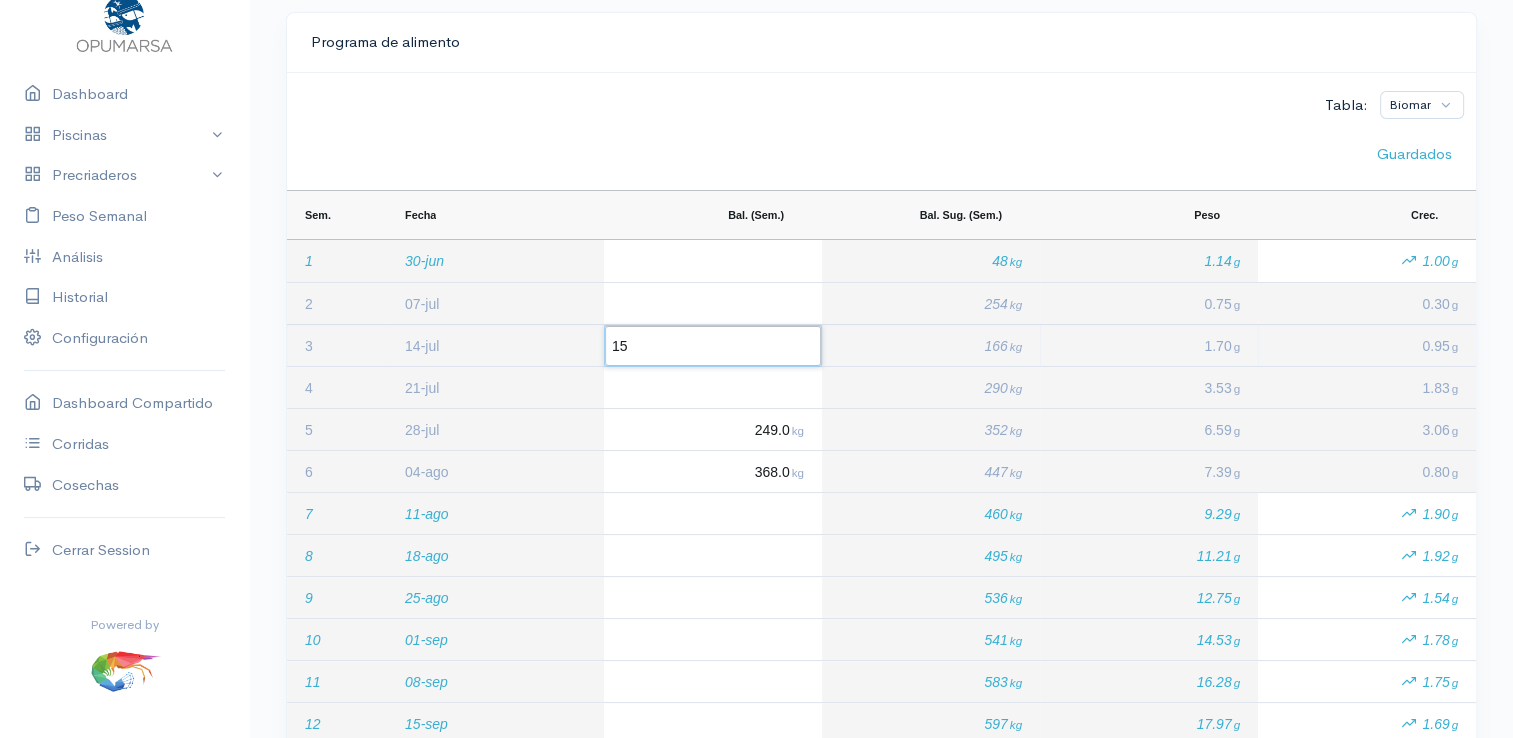 type on "150" 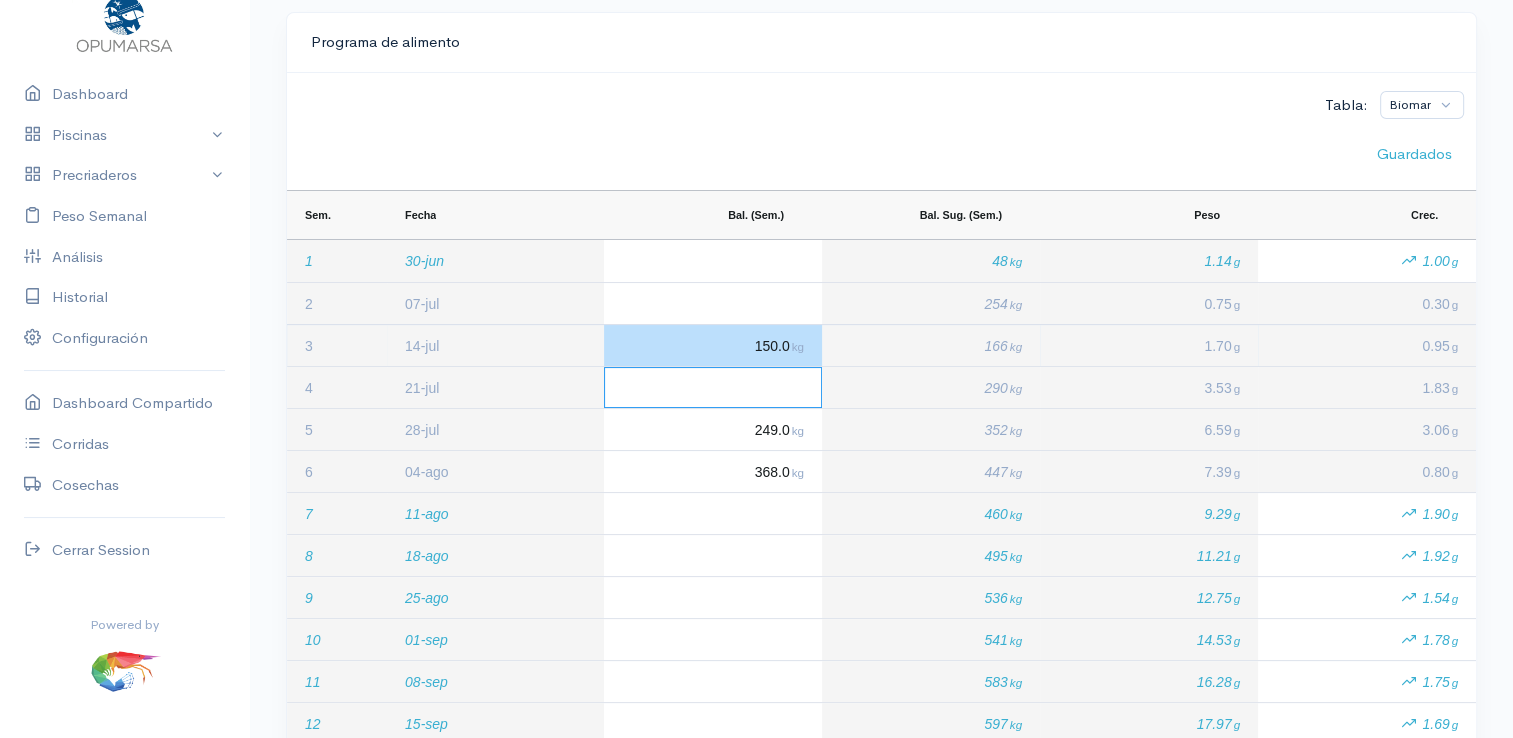 click at bounding box center (713, 387) 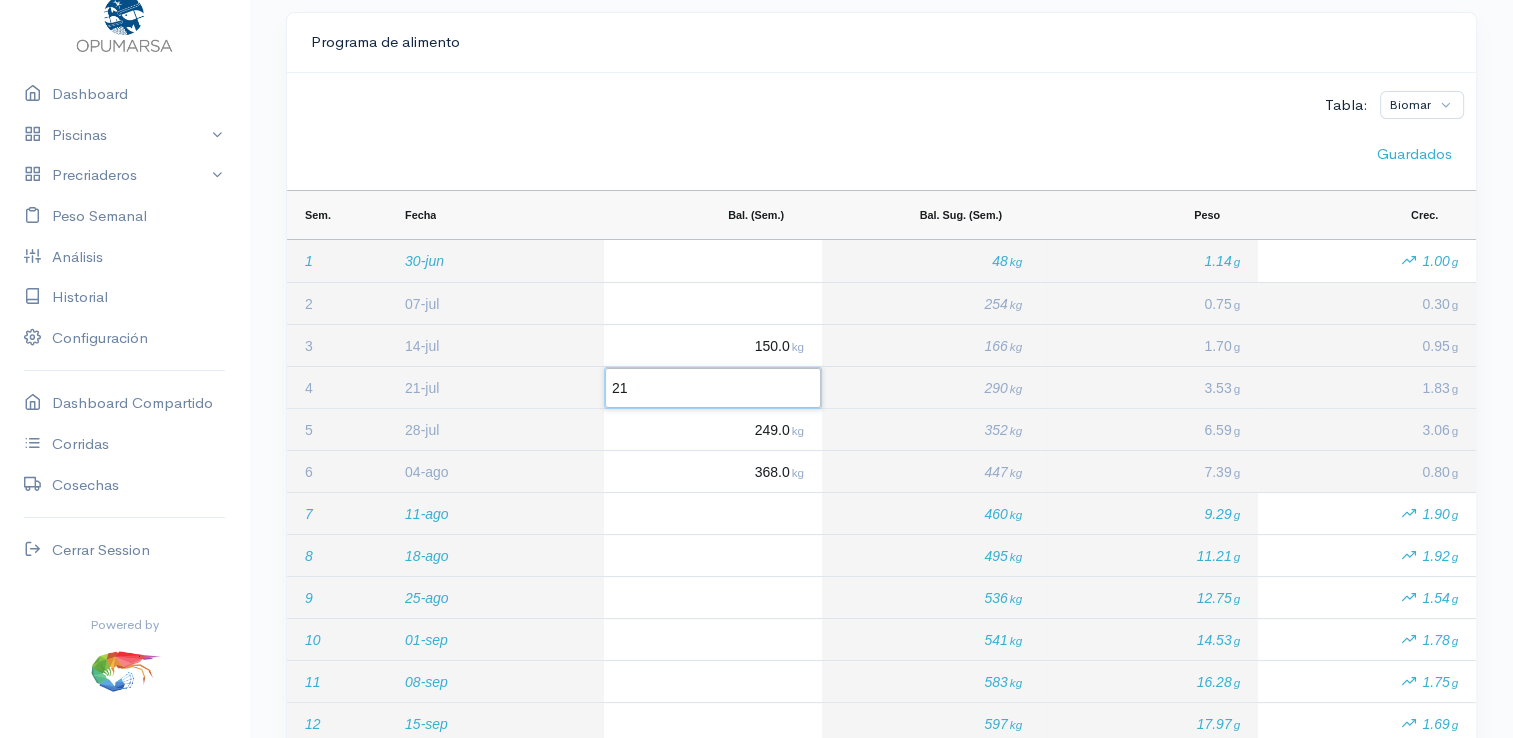 type on "210" 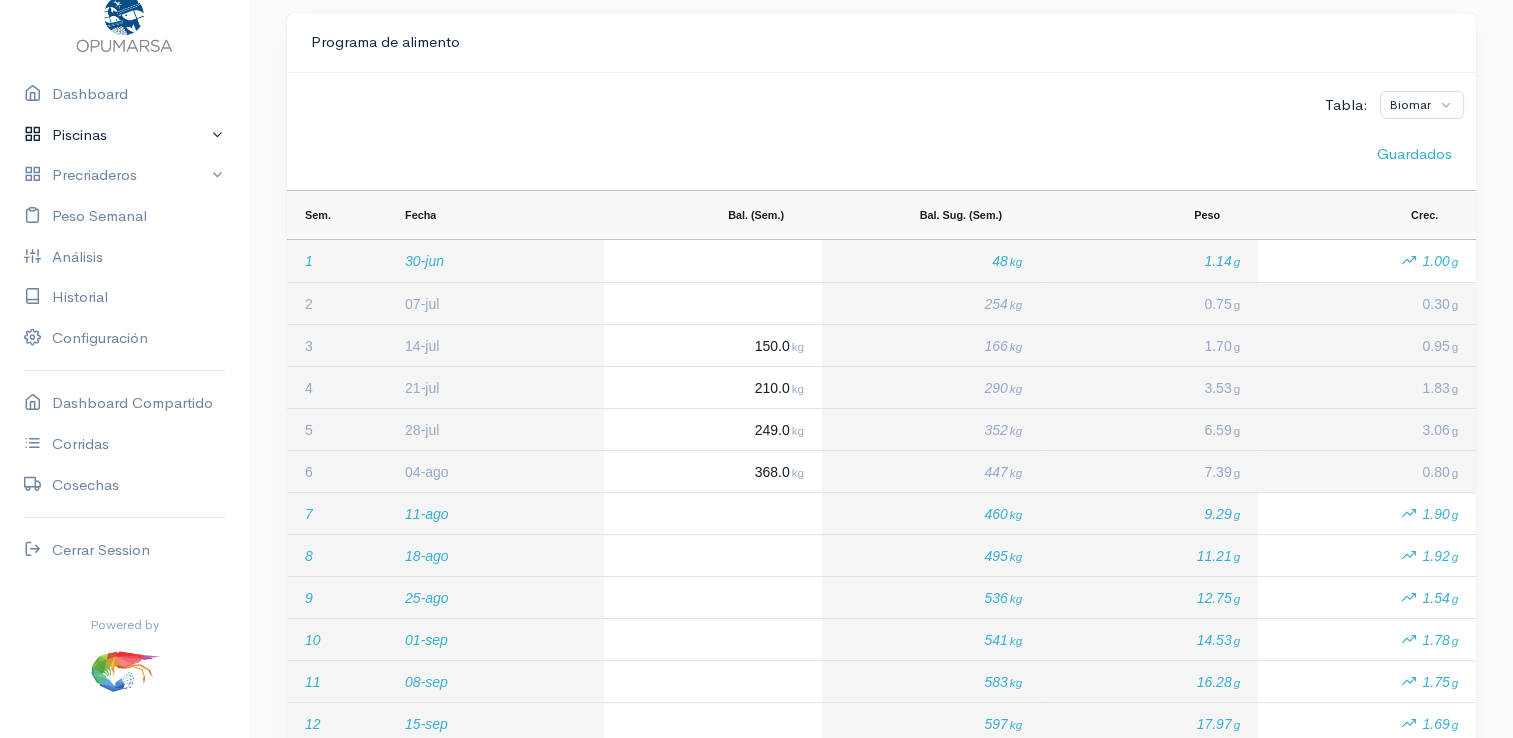 click on "Piscinas" at bounding box center (124, 135) 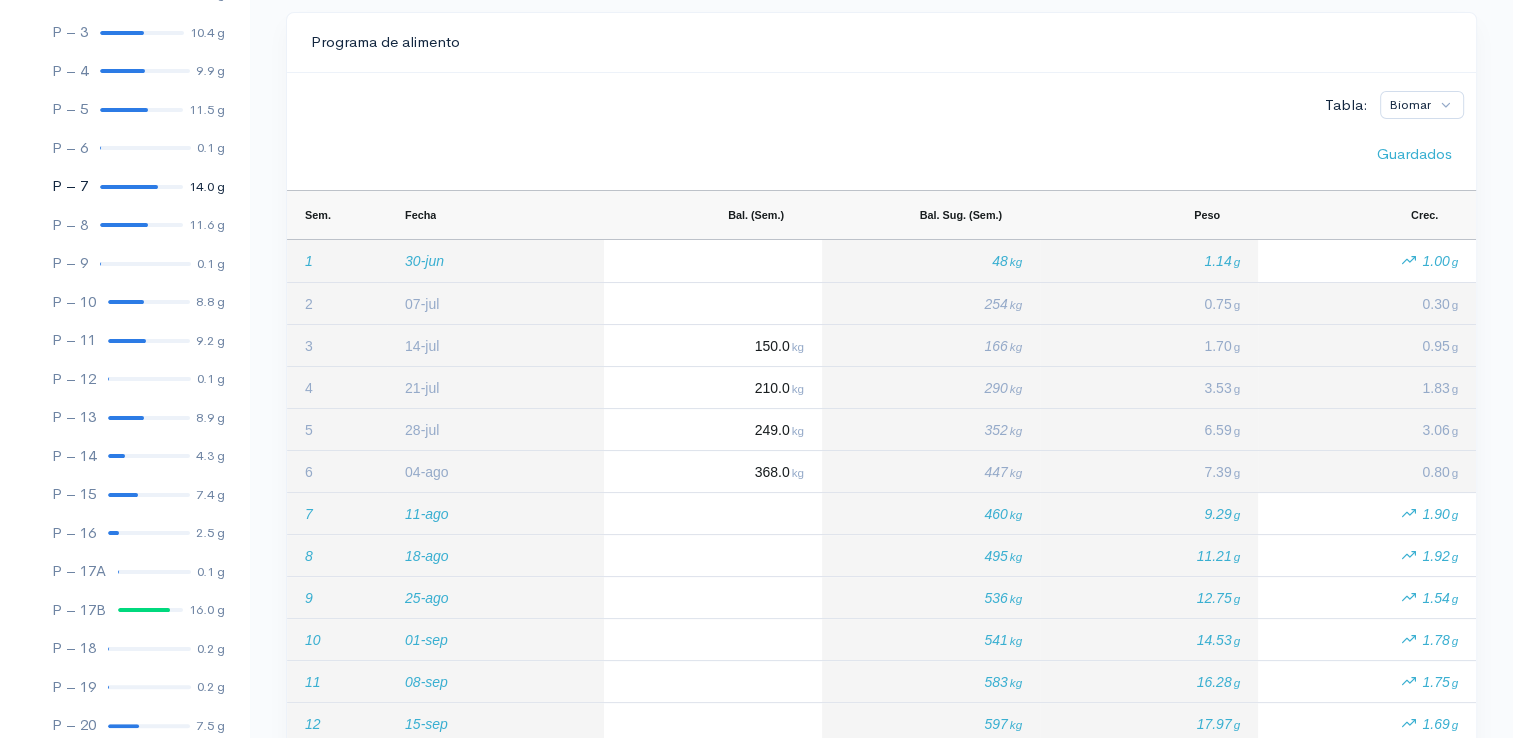 scroll, scrollTop: 361, scrollLeft: 0, axis: vertical 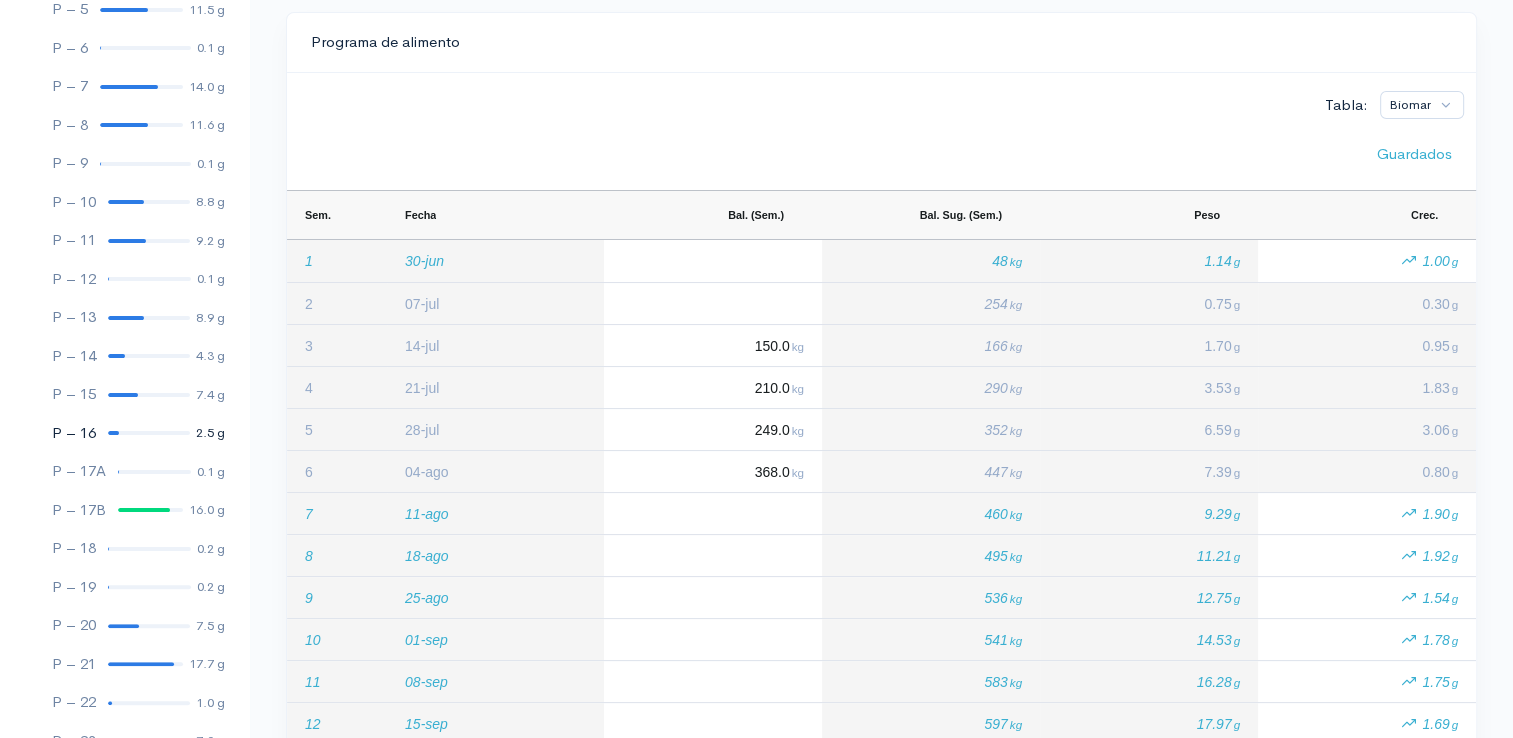click on "P – 16 2.5 g" at bounding box center [124, 433] 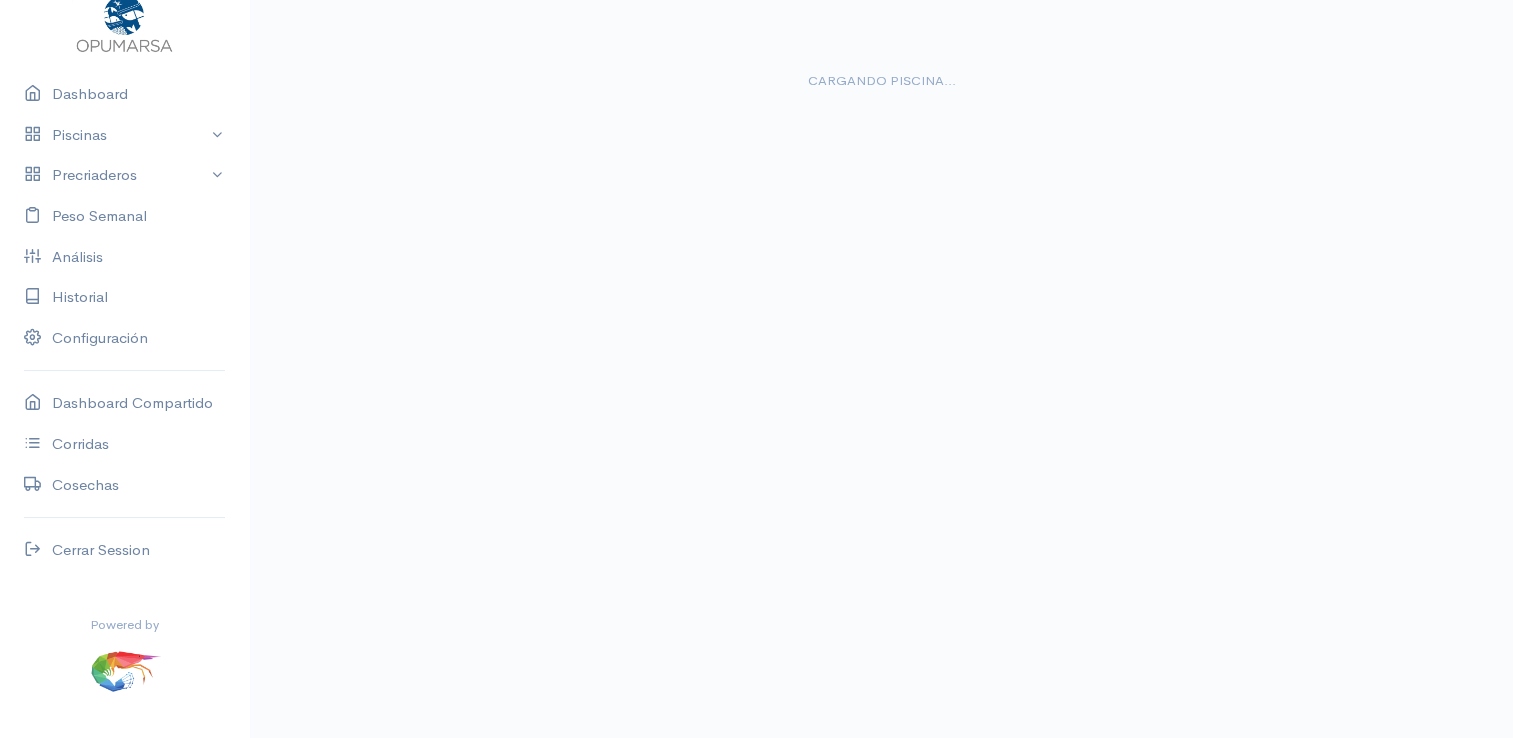 scroll, scrollTop: 36, scrollLeft: 0, axis: vertical 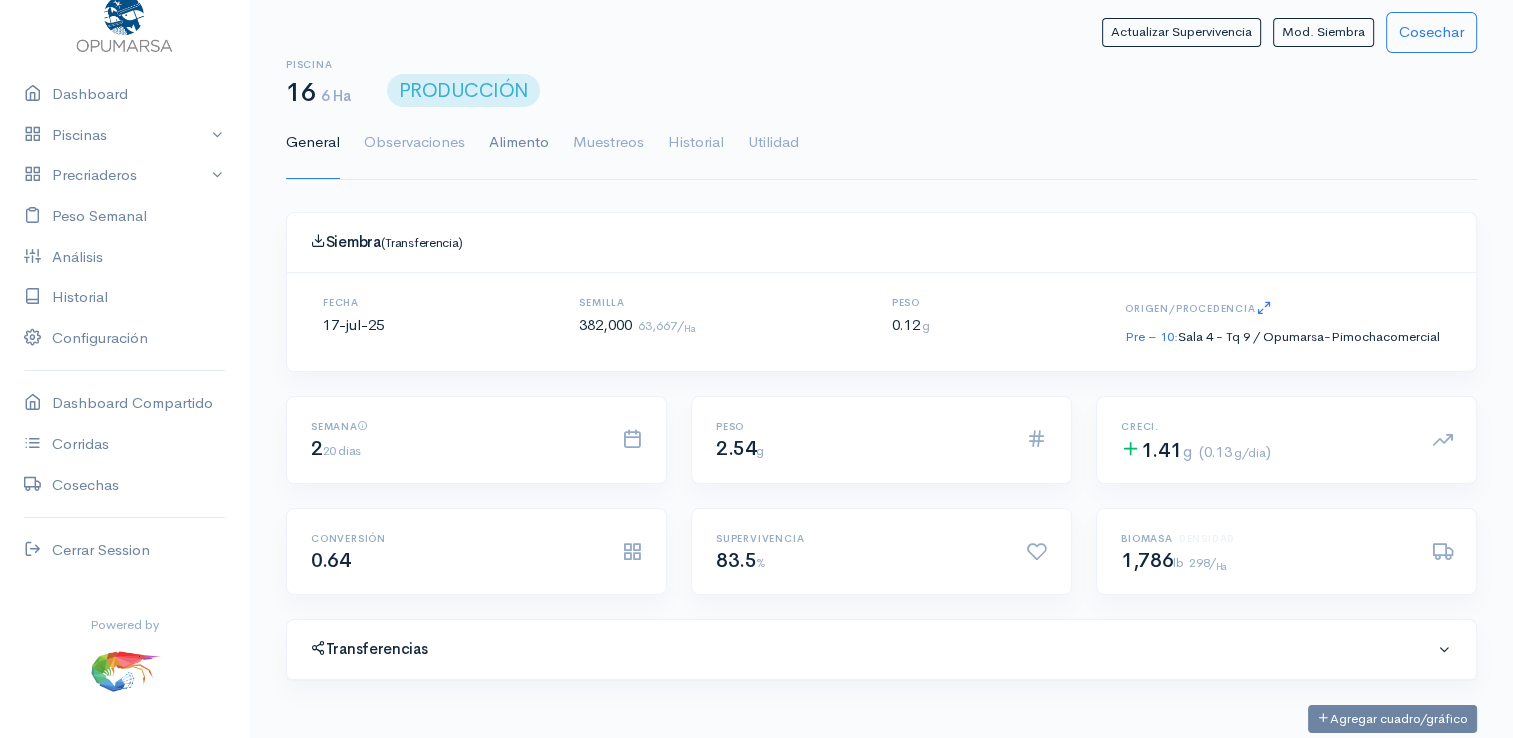 click on "Alimento" at bounding box center (519, 143) 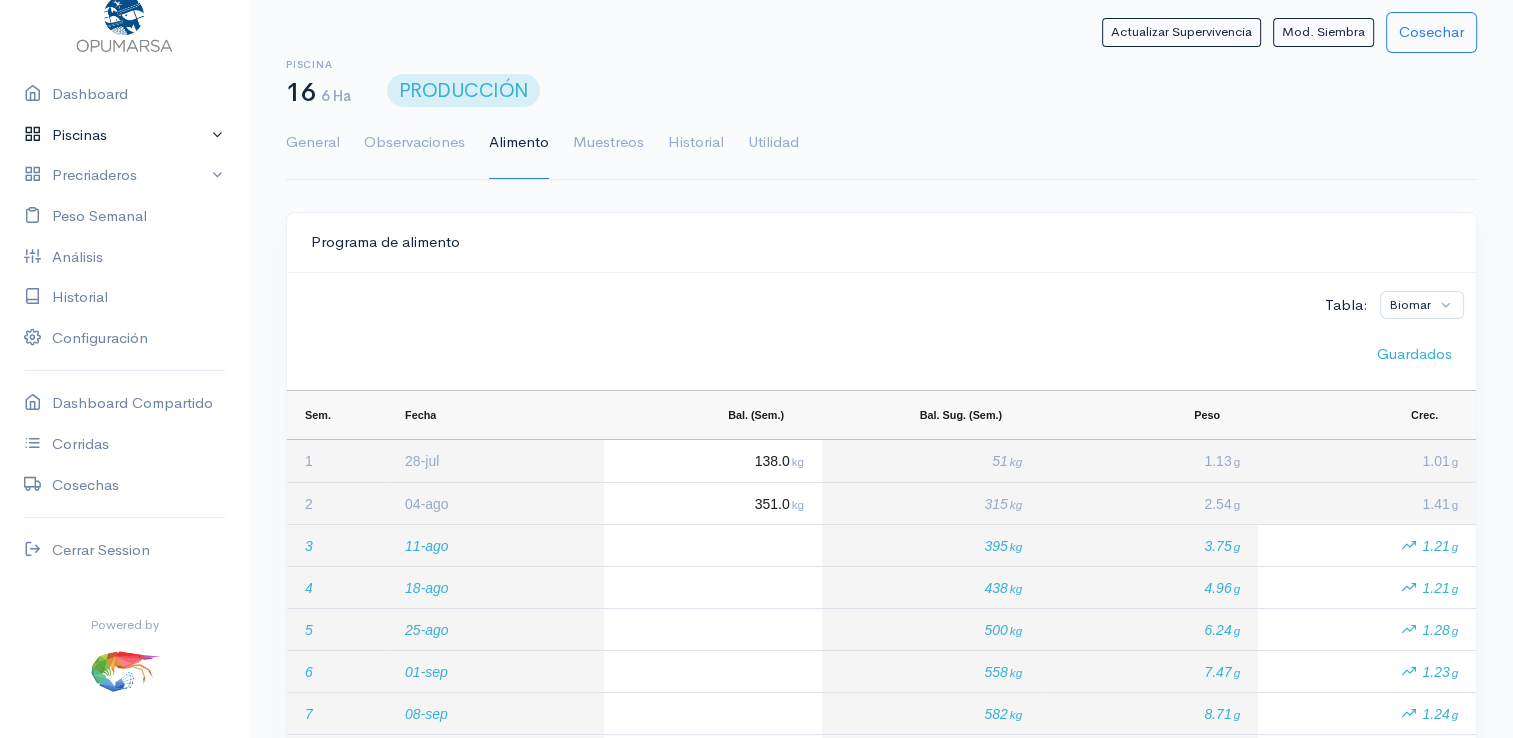 click on "Piscinas" at bounding box center (124, 135) 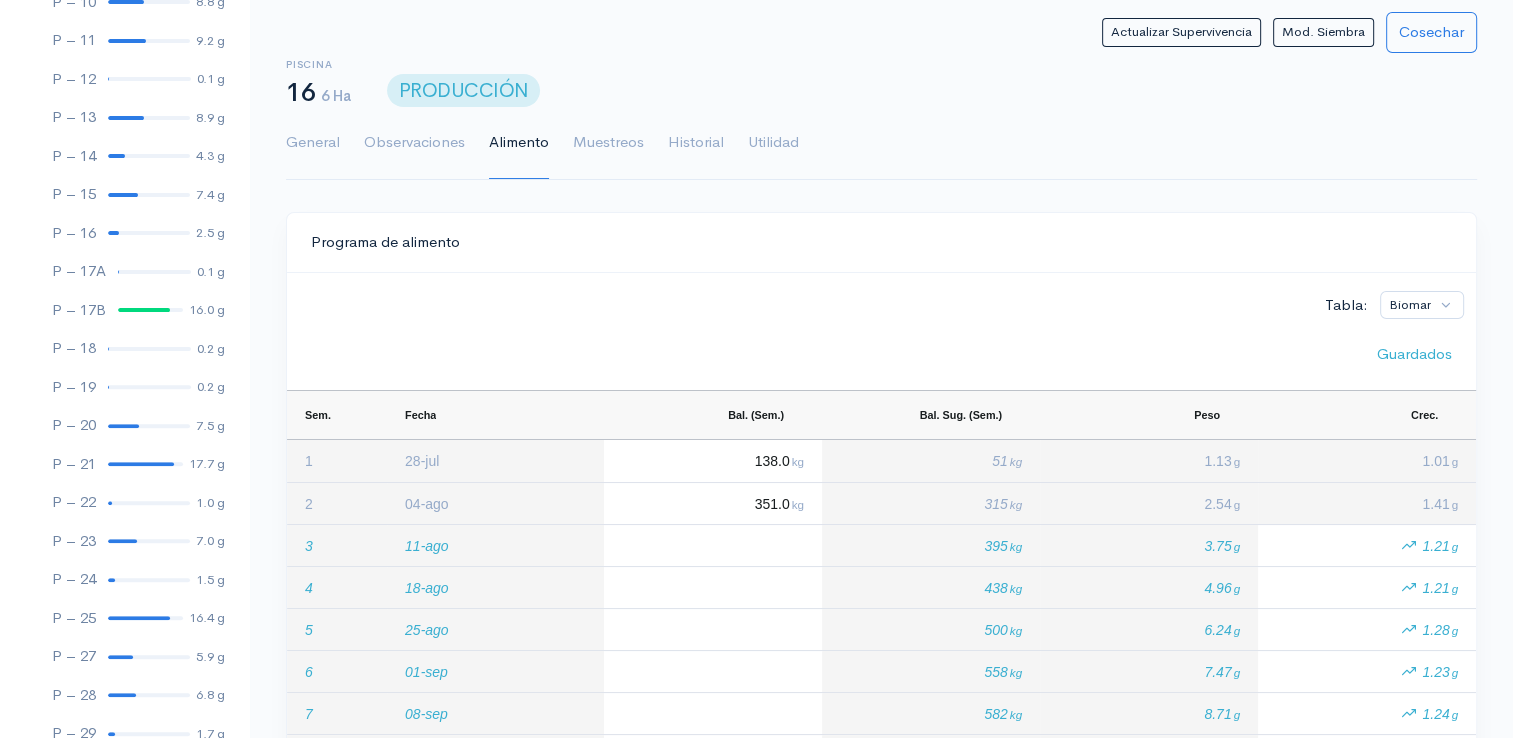 scroll, scrollTop: 661, scrollLeft: 0, axis: vertical 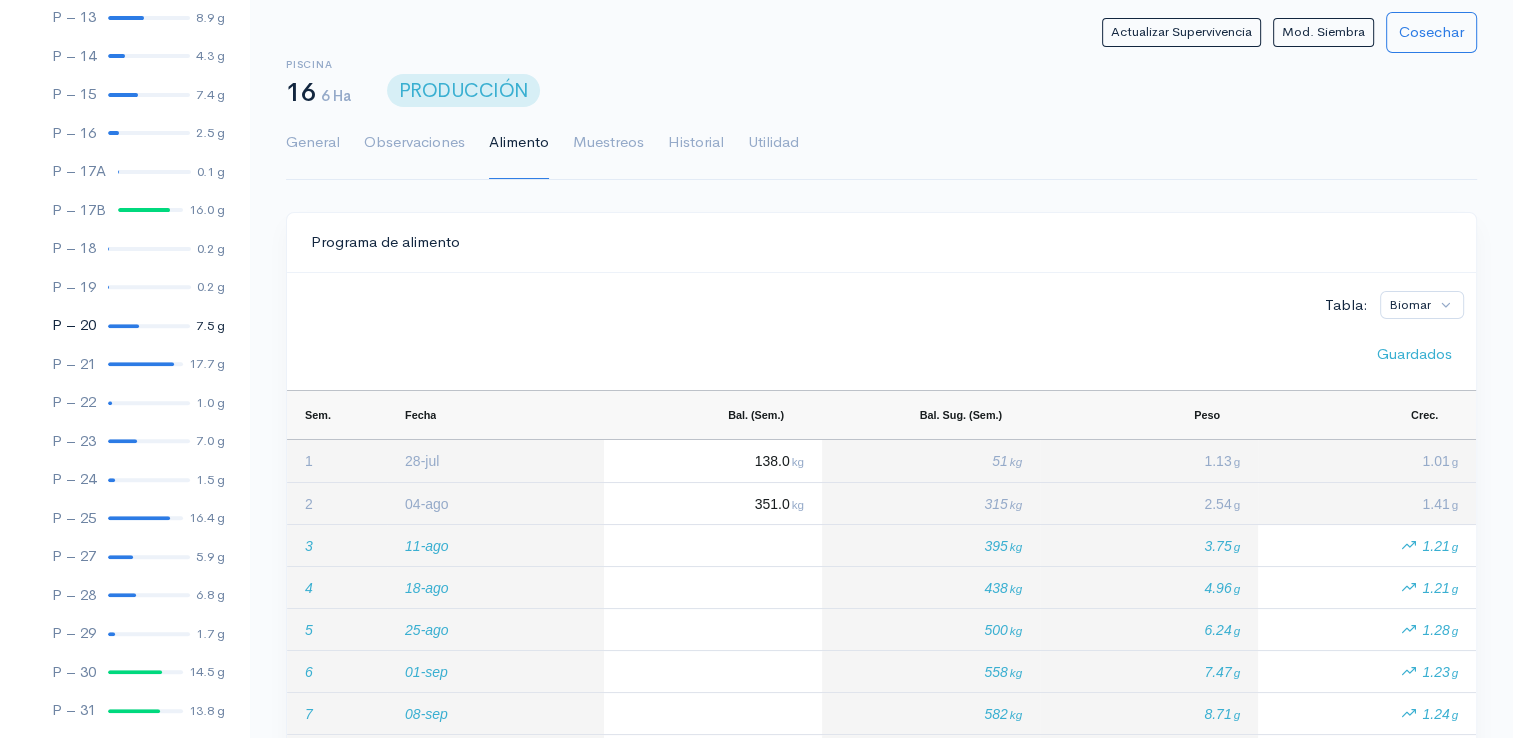 click at bounding box center (123, 326) 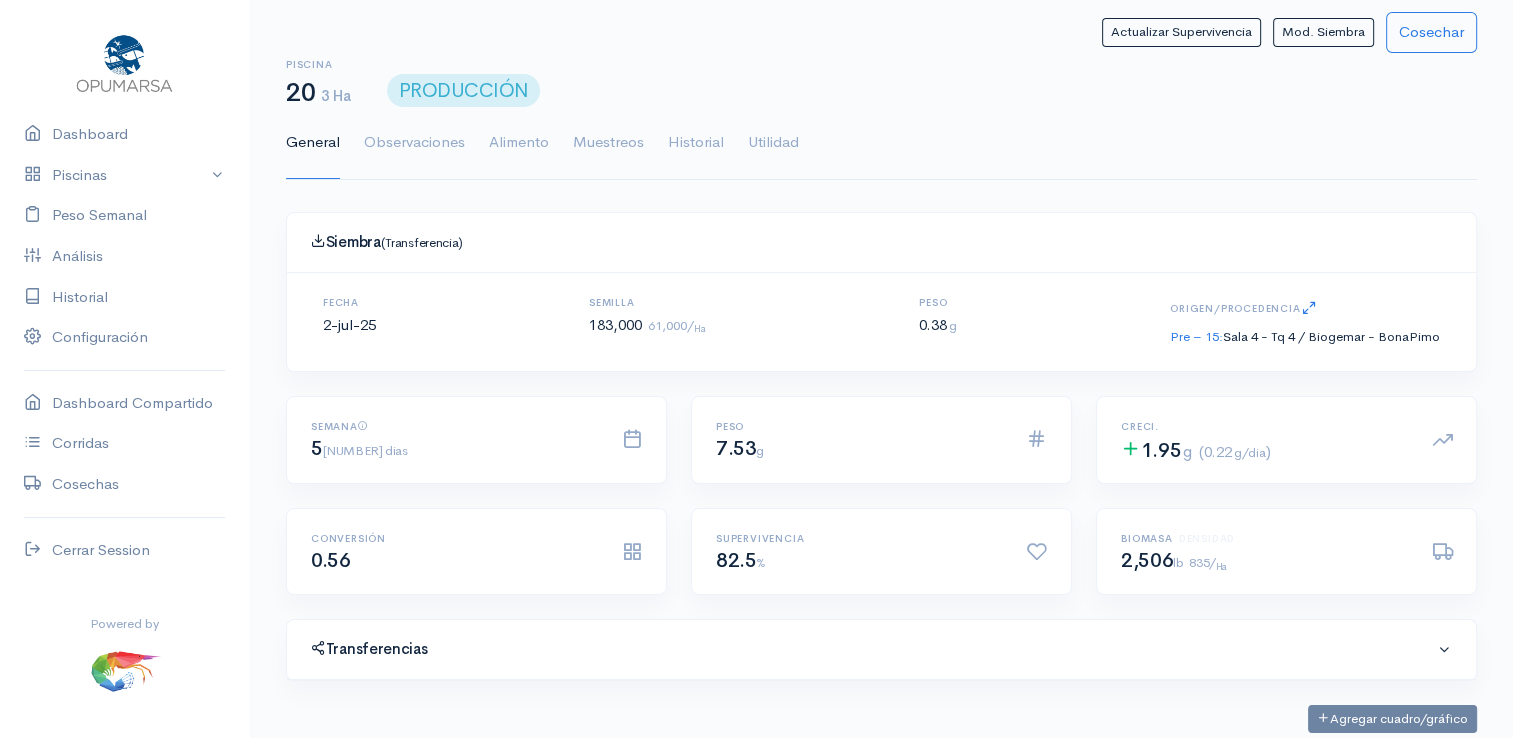 scroll, scrollTop: 61, scrollLeft: 0, axis: vertical 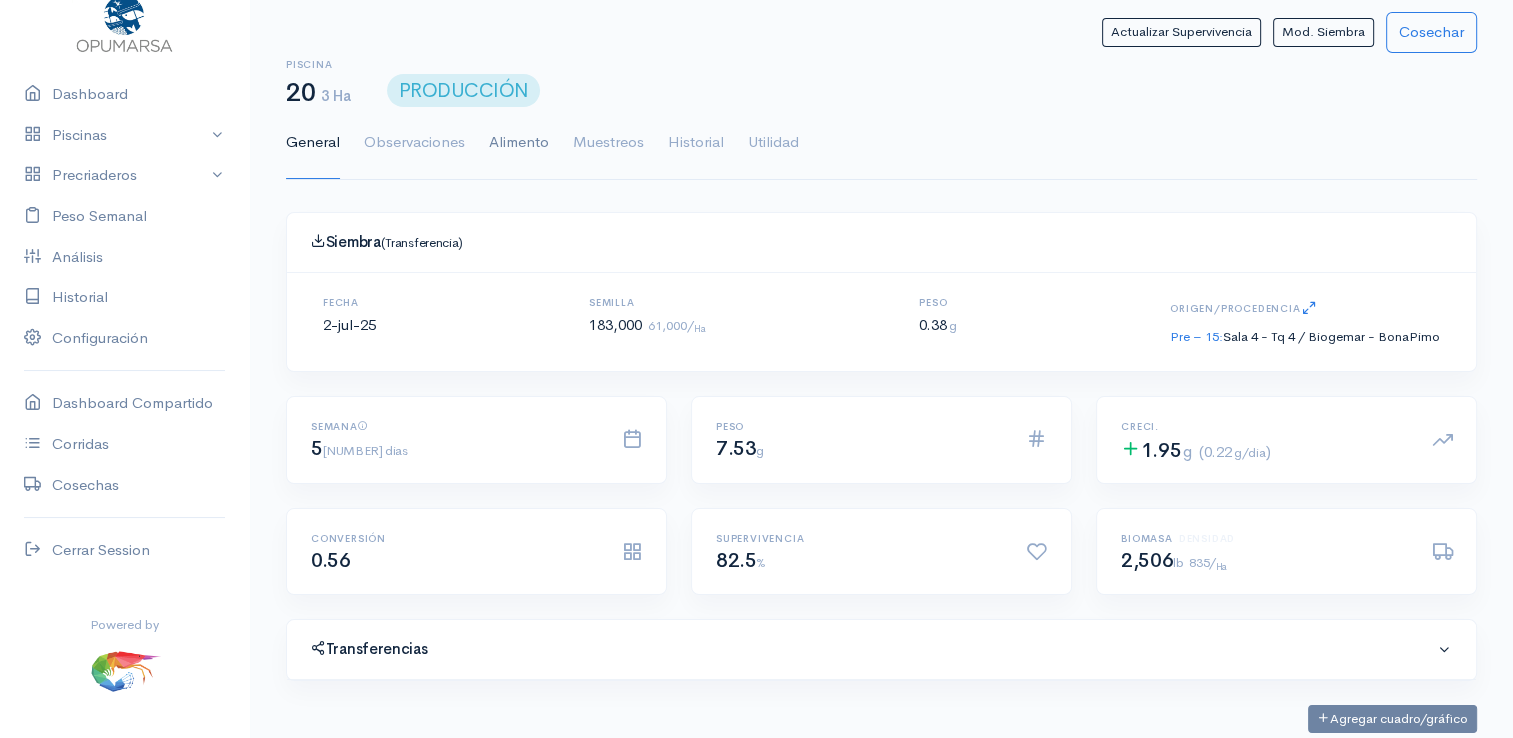 click on "Alimento" at bounding box center (519, 143) 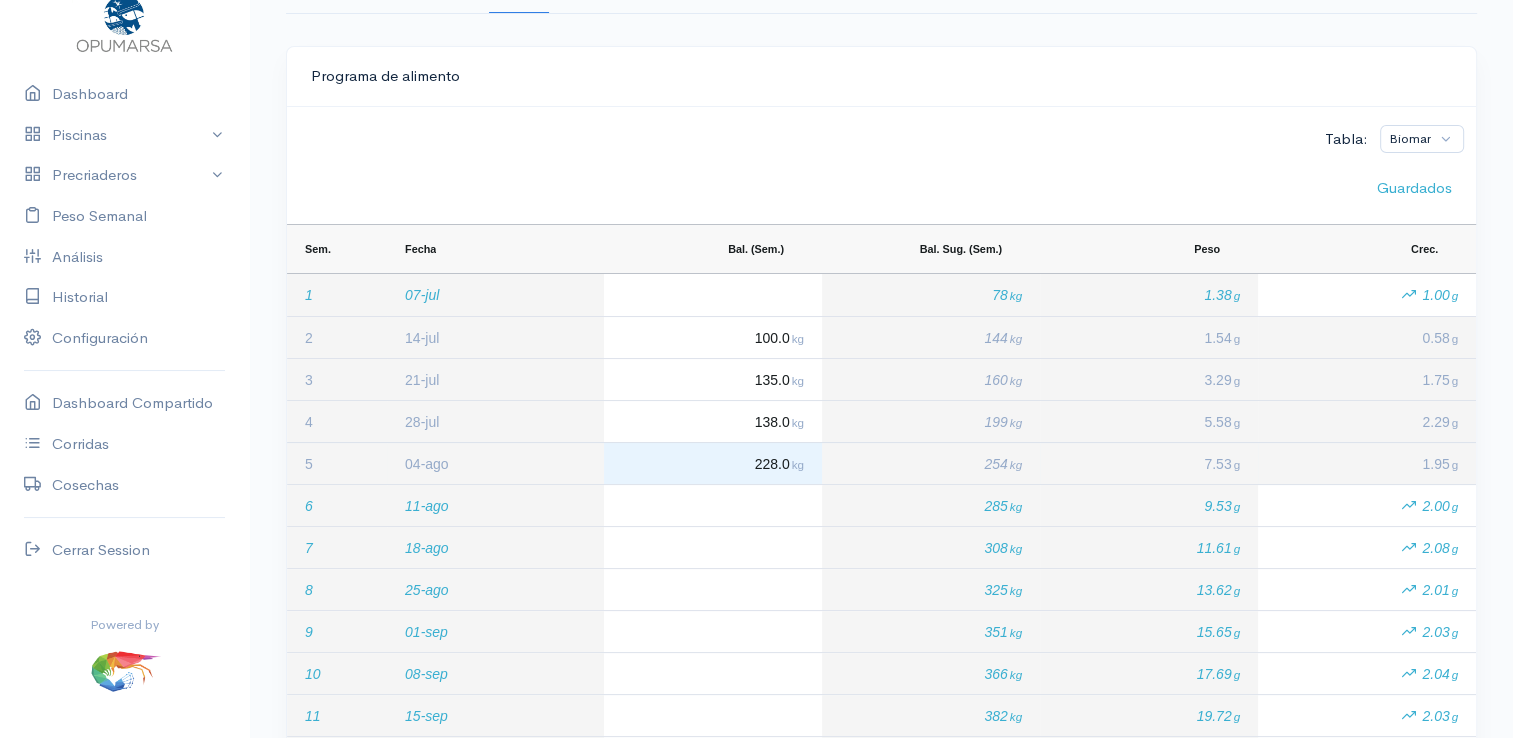 scroll, scrollTop: 200, scrollLeft: 0, axis: vertical 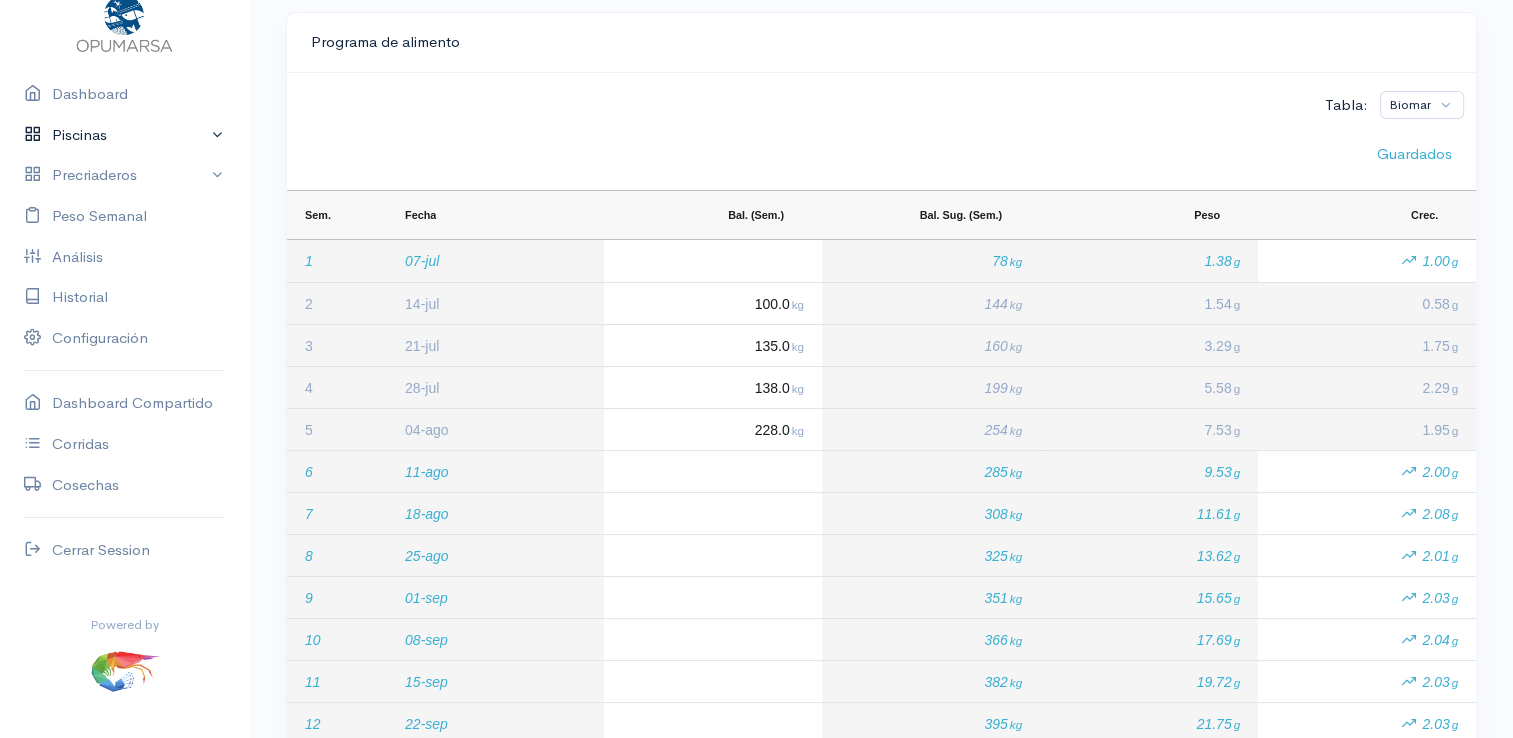 click on "Piscinas" at bounding box center (124, 135) 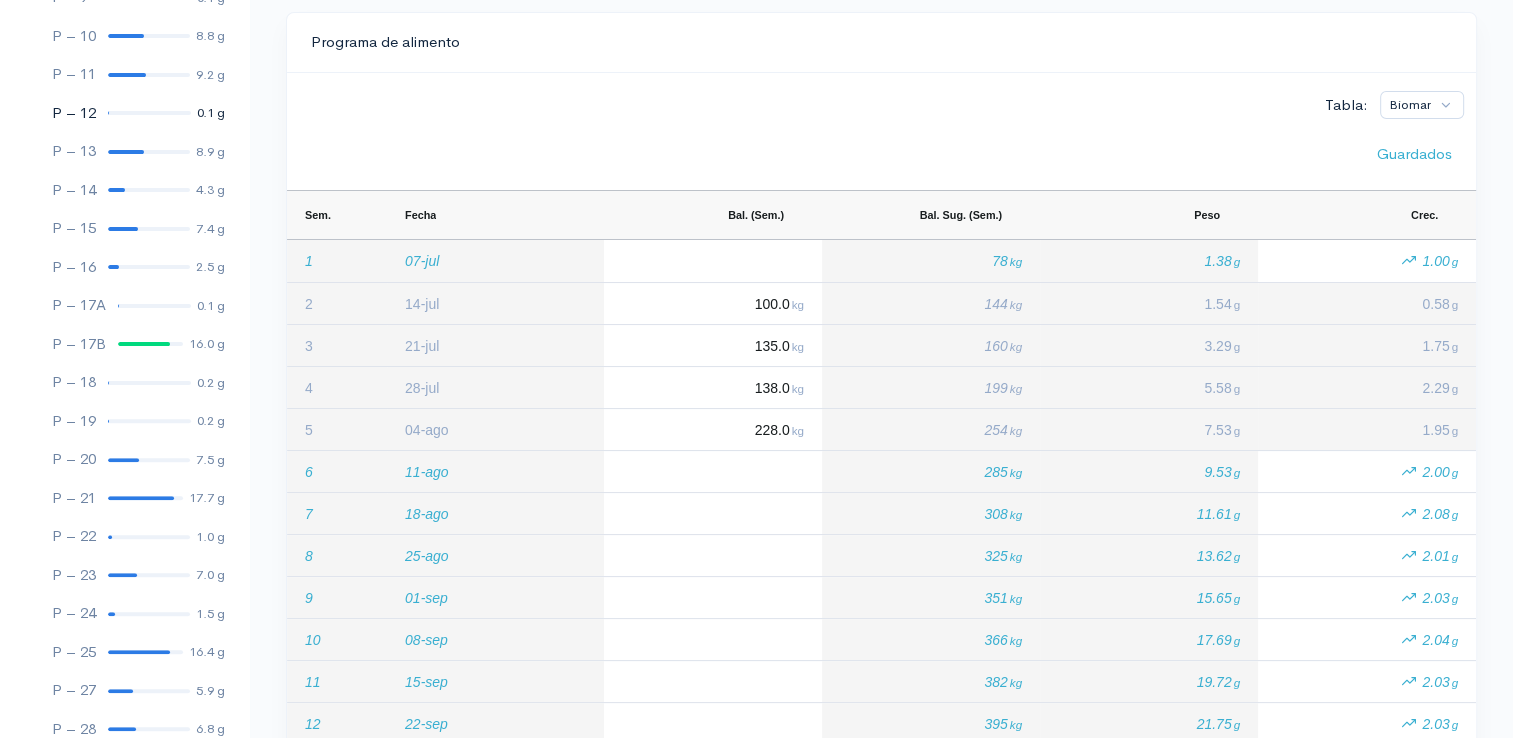 scroll, scrollTop: 561, scrollLeft: 0, axis: vertical 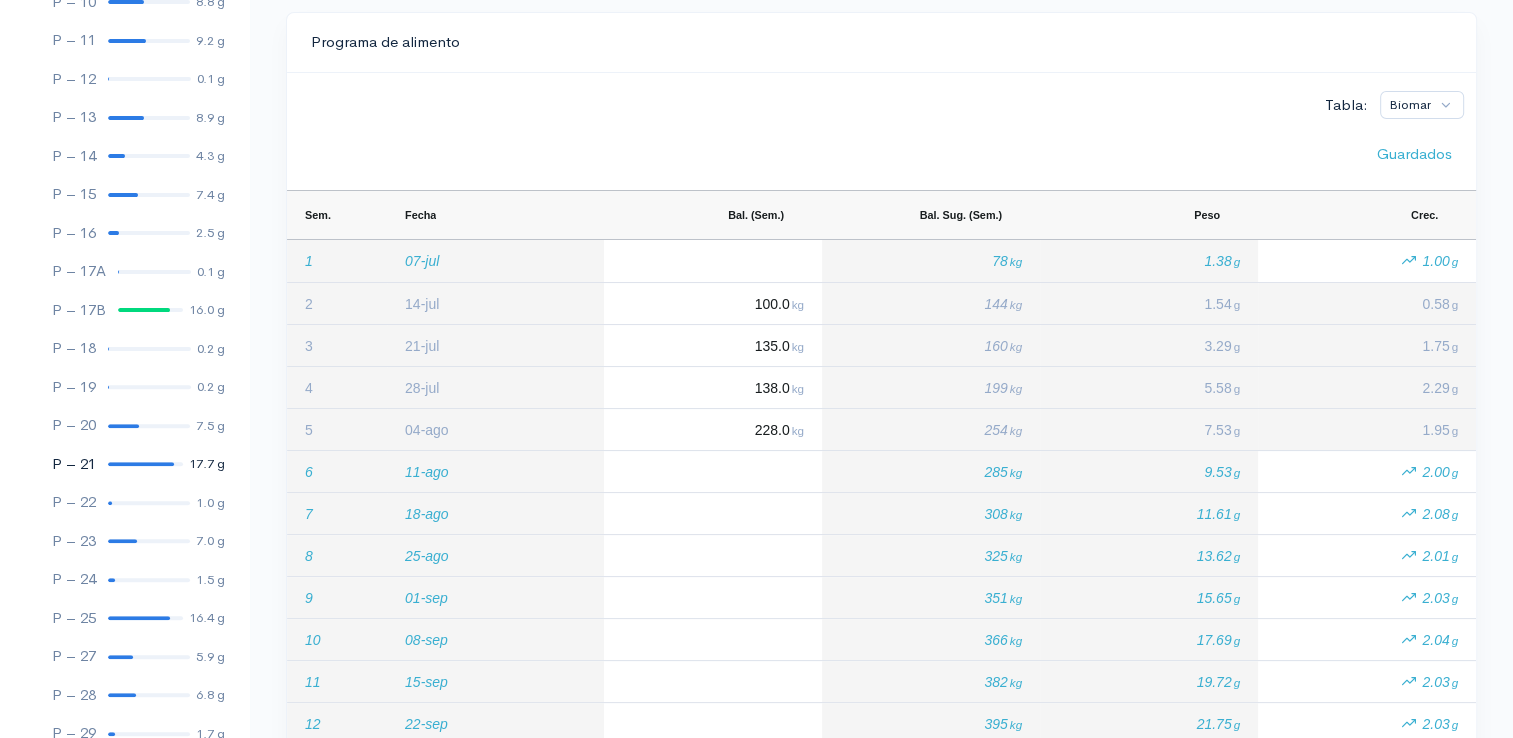 click at bounding box center [141, 464] 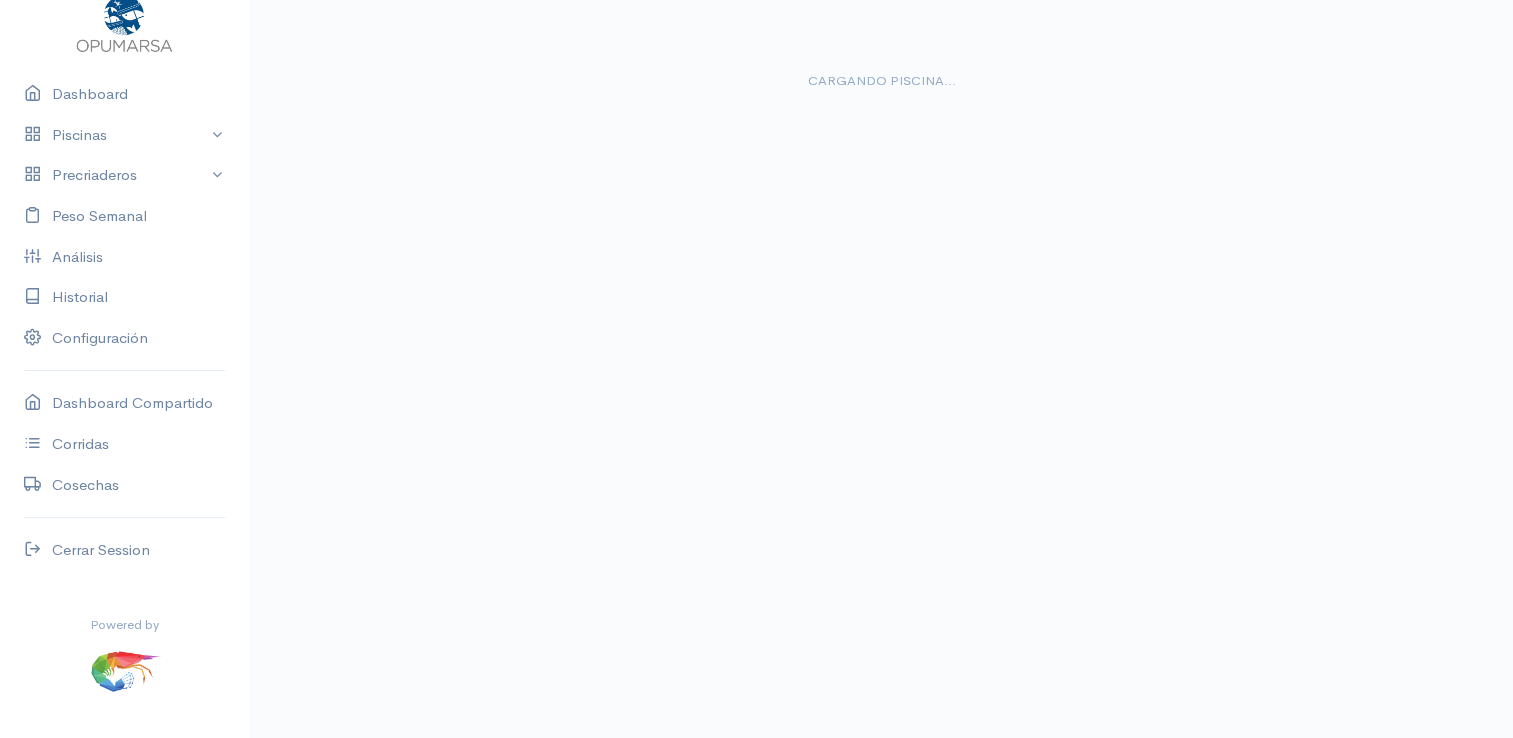 scroll, scrollTop: 36, scrollLeft: 0, axis: vertical 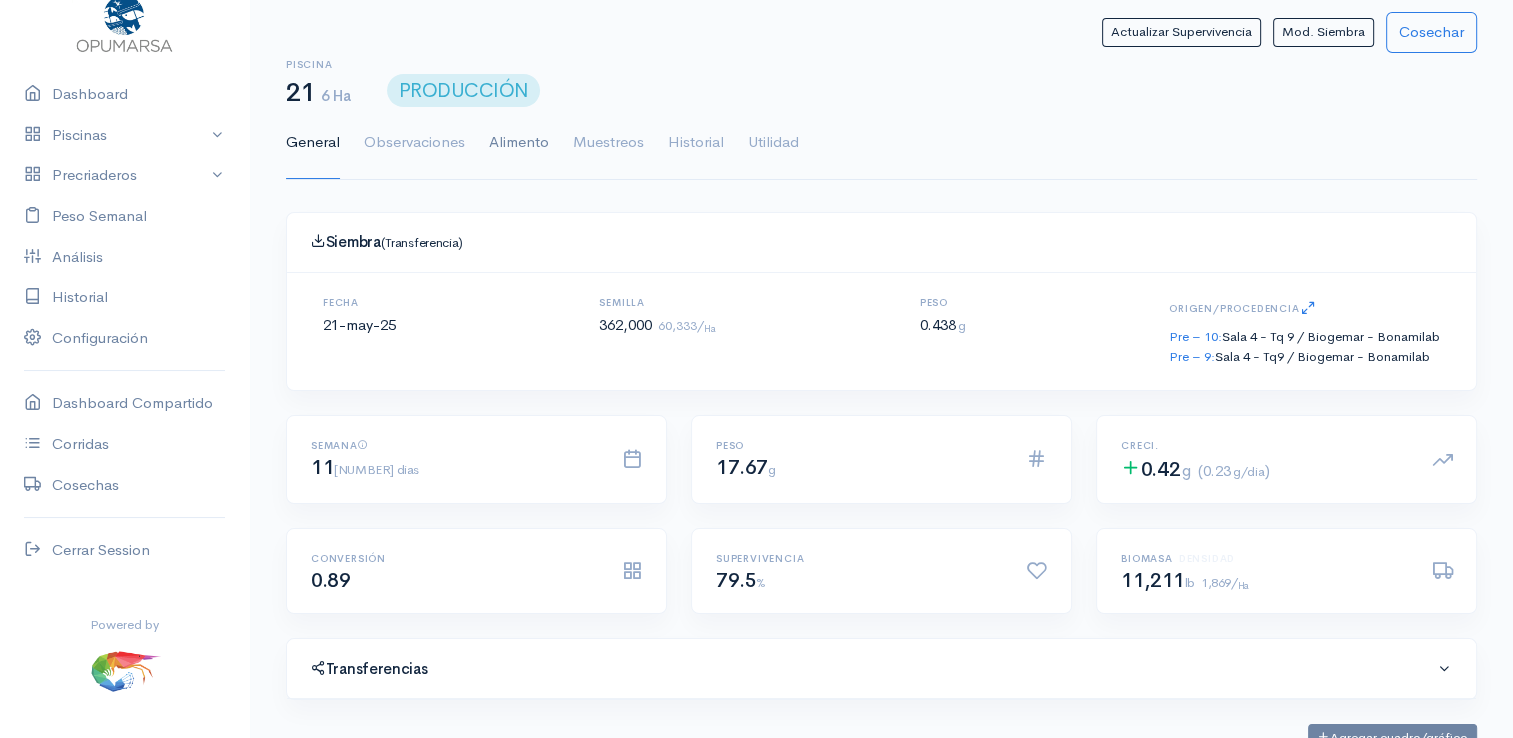 click on "Alimento" at bounding box center [519, 143] 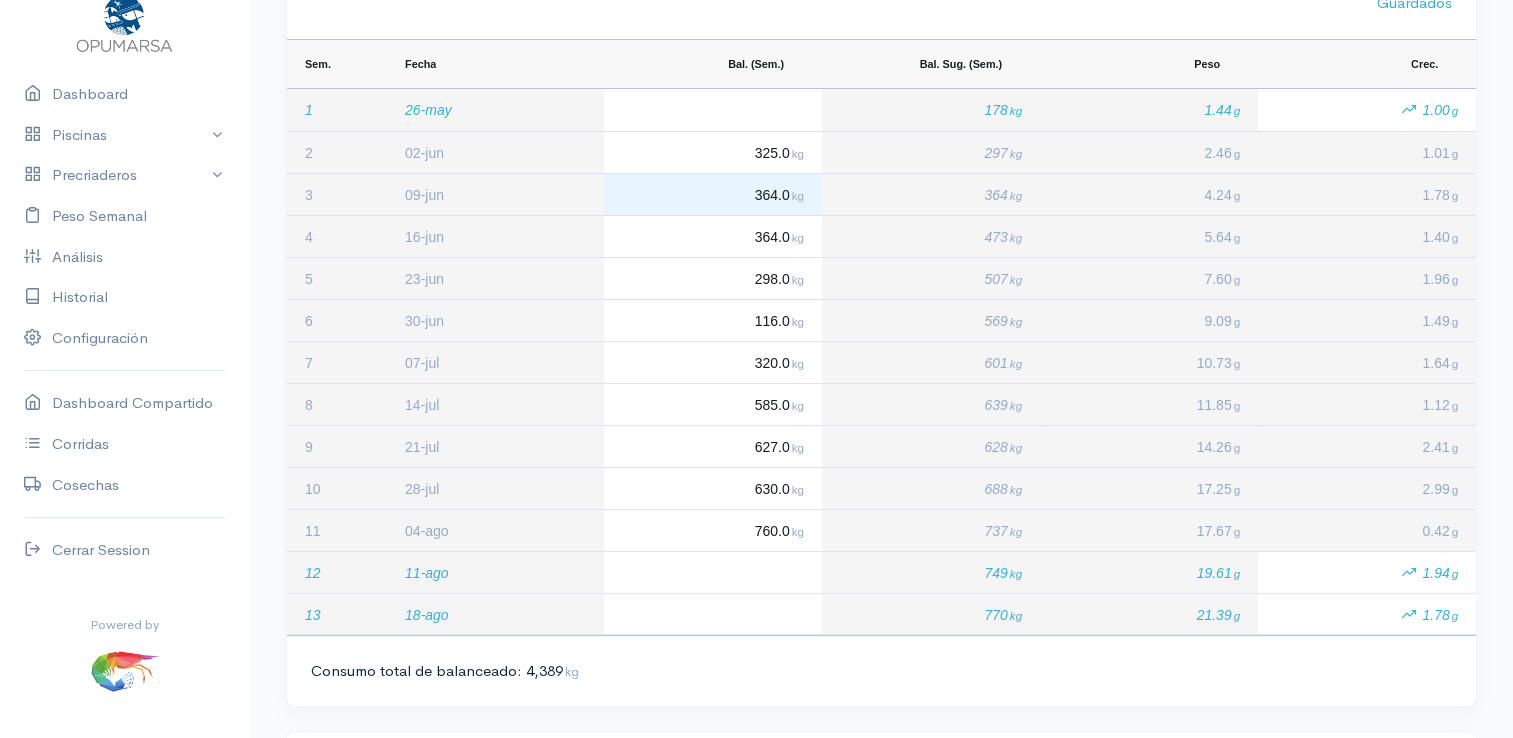 scroll, scrollTop: 400, scrollLeft: 0, axis: vertical 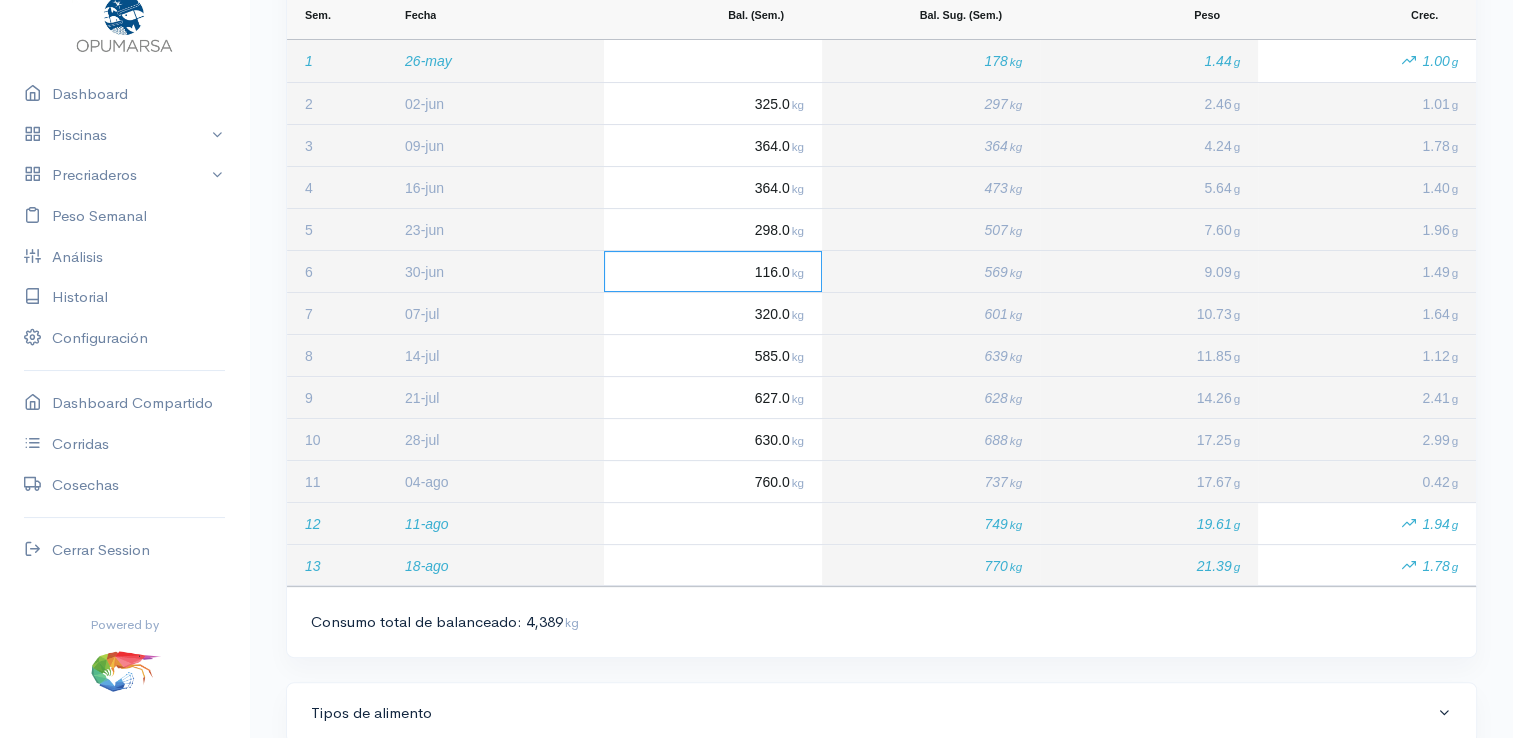 click on "kg" at bounding box center [798, 272] 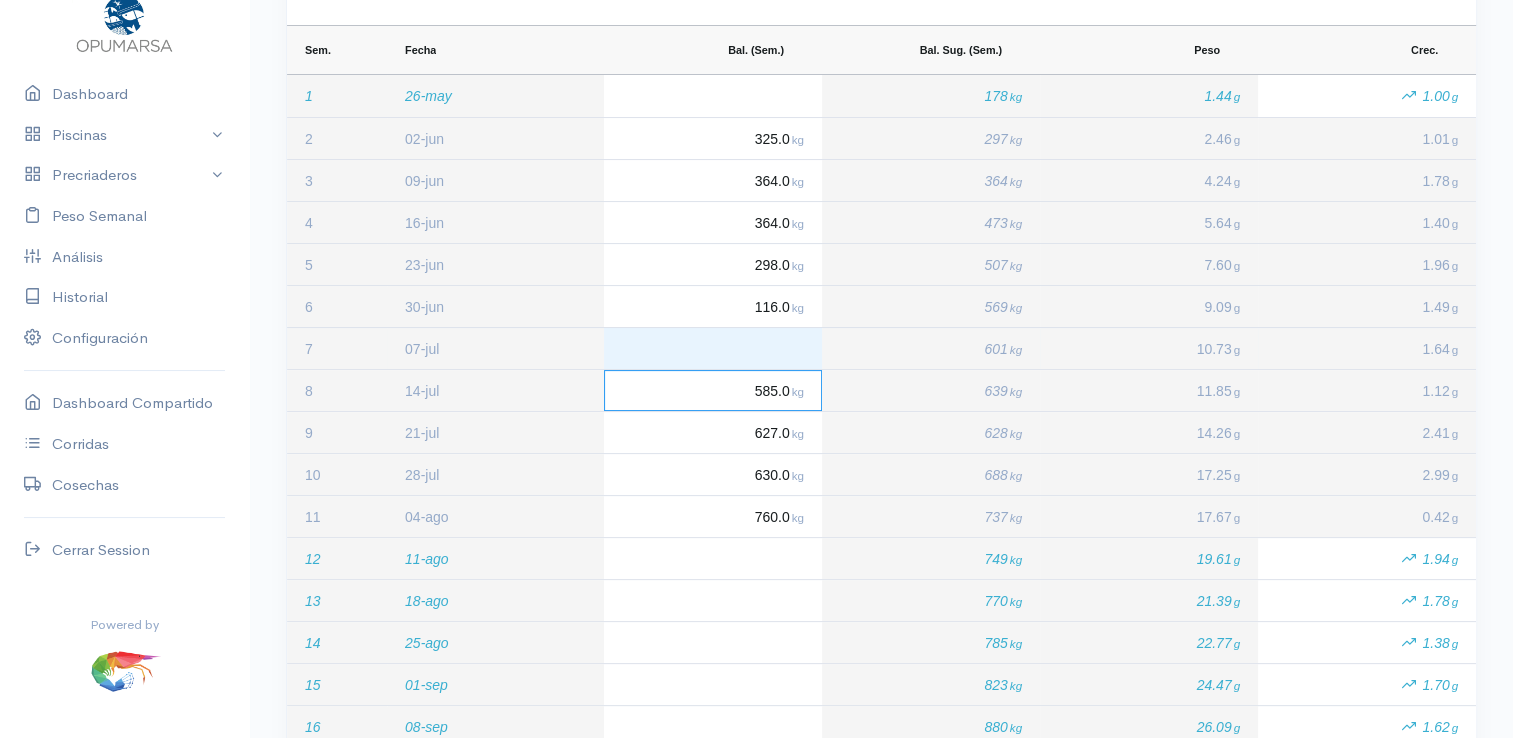 scroll, scrollTop: 400, scrollLeft: 0, axis: vertical 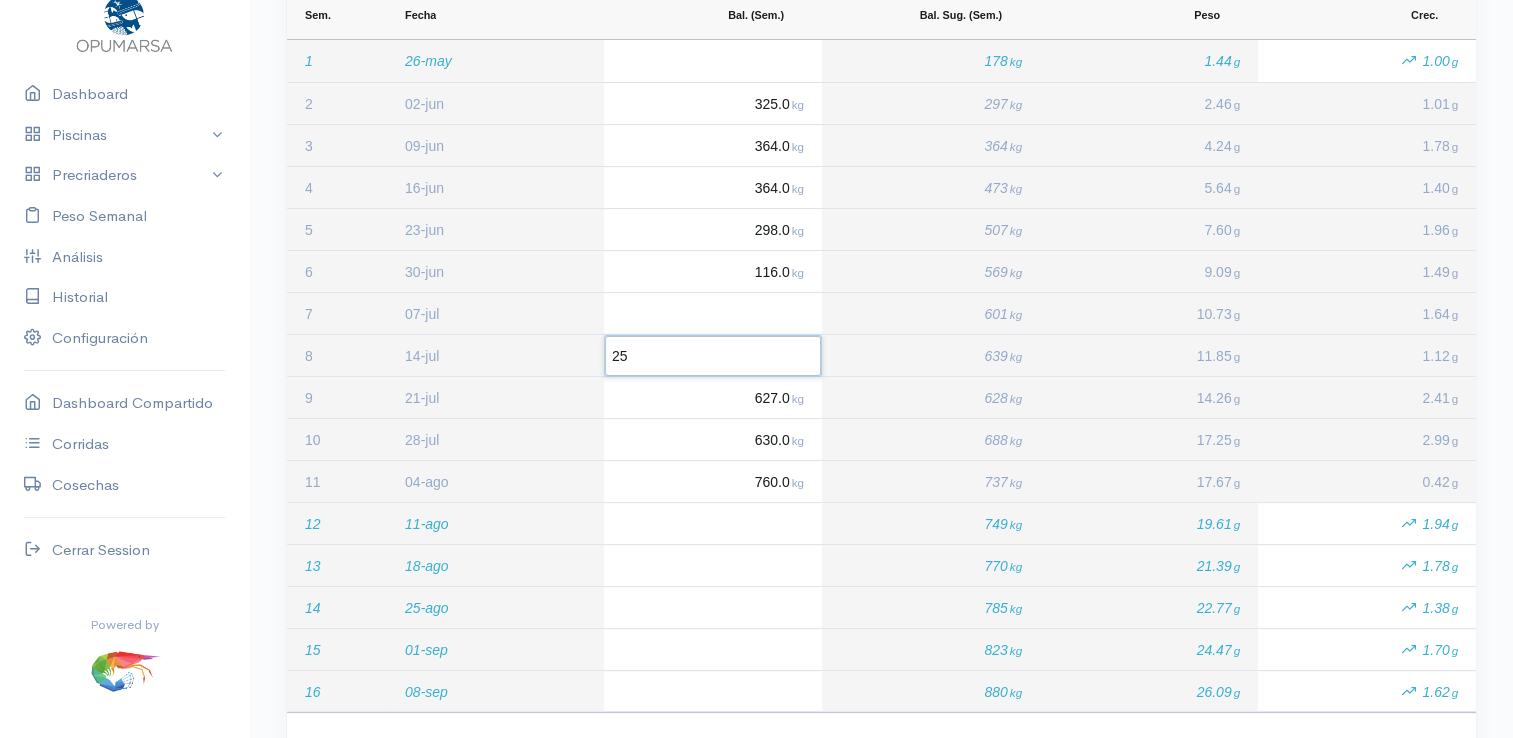 type on "250" 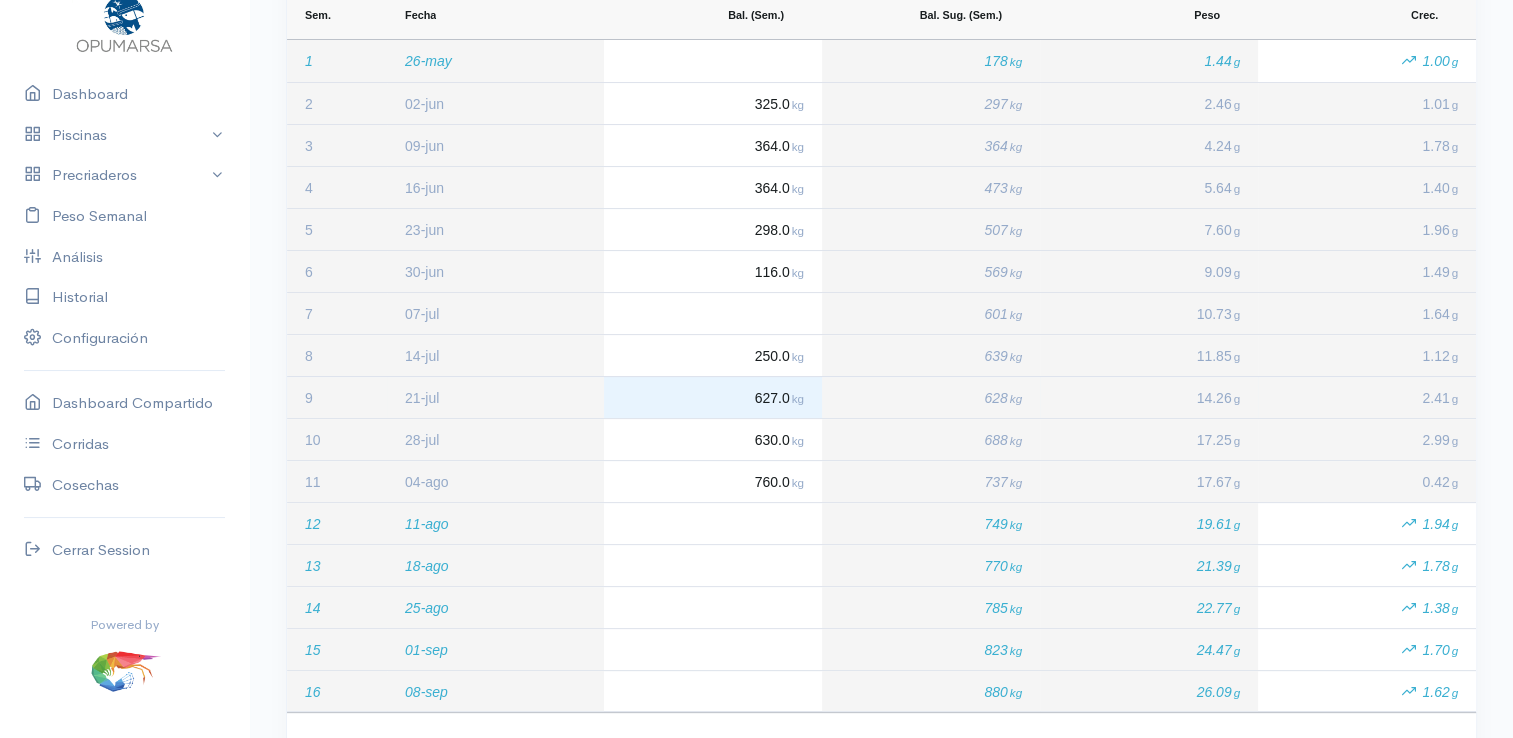 click on "627.0 kg" at bounding box center [778, 398] 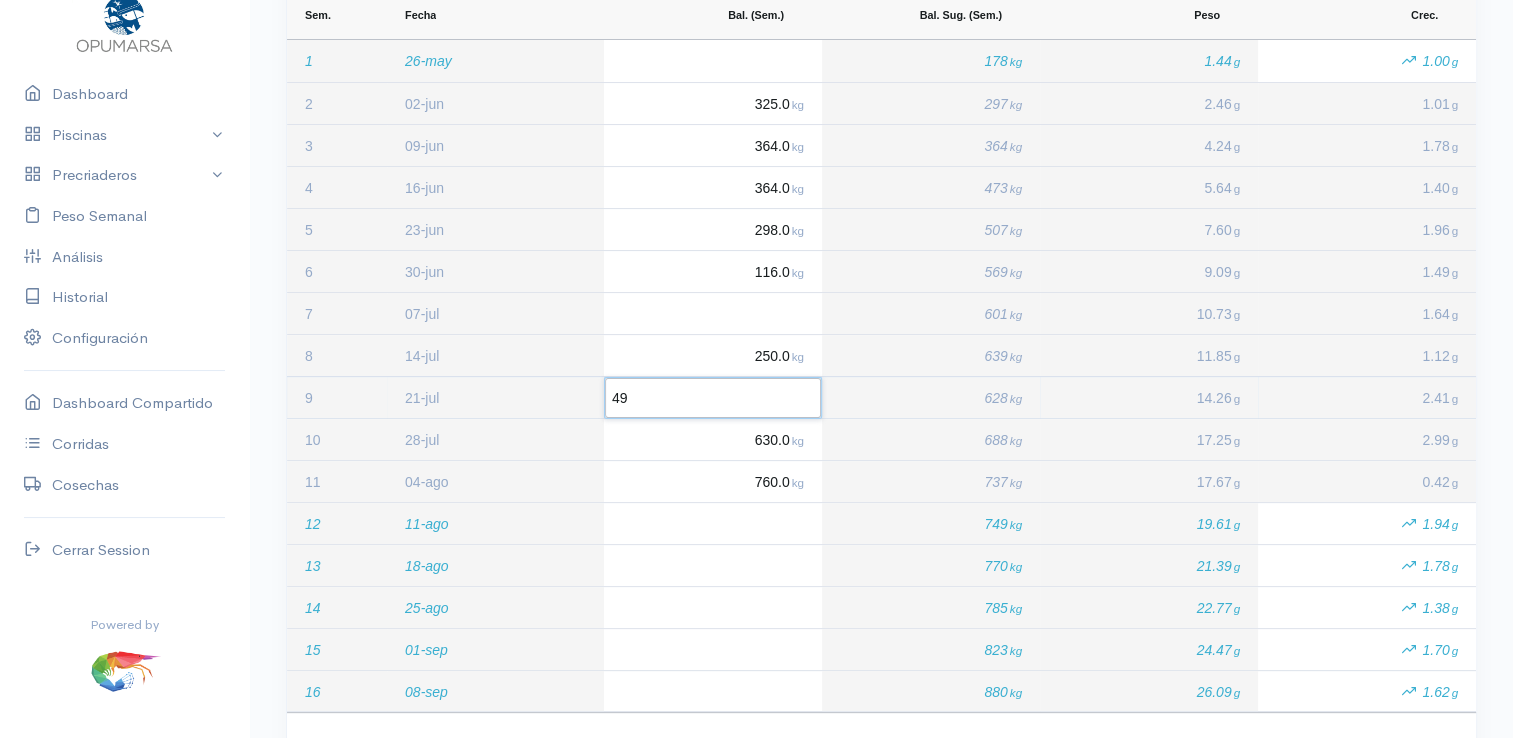 type on "490" 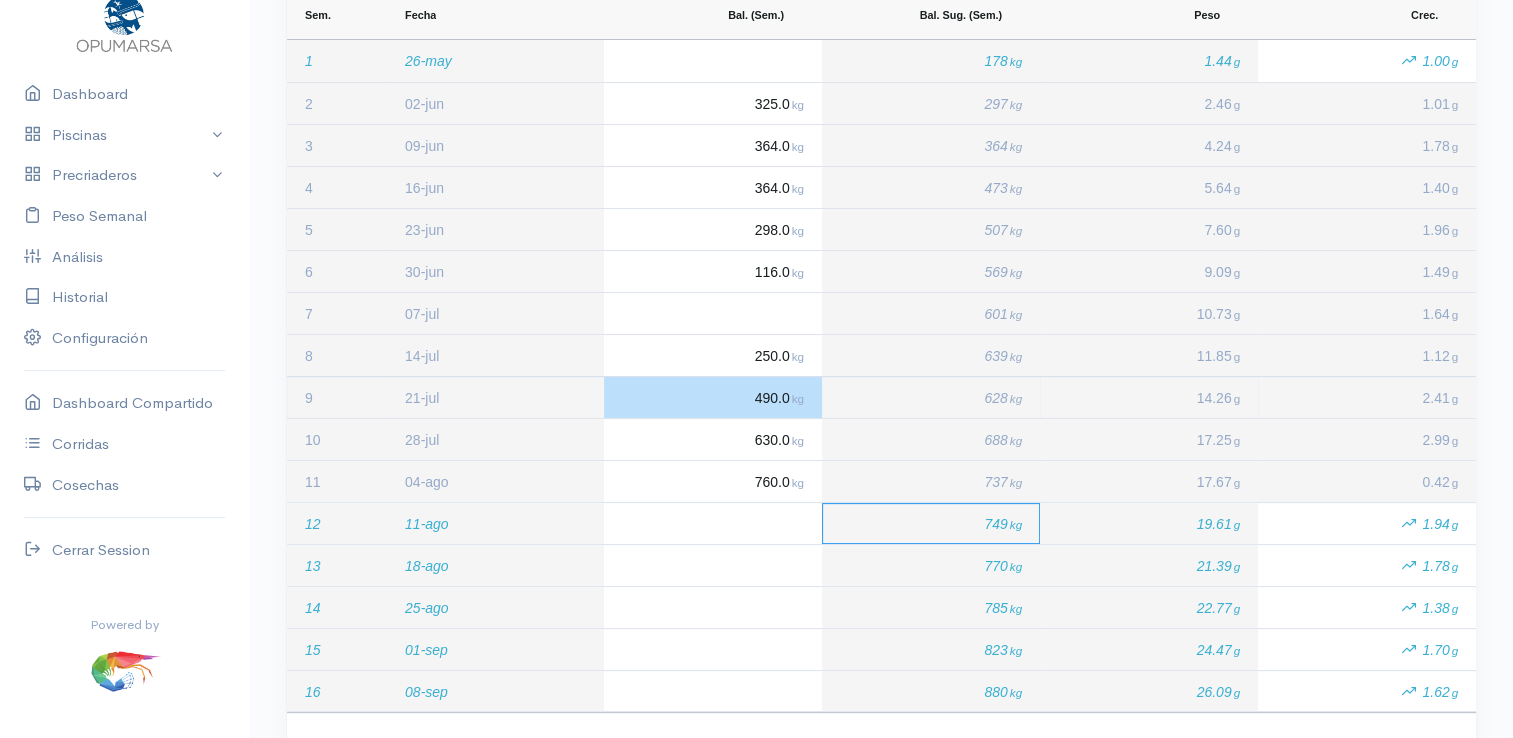 click on "749 kg" at bounding box center [931, 523] 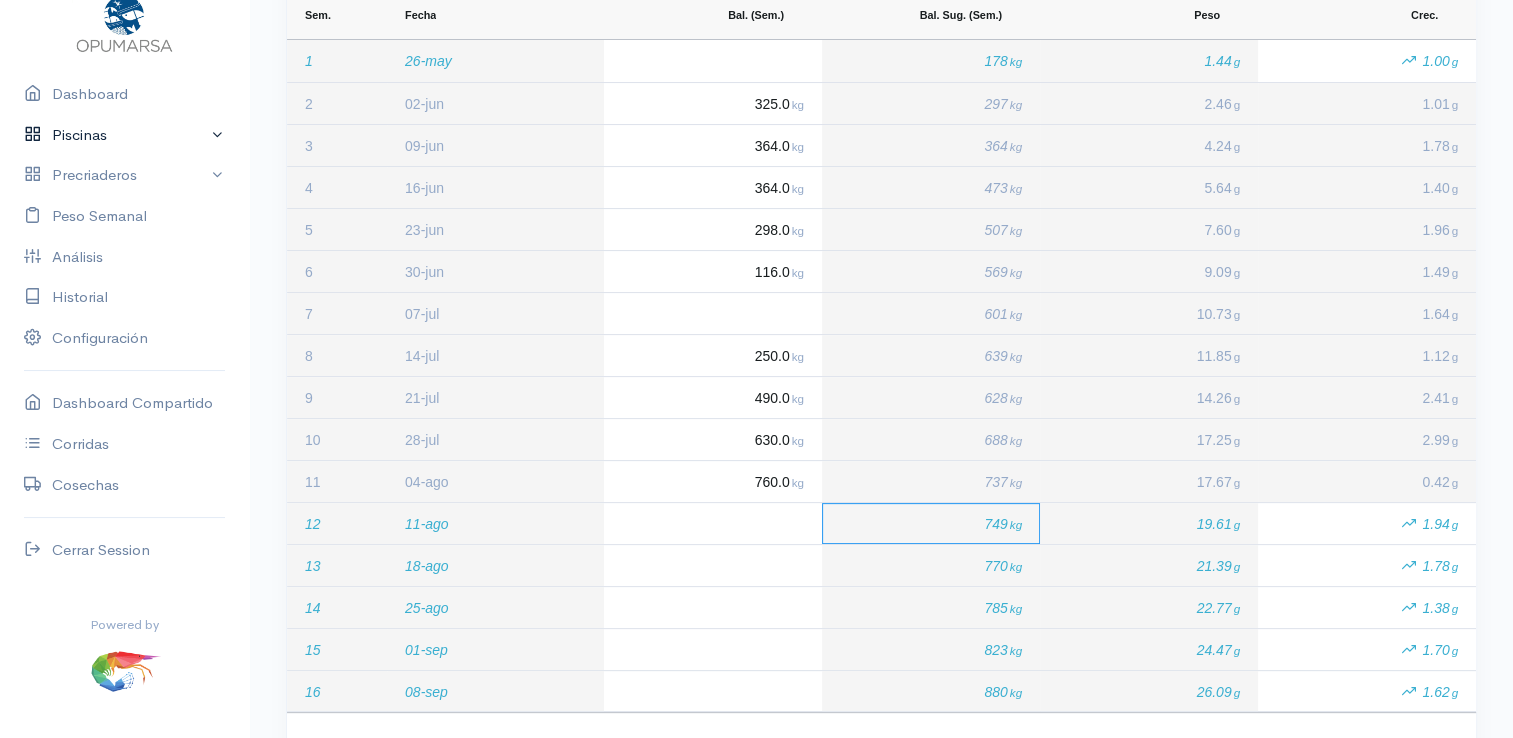 click on "Piscinas" at bounding box center [124, 135] 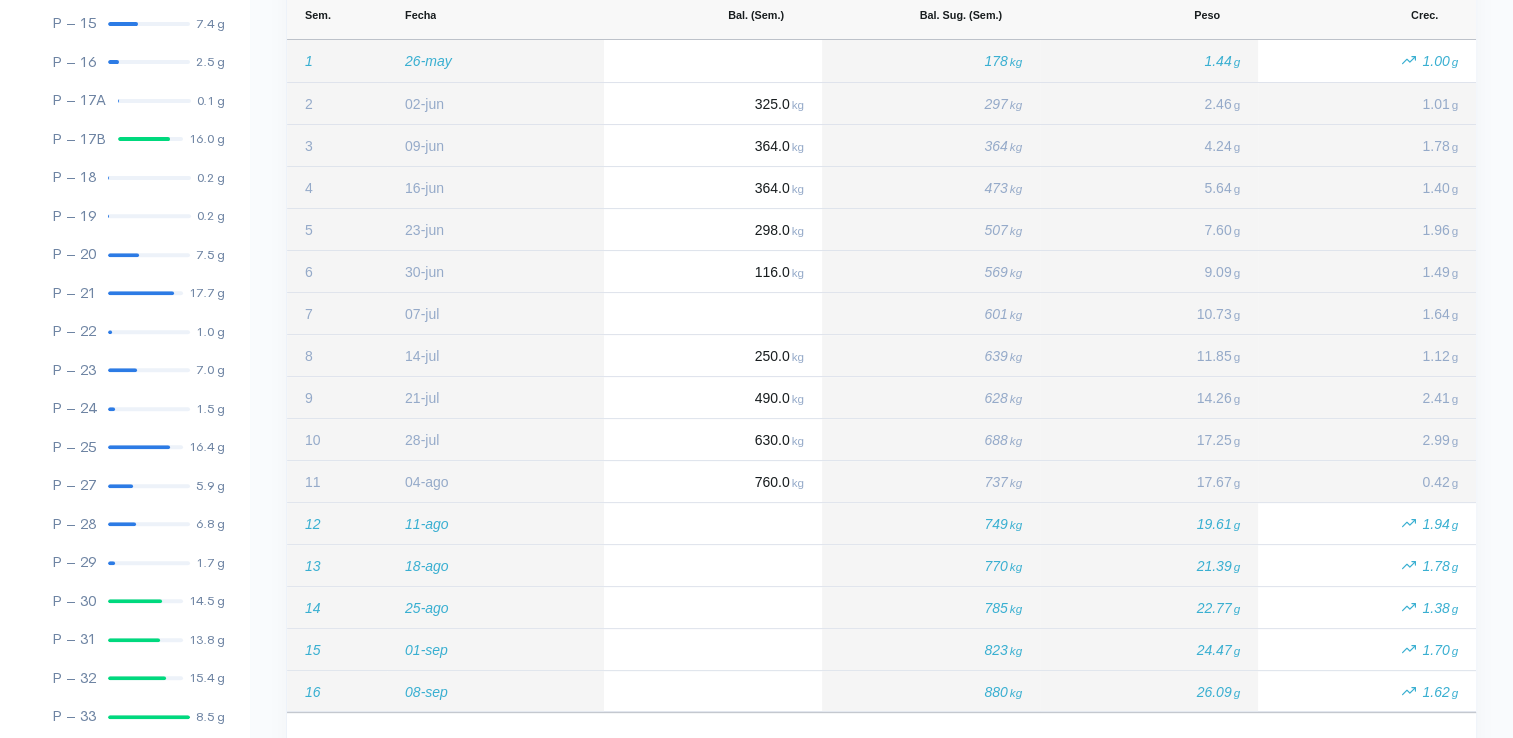 scroll, scrollTop: 761, scrollLeft: 0, axis: vertical 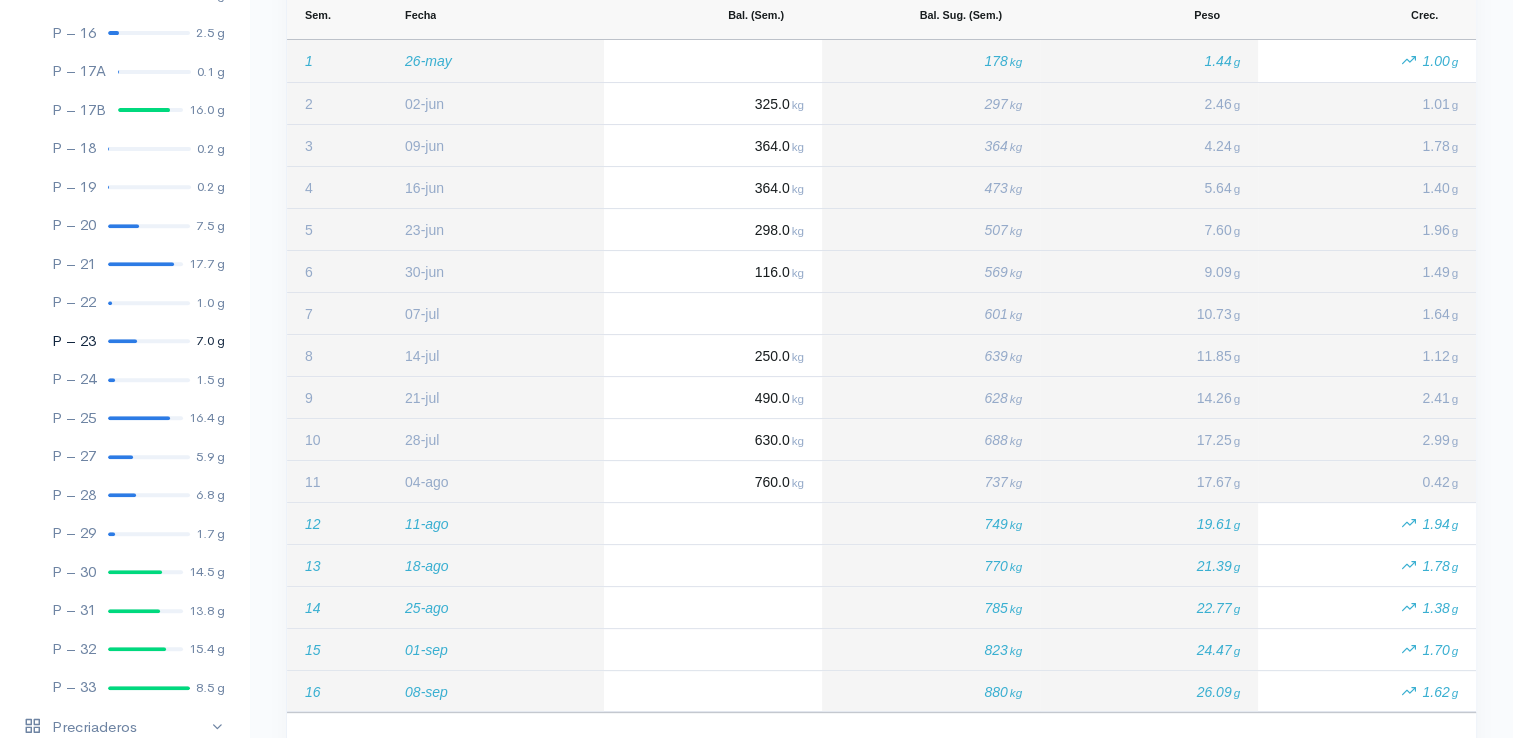 click at bounding box center [122, 341] 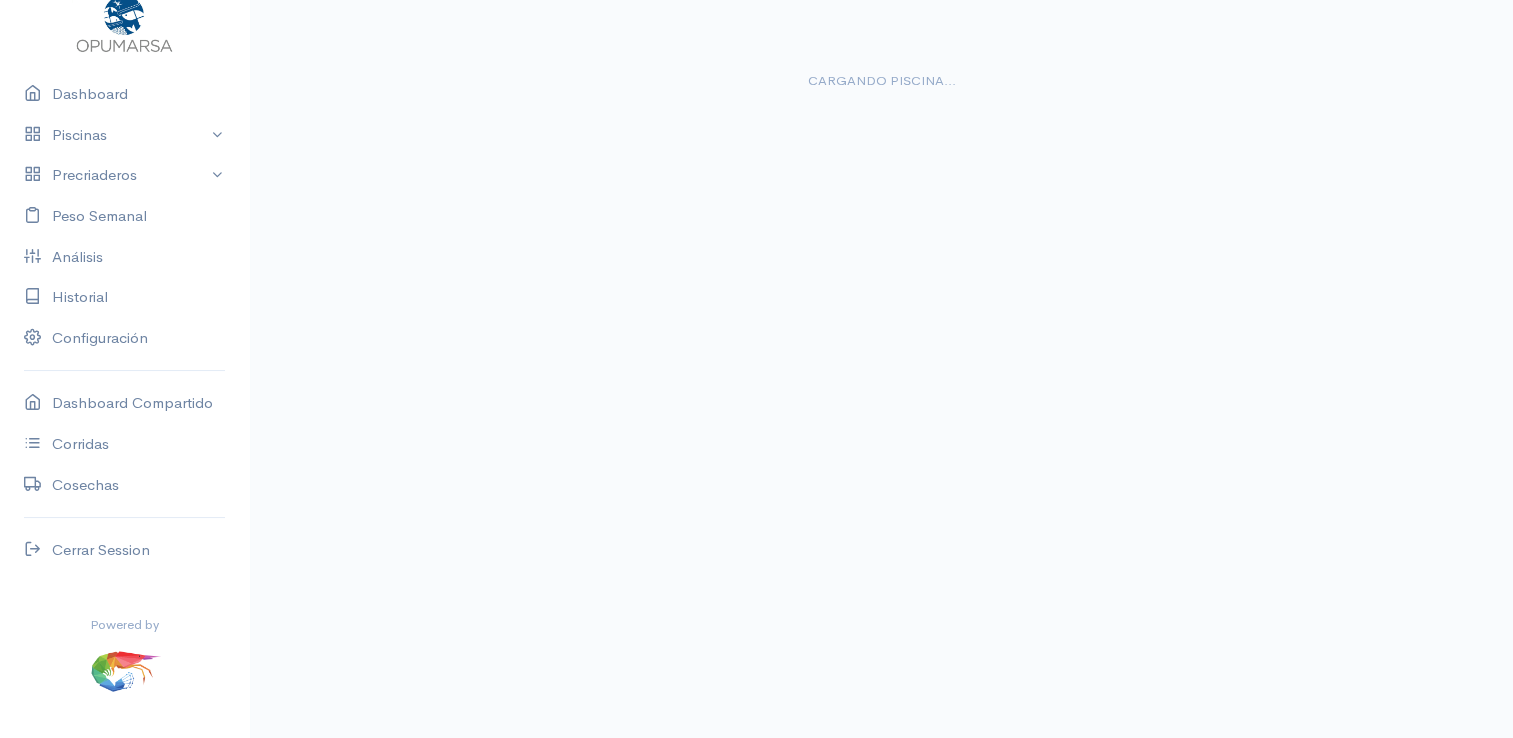 scroll, scrollTop: 36, scrollLeft: 0, axis: vertical 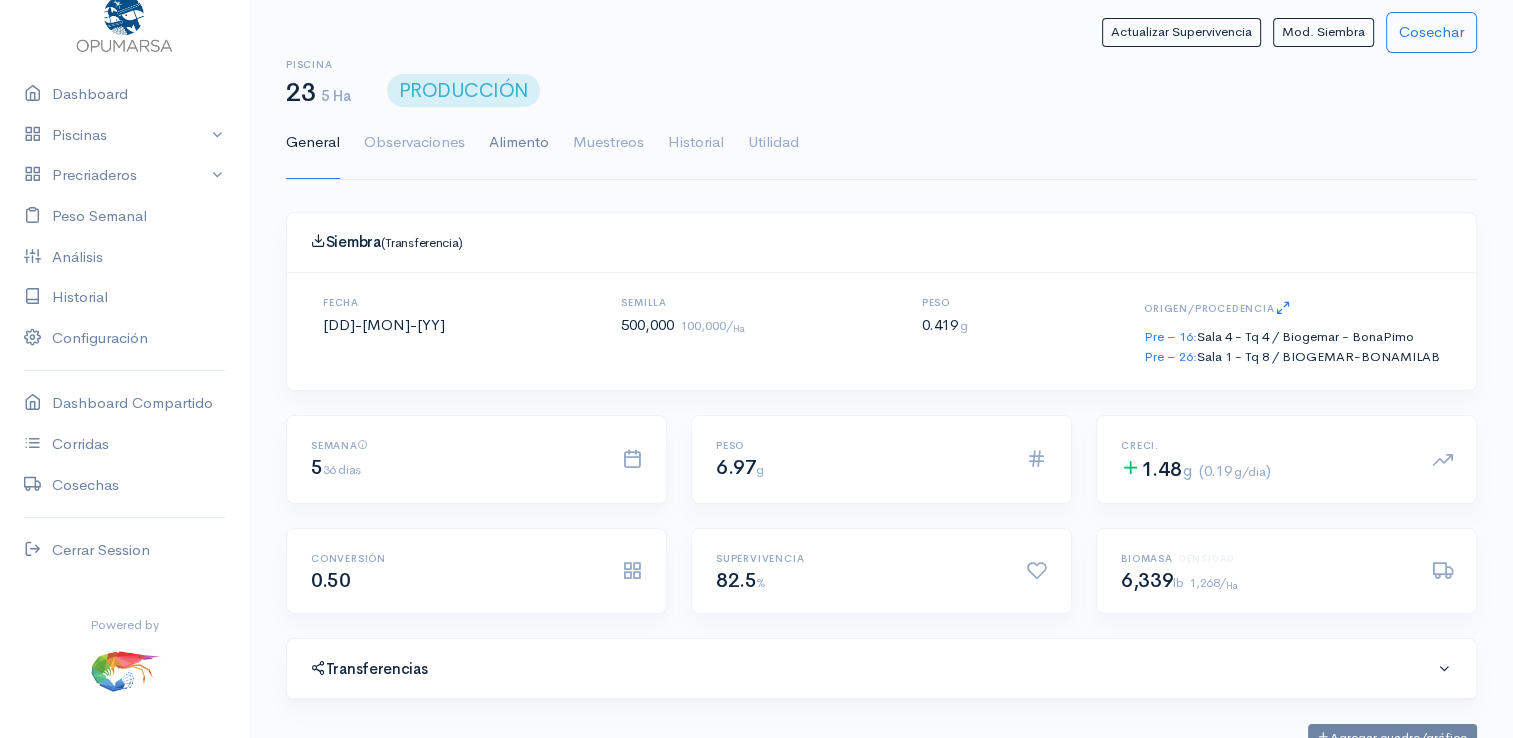 click on "Alimento" at bounding box center [519, 143] 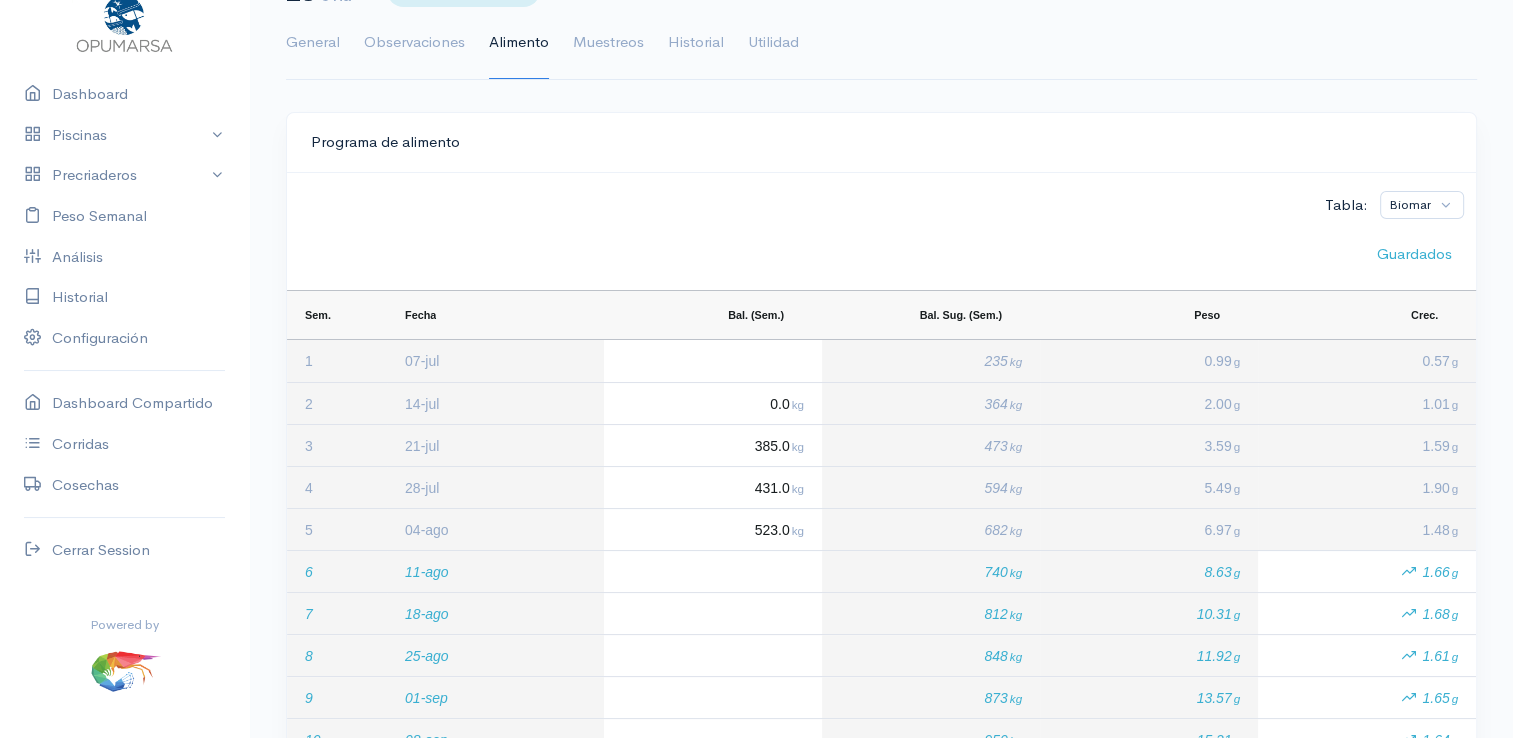 scroll, scrollTop: 200, scrollLeft: 0, axis: vertical 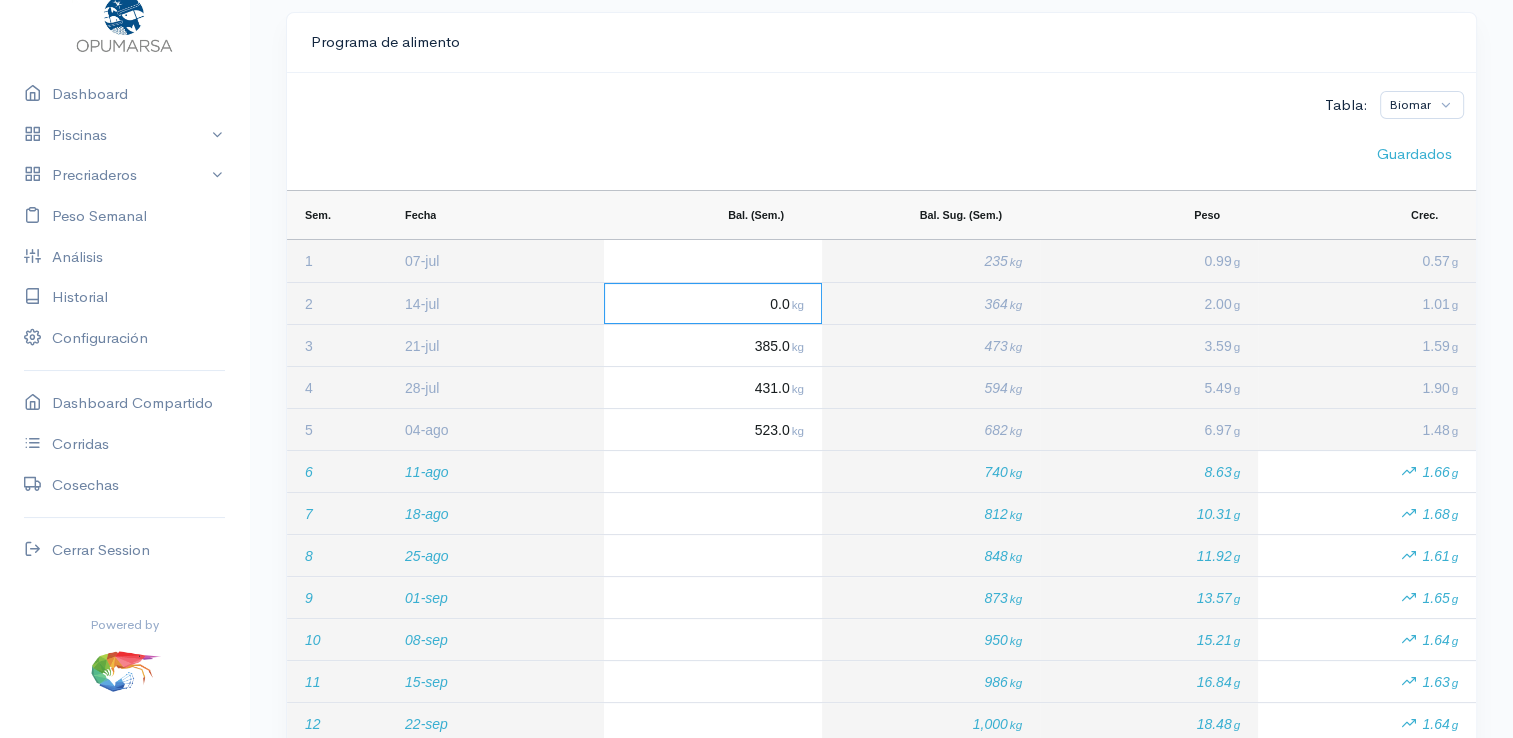 click on "0.0 kg" at bounding box center [786, 304] 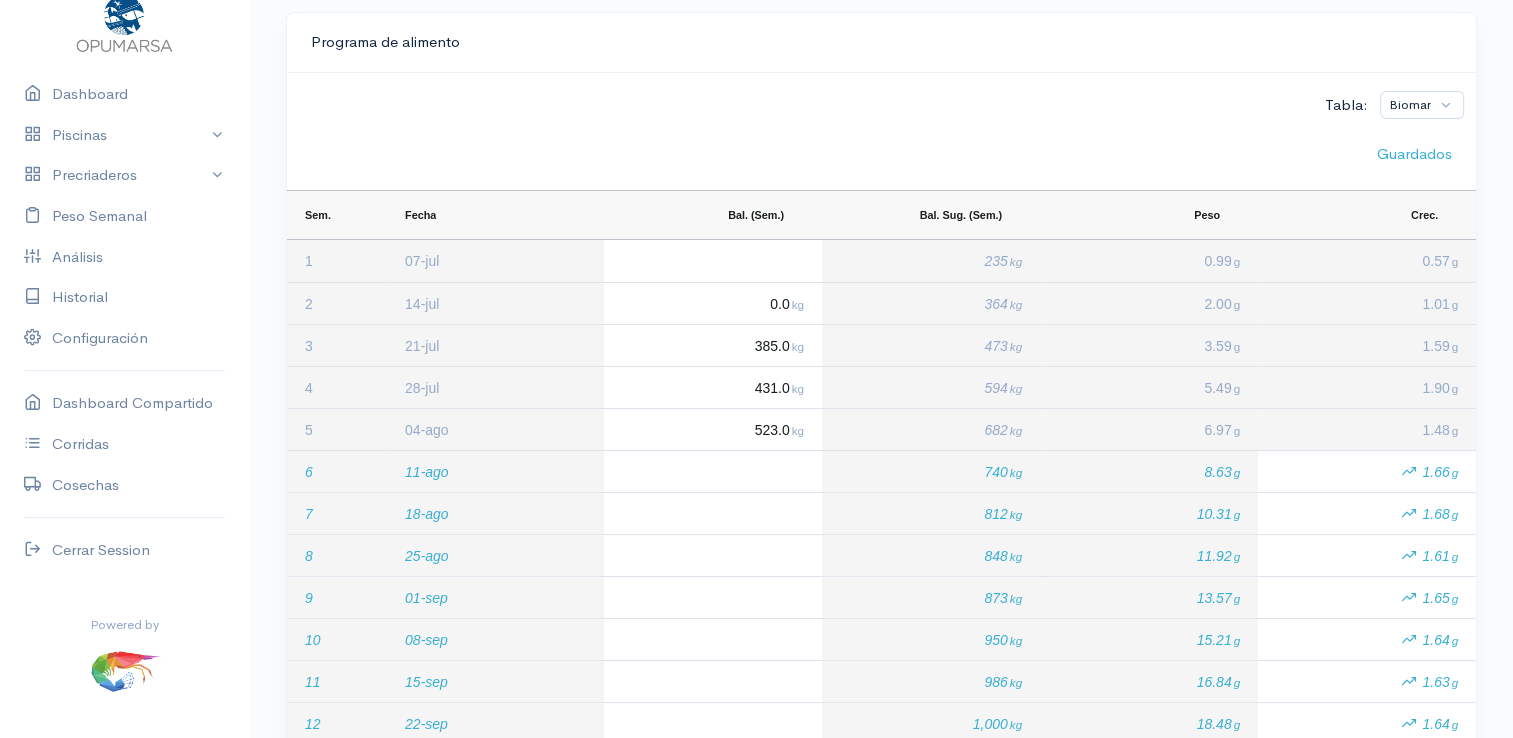 click on "0.0 kg" at bounding box center (713, 303) 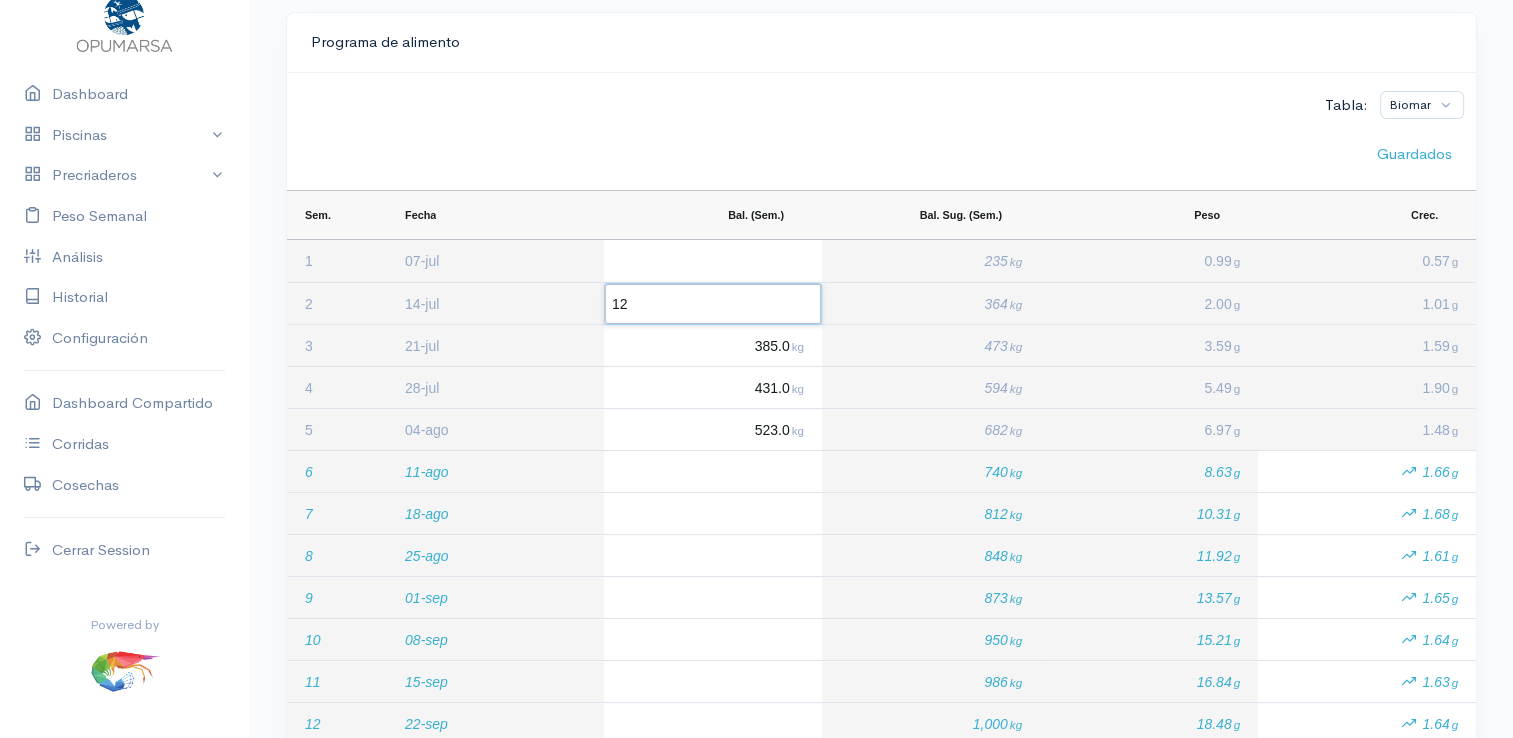 type on "125" 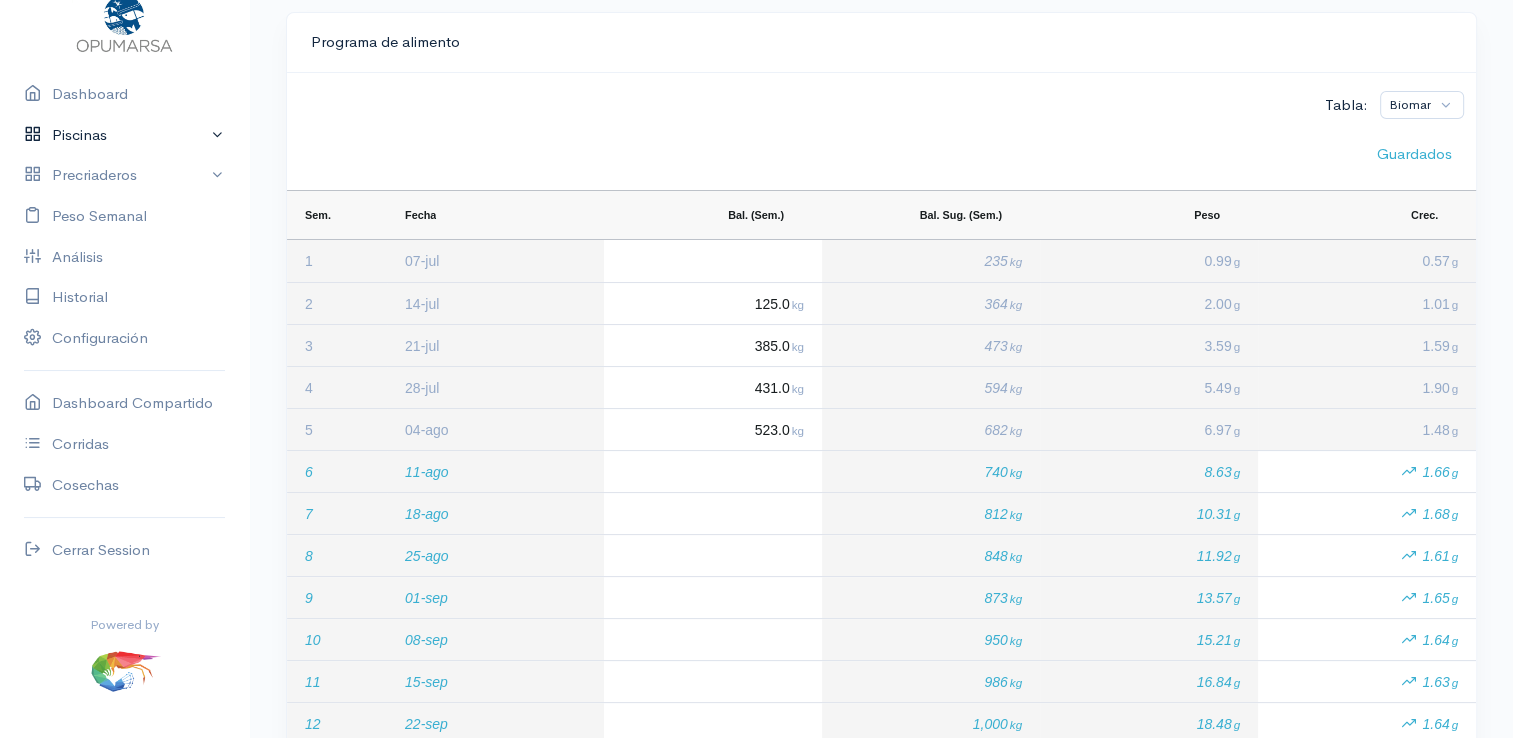 click on "Piscinas" at bounding box center (124, 135) 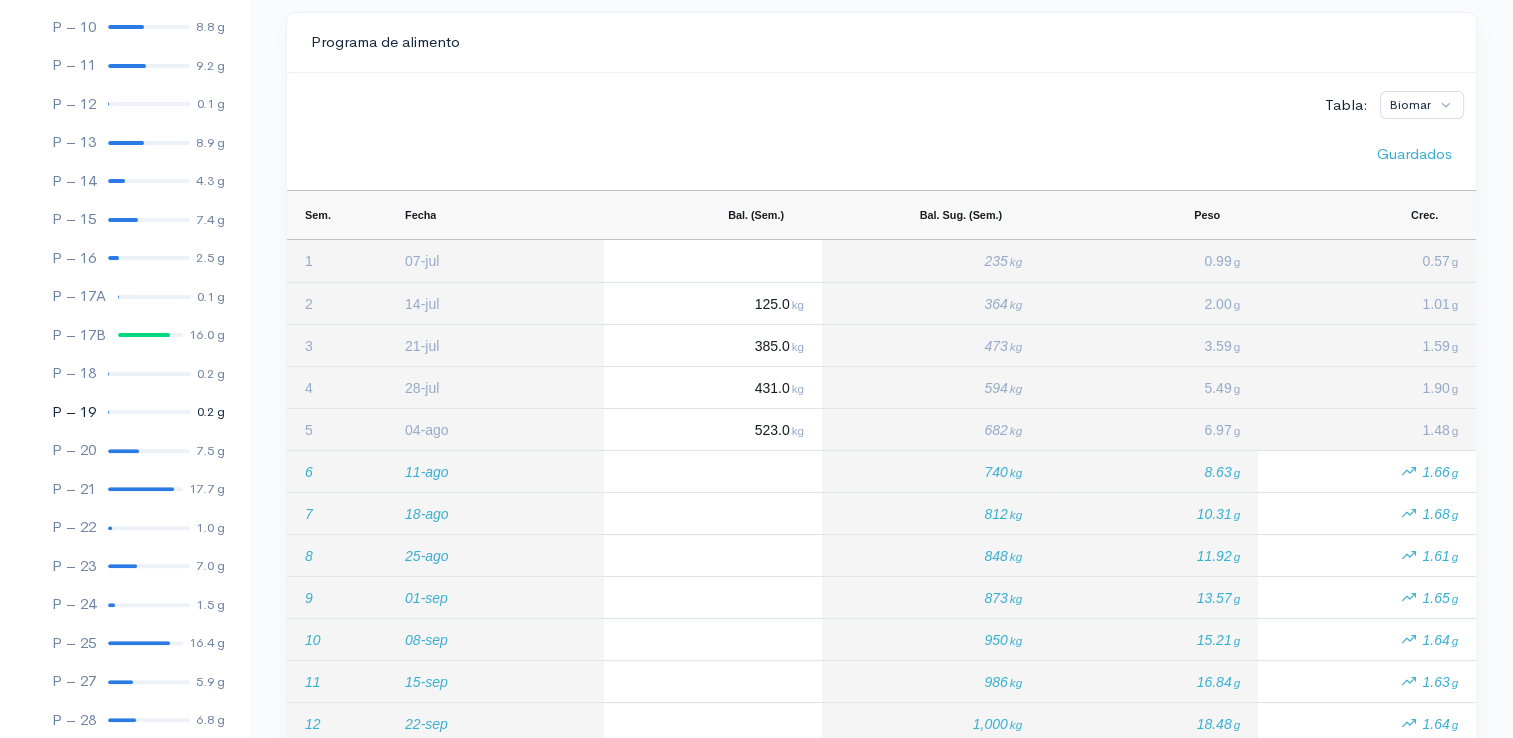 scroll, scrollTop: 561, scrollLeft: 0, axis: vertical 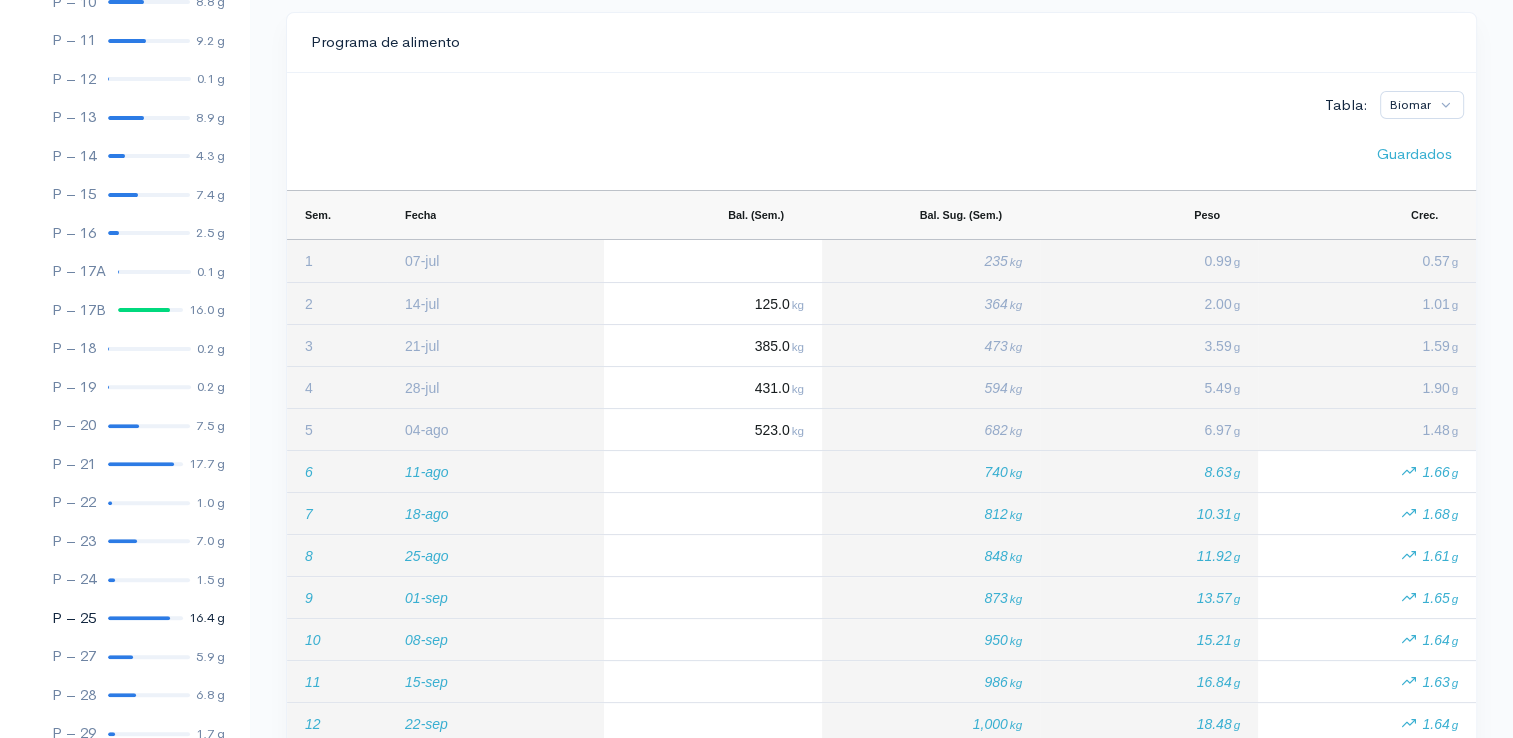 click at bounding box center (139, 618) 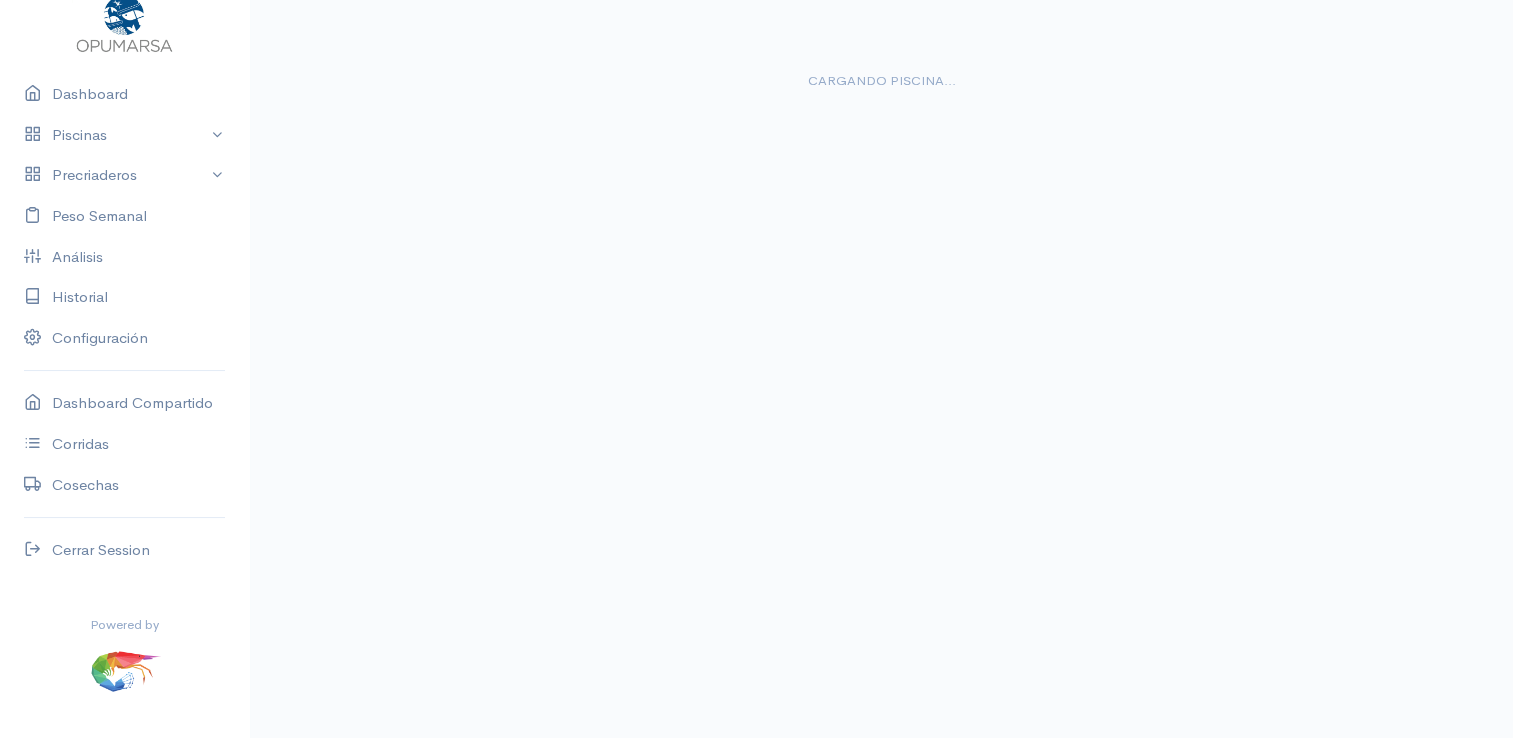 scroll, scrollTop: 0, scrollLeft: 0, axis: both 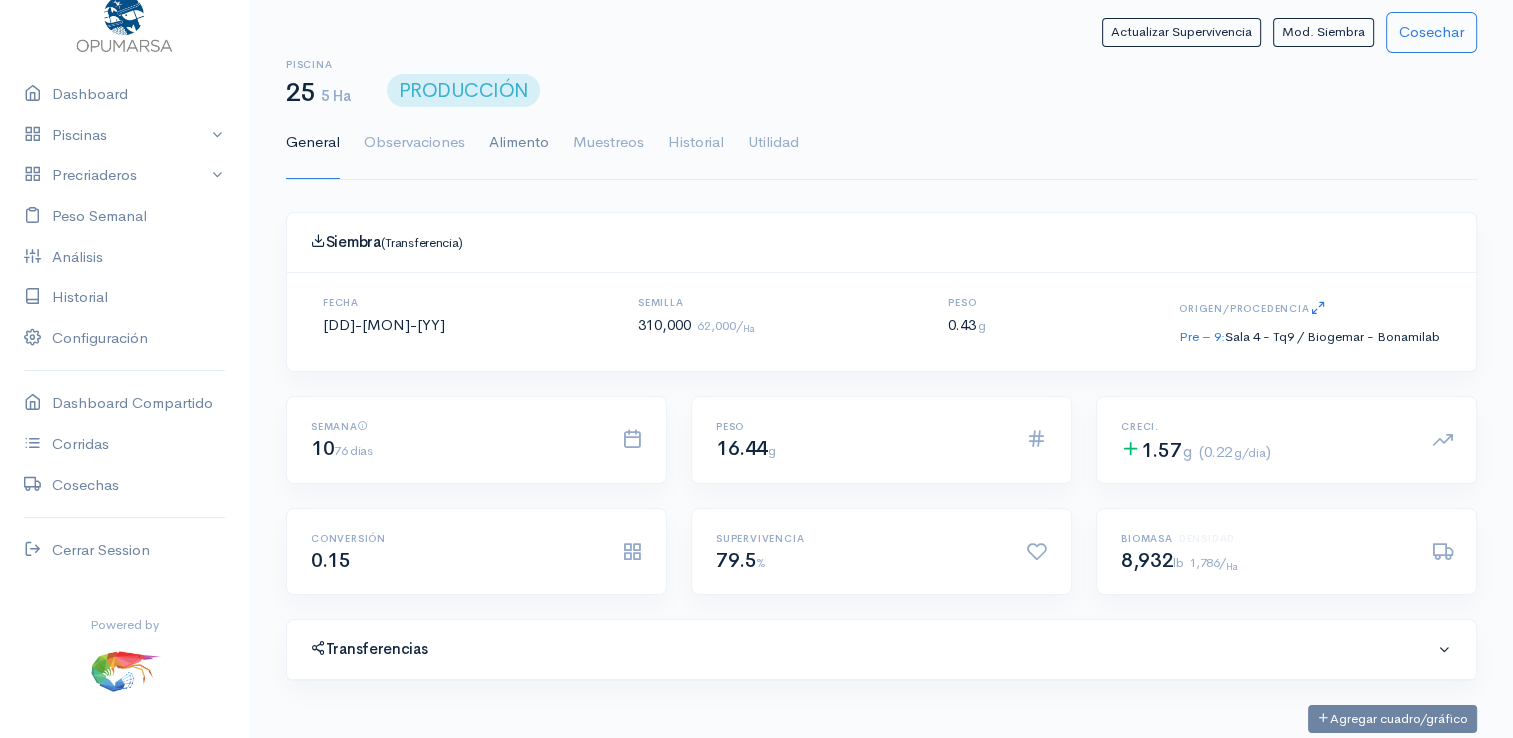 click on "Alimento" at bounding box center [519, 143] 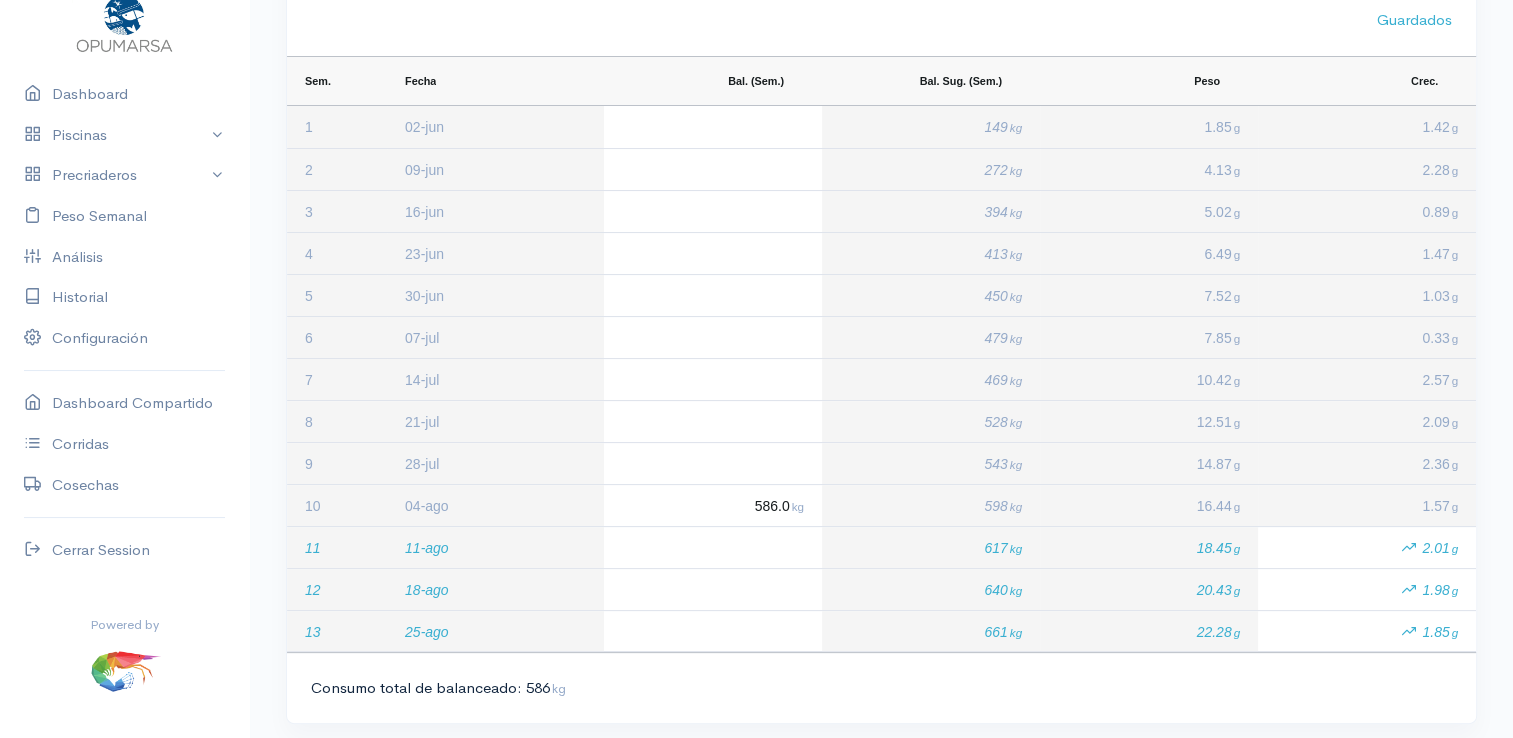 scroll, scrollTop: 300, scrollLeft: 0, axis: vertical 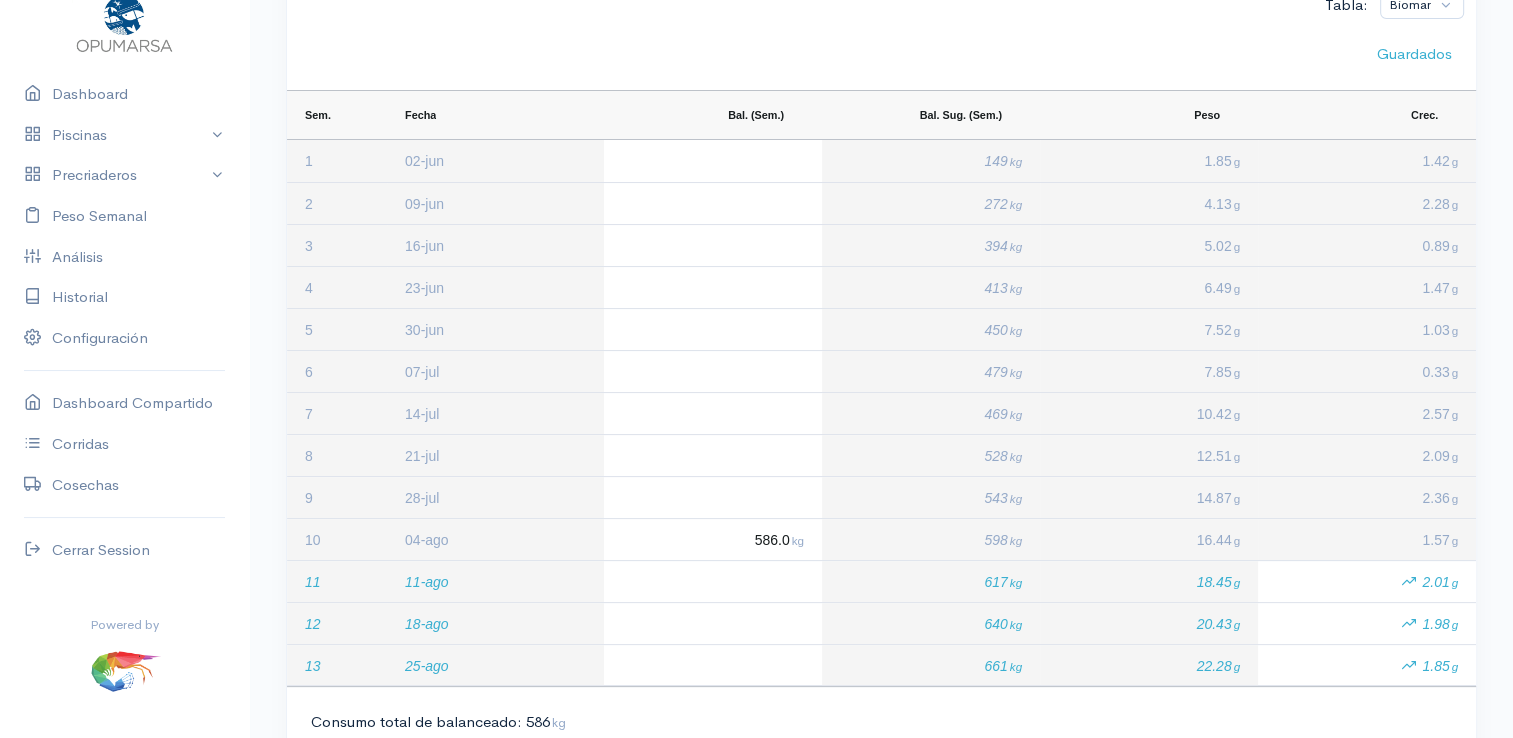 click at bounding box center [713, 203] 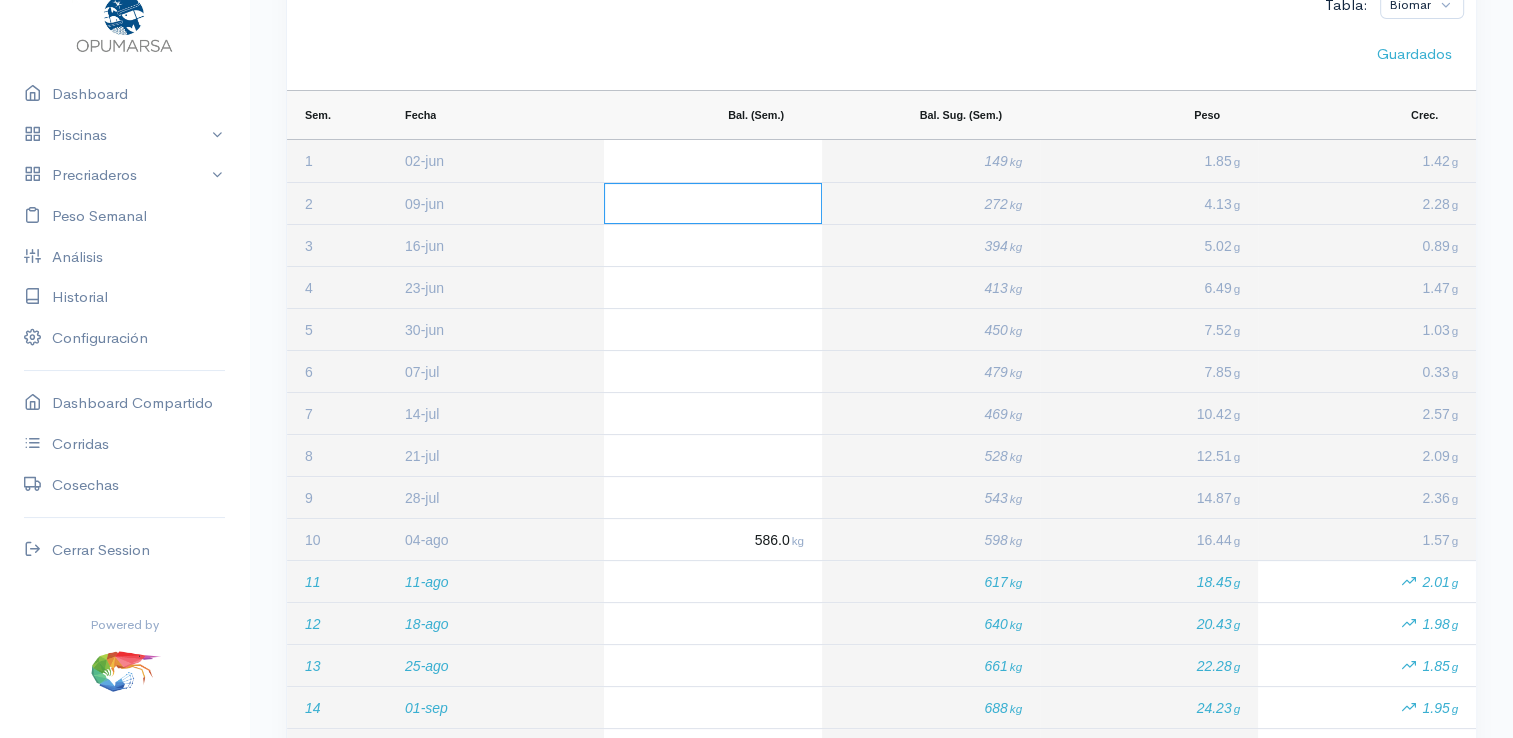 click at bounding box center [713, 203] 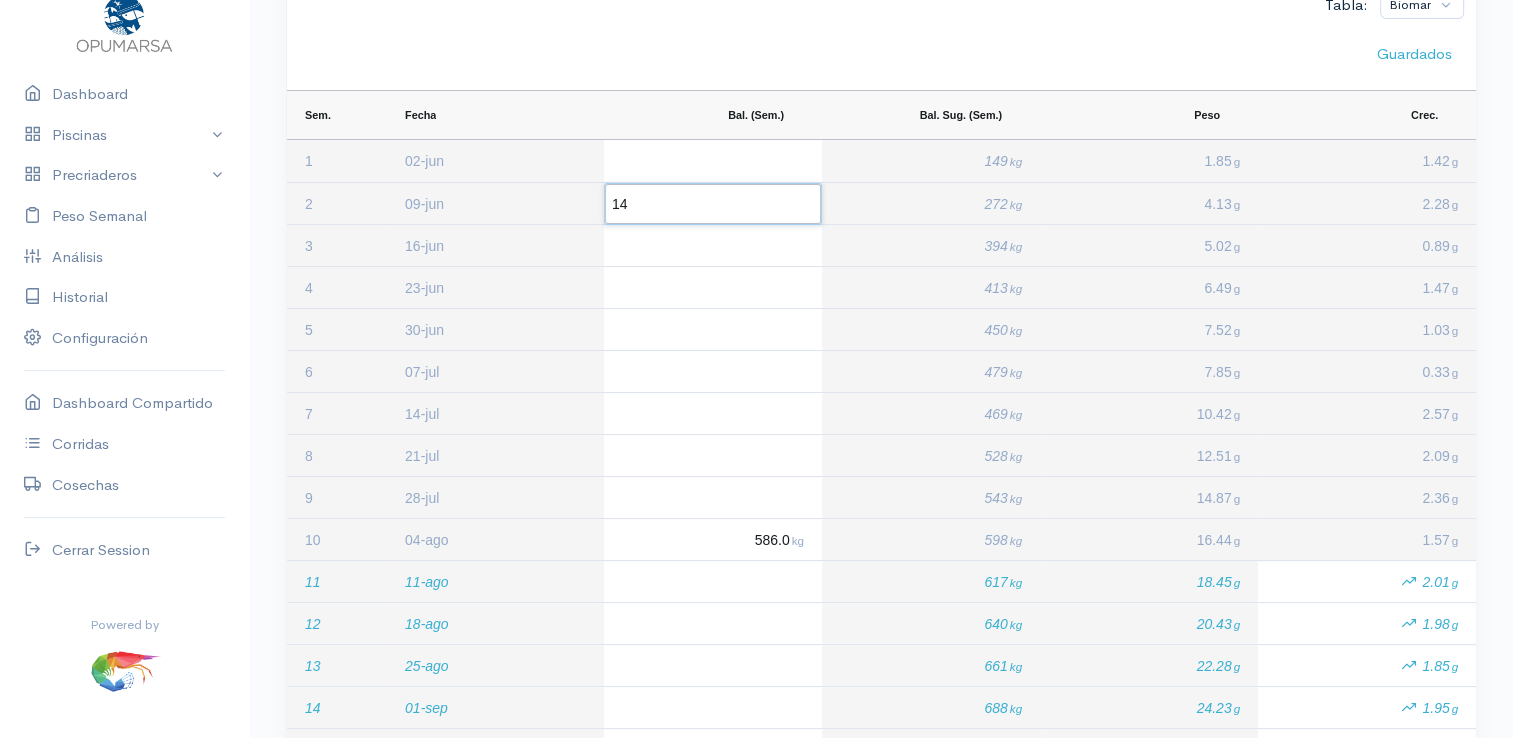 type on "140" 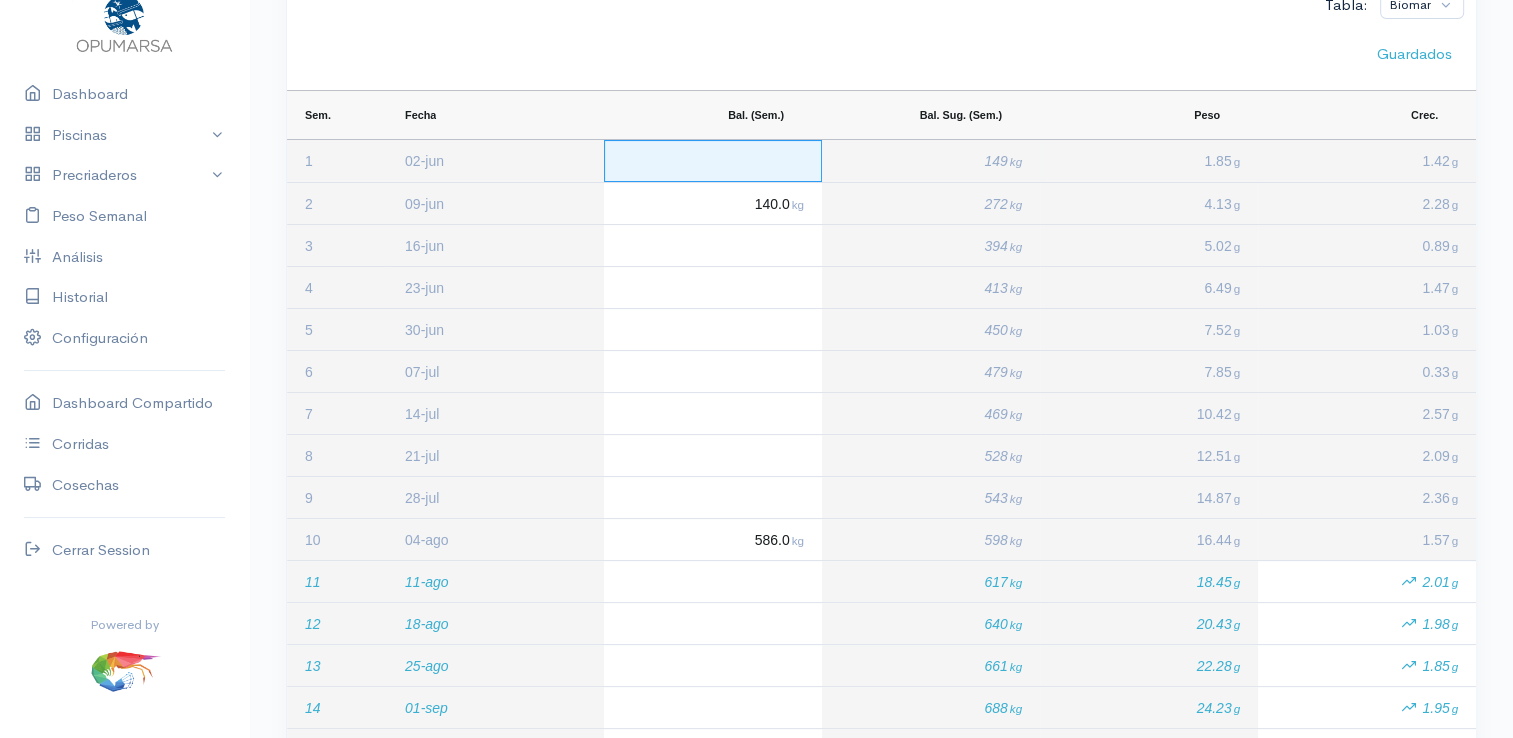 click at bounding box center [713, 161] 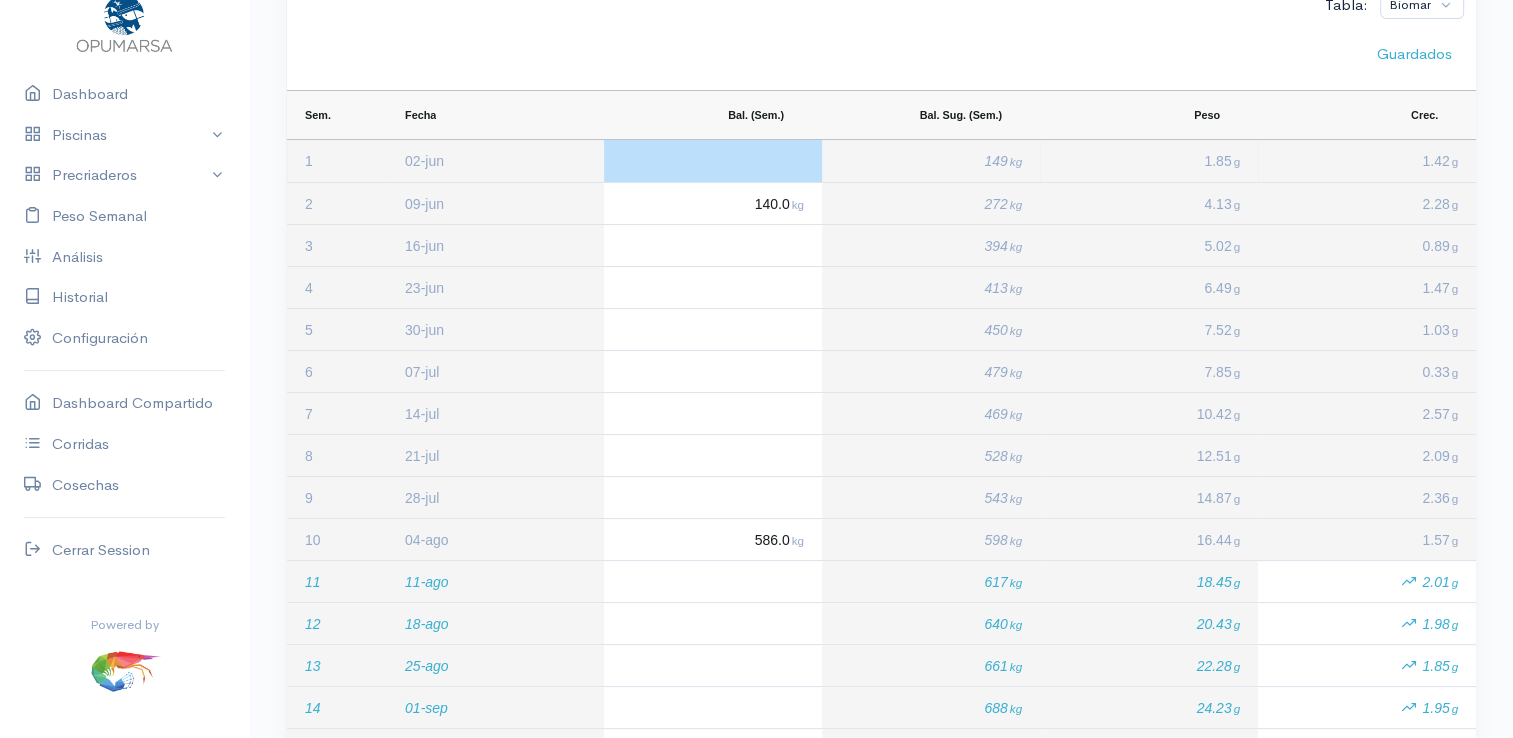 click at bounding box center (713, 161) 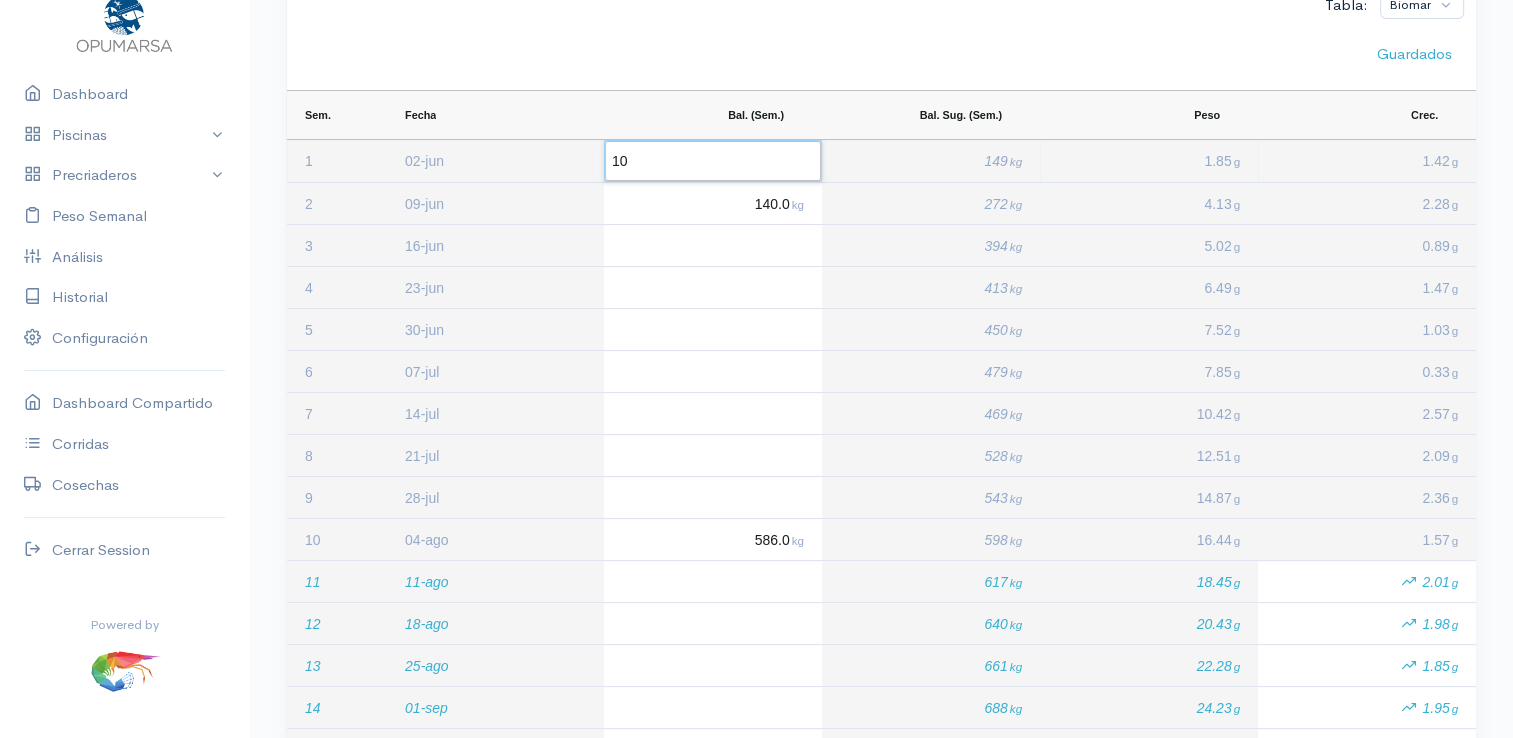 type on "105" 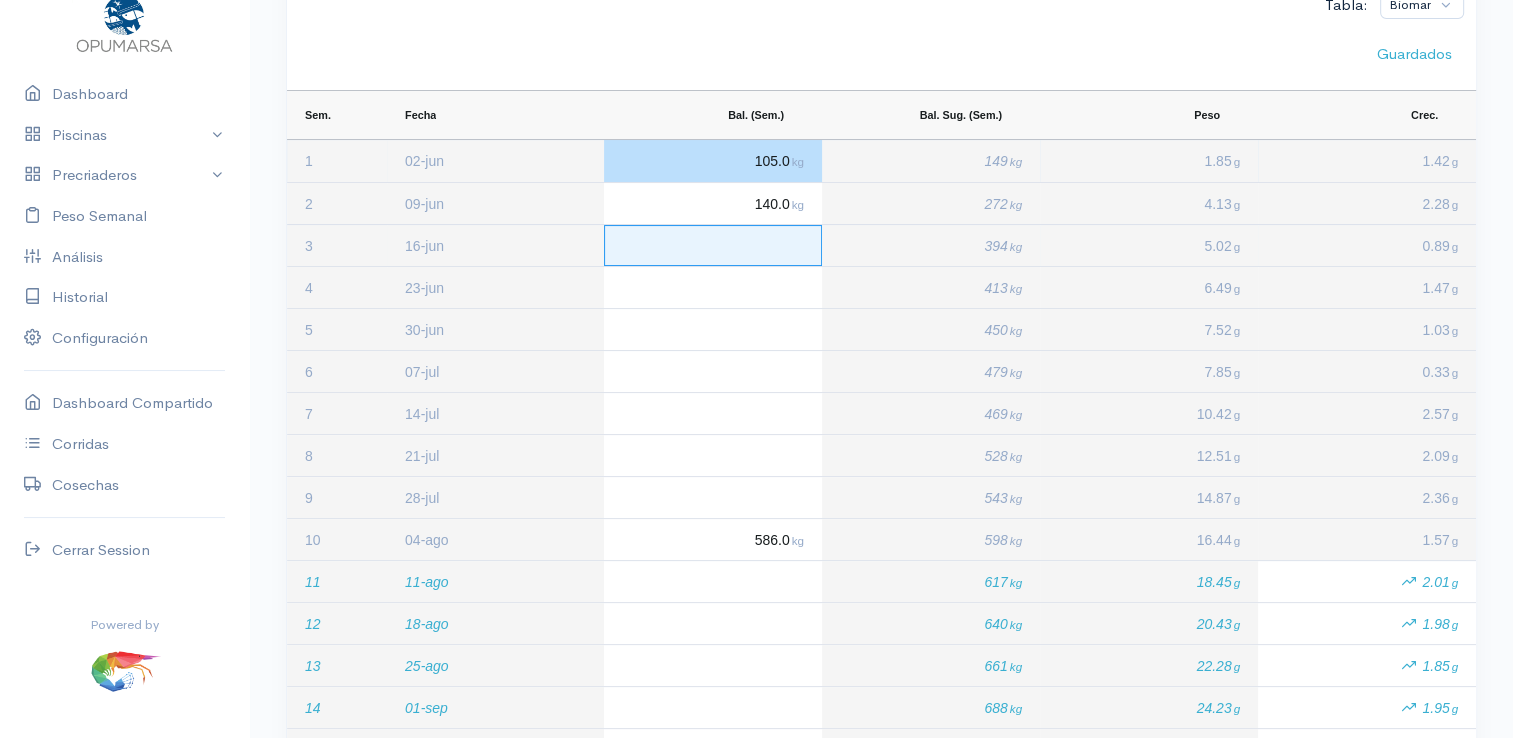 click at bounding box center (713, 245) 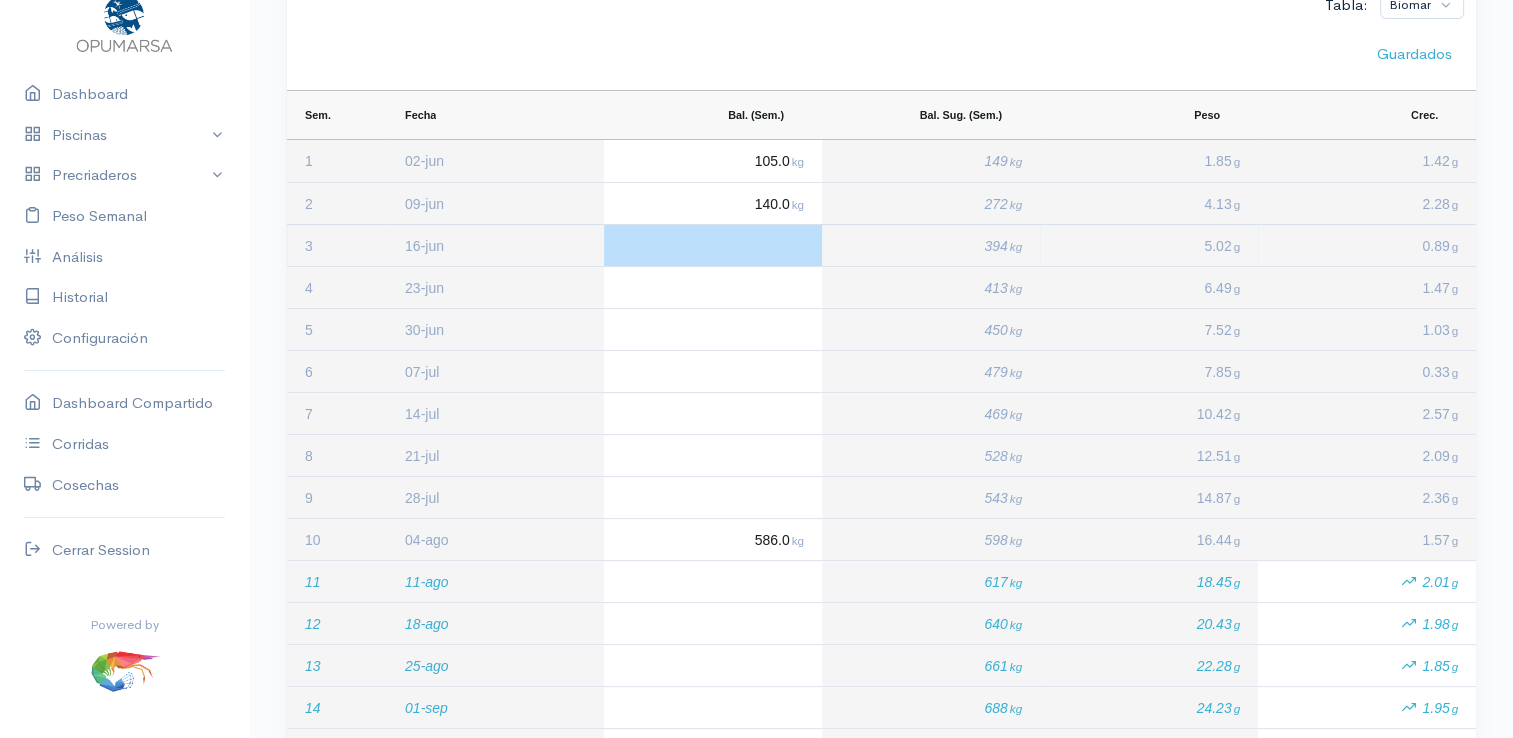 click at bounding box center (713, 245) 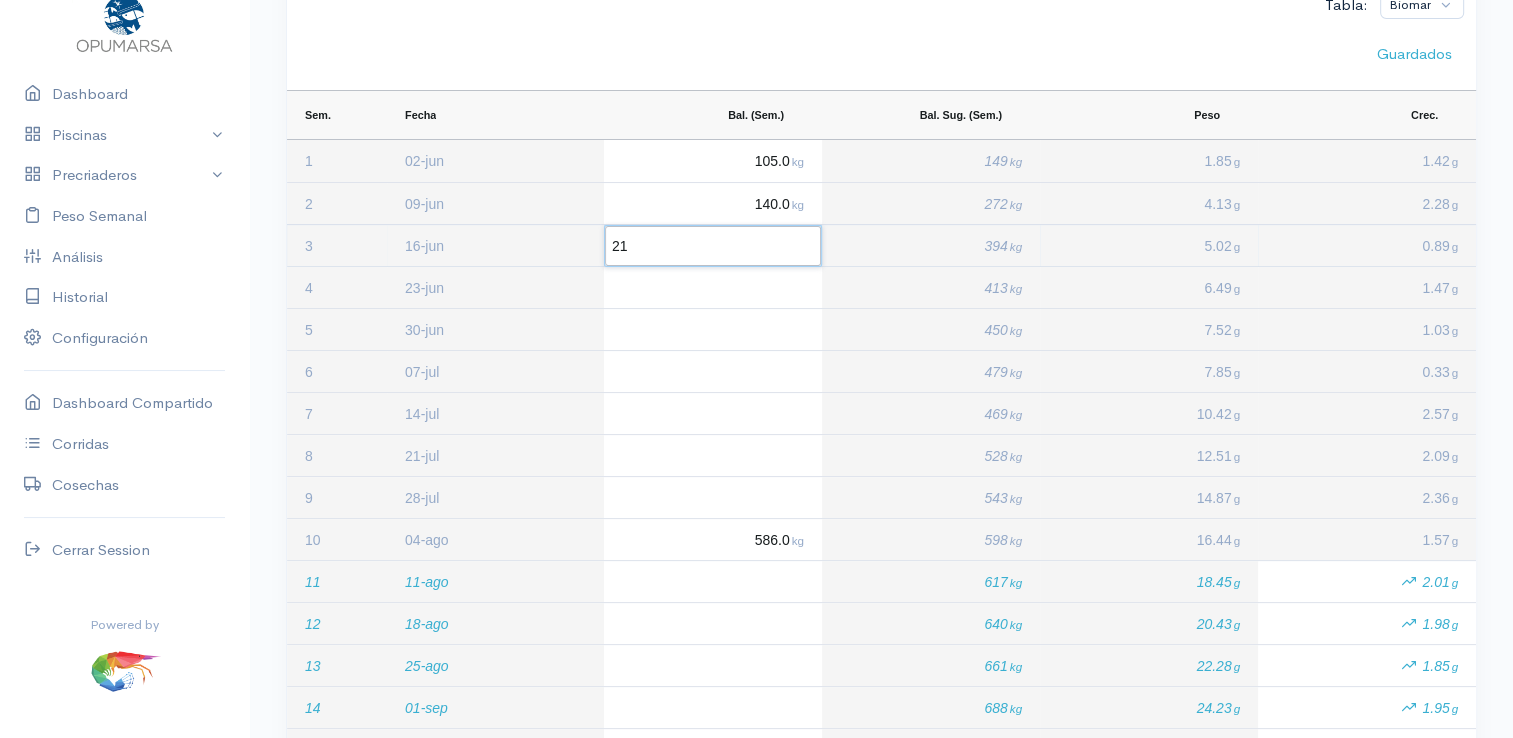 type on "210" 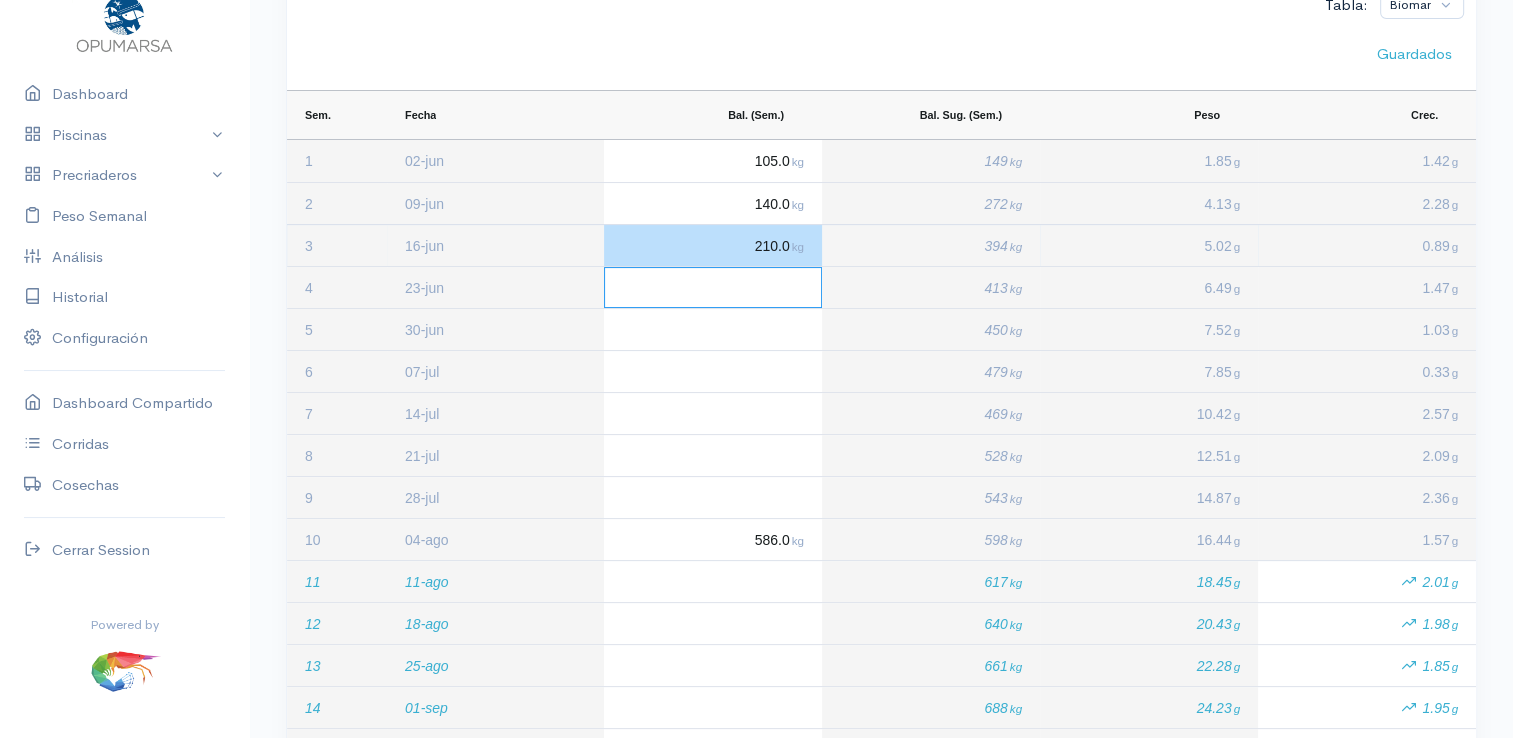 click at bounding box center [713, 287] 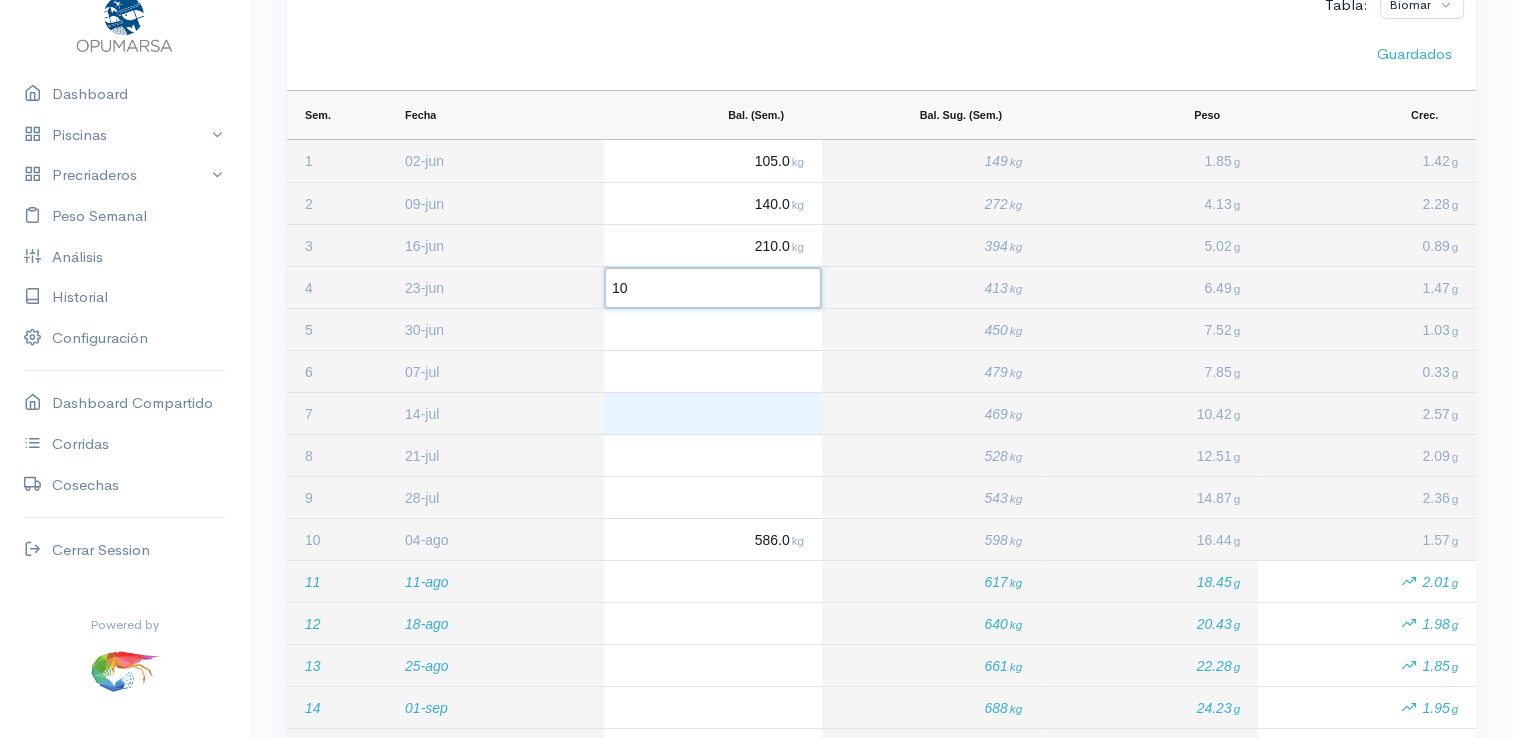type on "100" 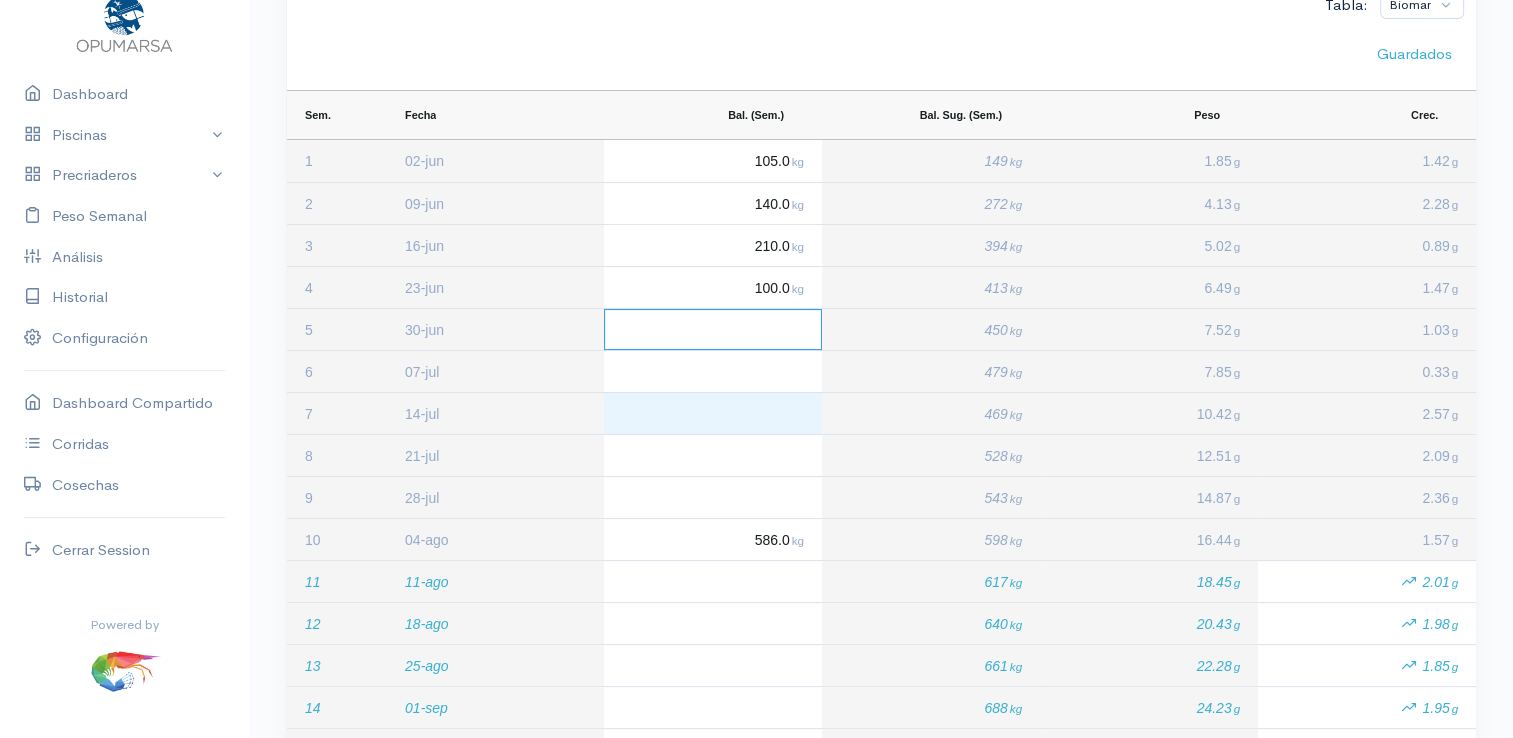 click at bounding box center [713, 413] 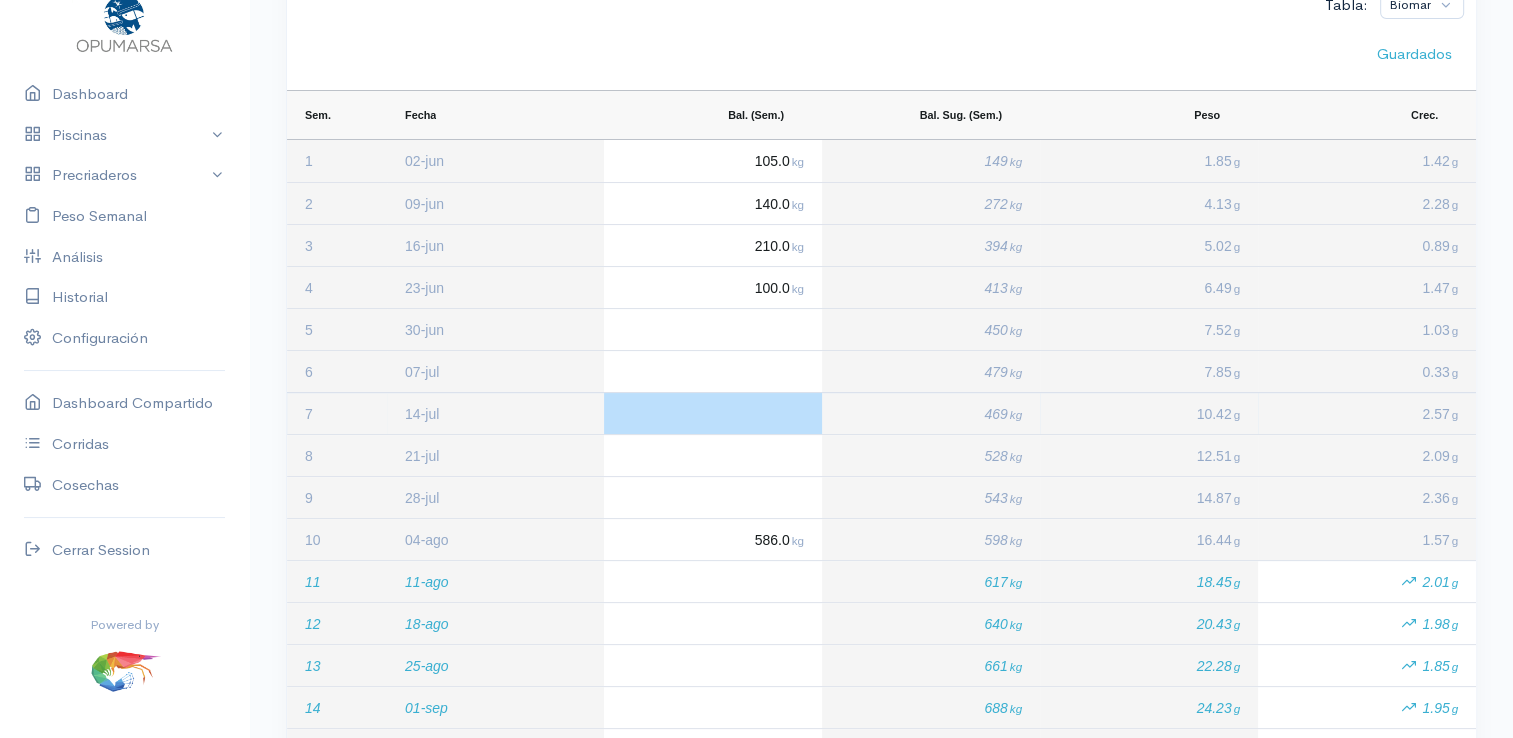 click at bounding box center (713, 413) 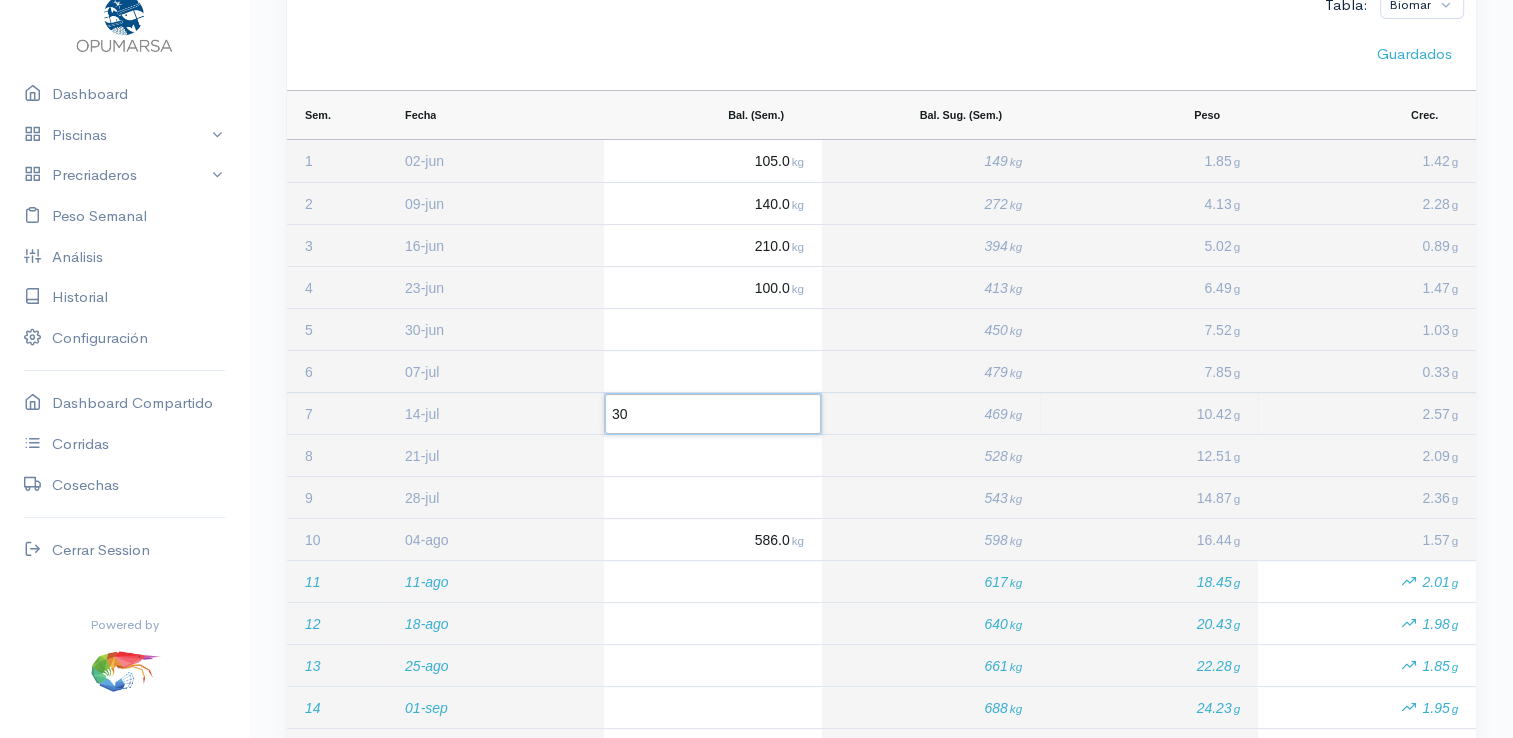type on "300" 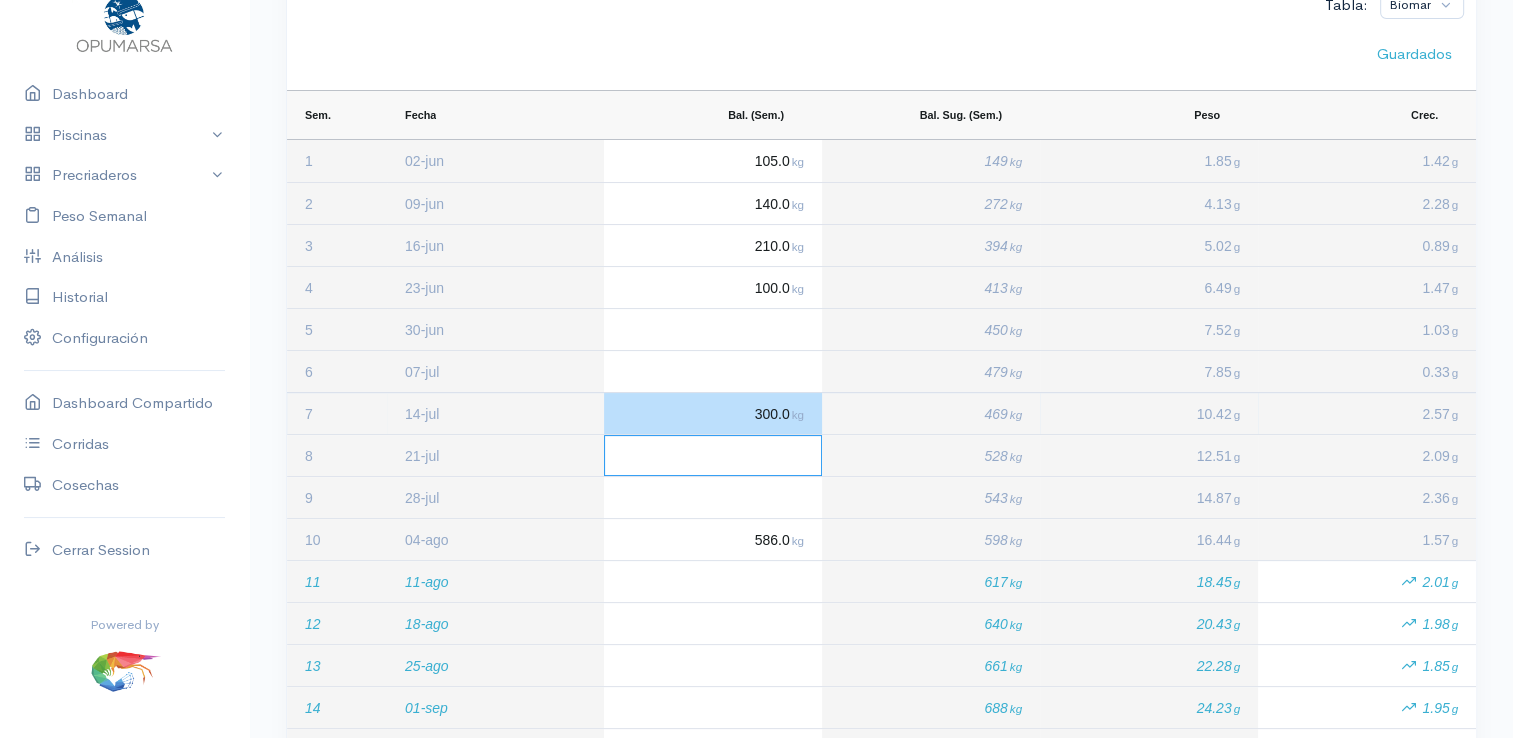 click at bounding box center (713, 455) 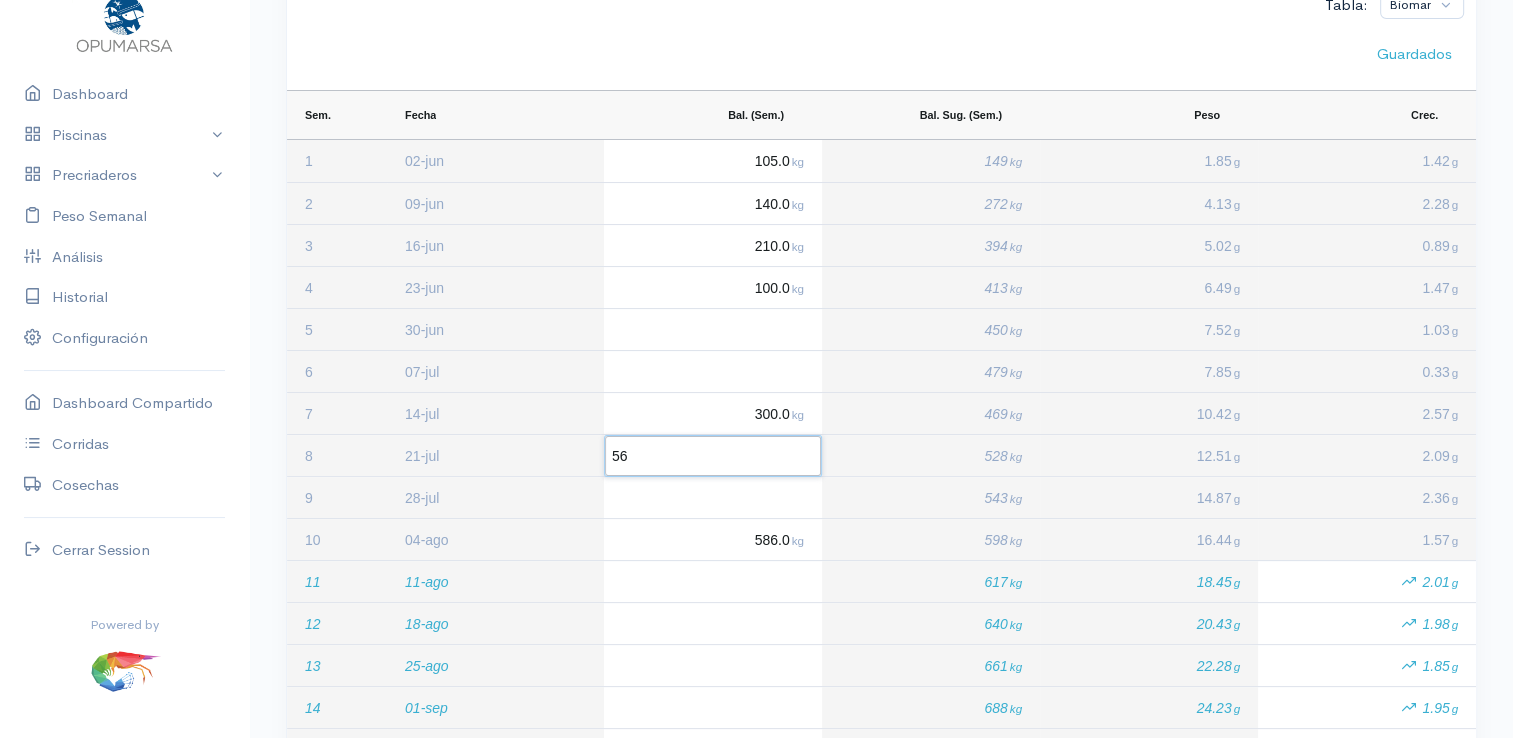 type on "560" 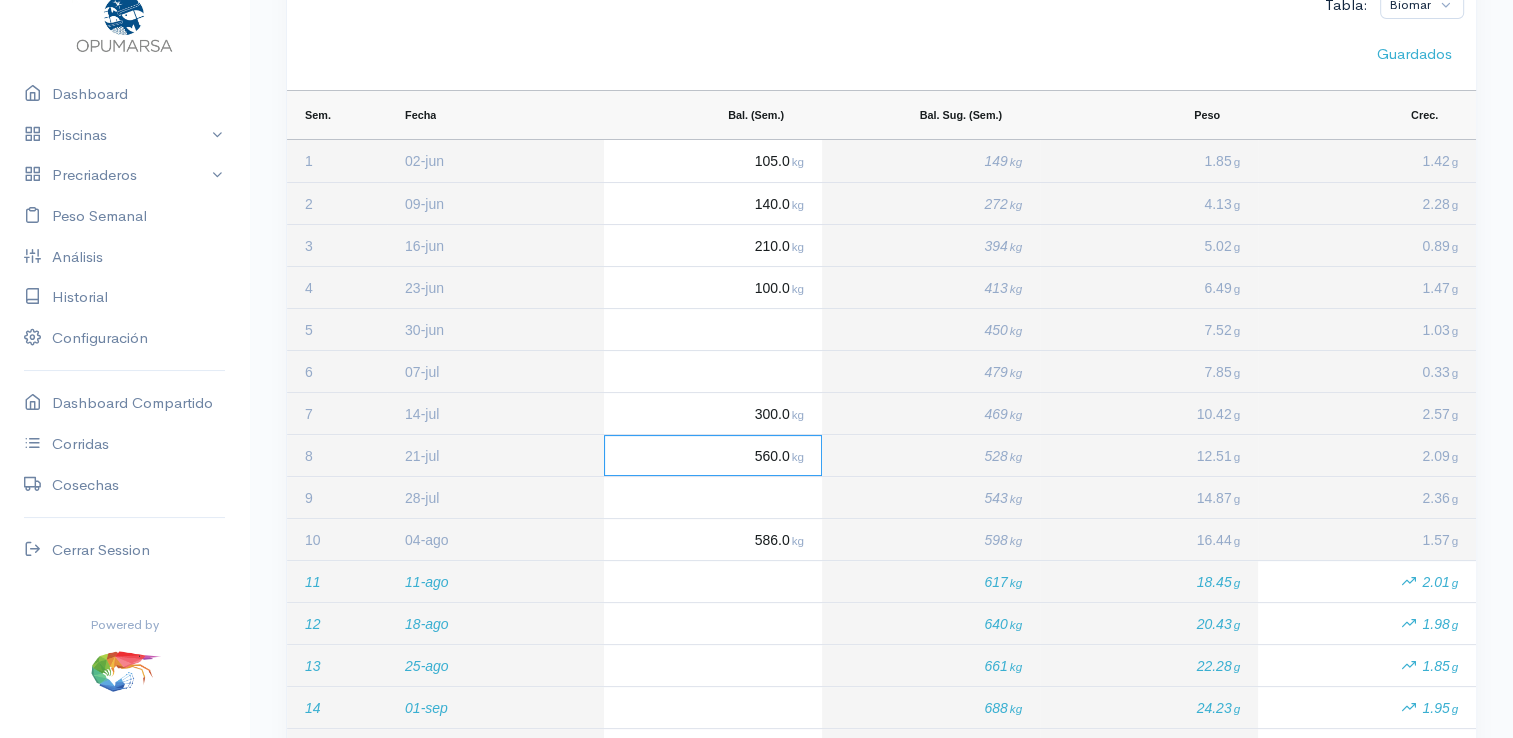 click on "kg" at bounding box center (798, 456) 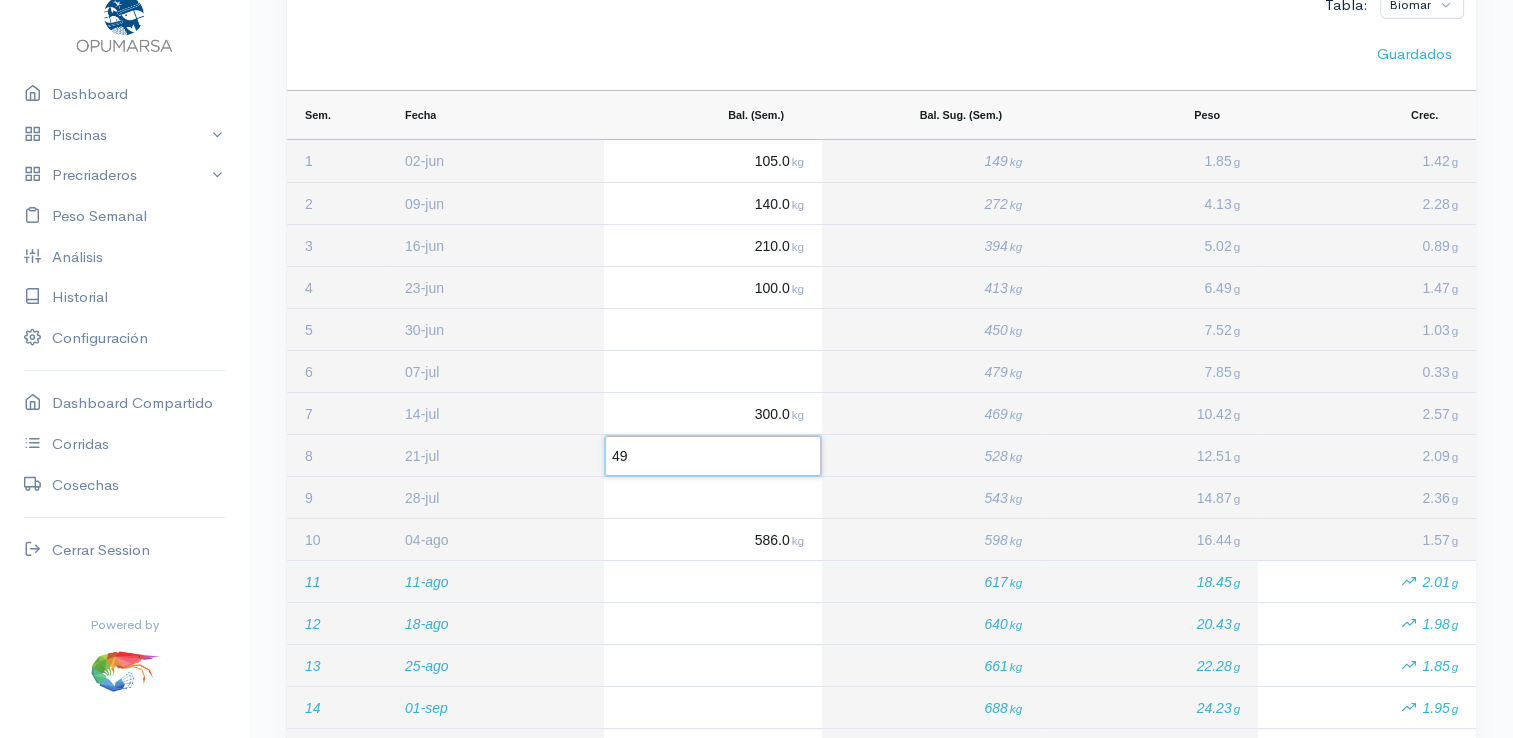 type on "490" 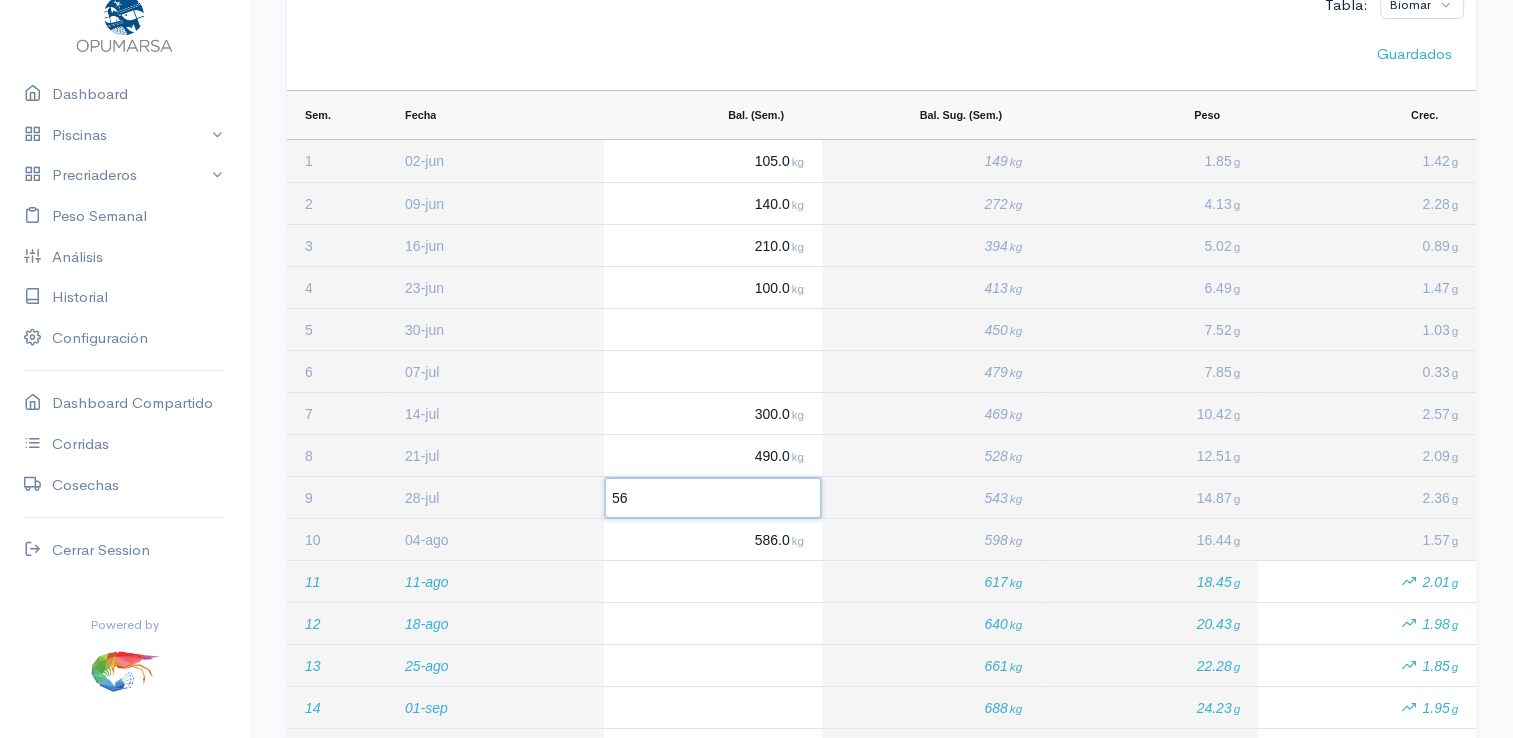 type on "560" 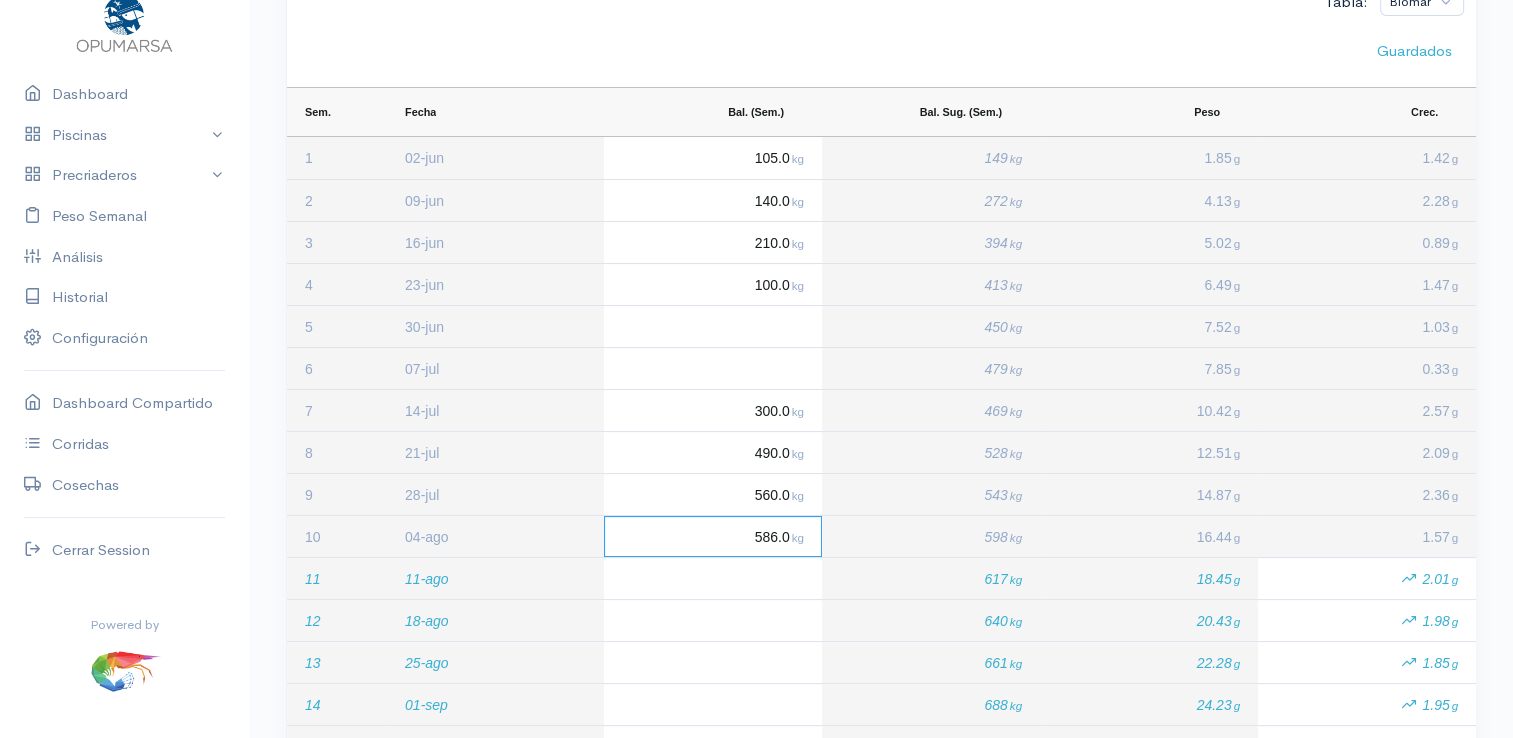 scroll, scrollTop: 300, scrollLeft: 0, axis: vertical 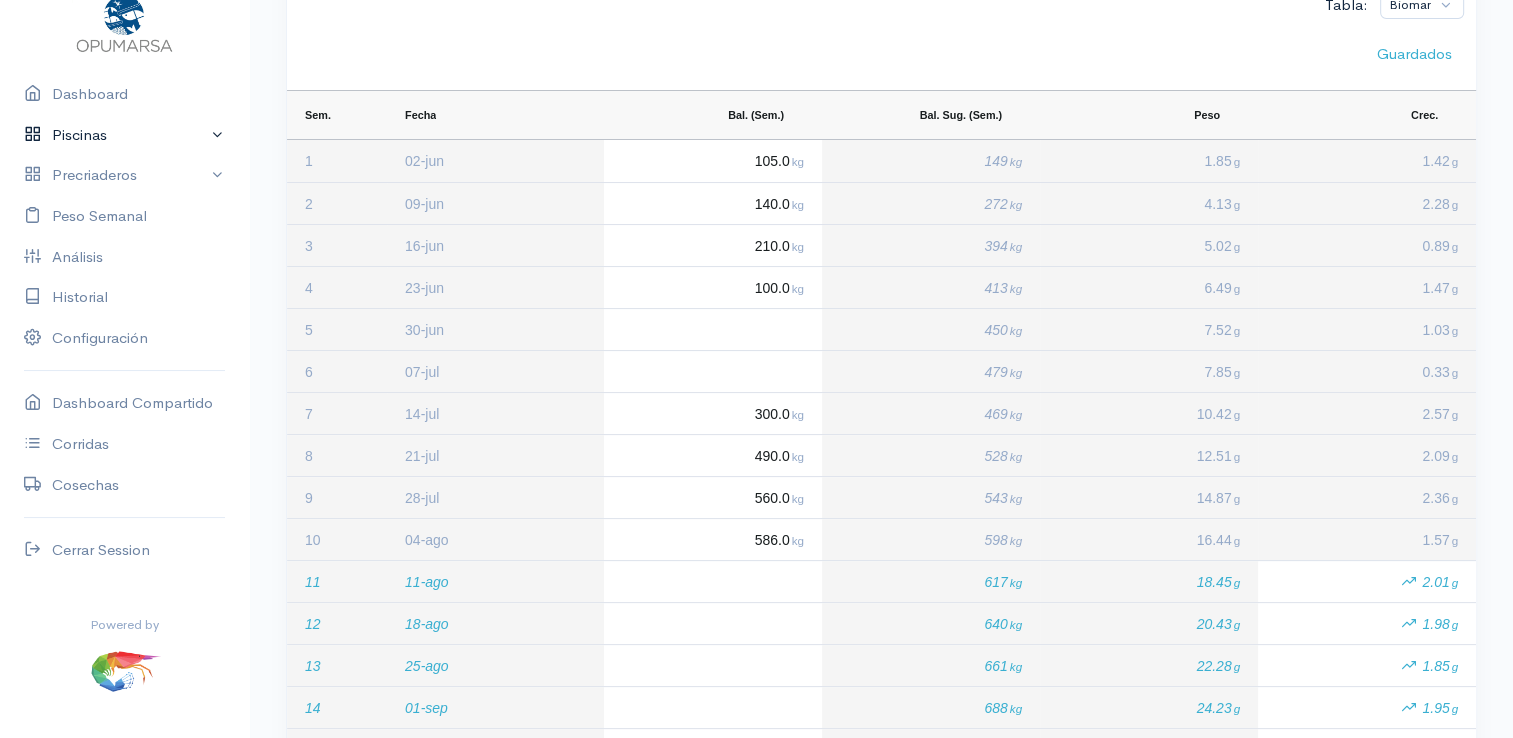 click on "Piscinas" at bounding box center [124, 135] 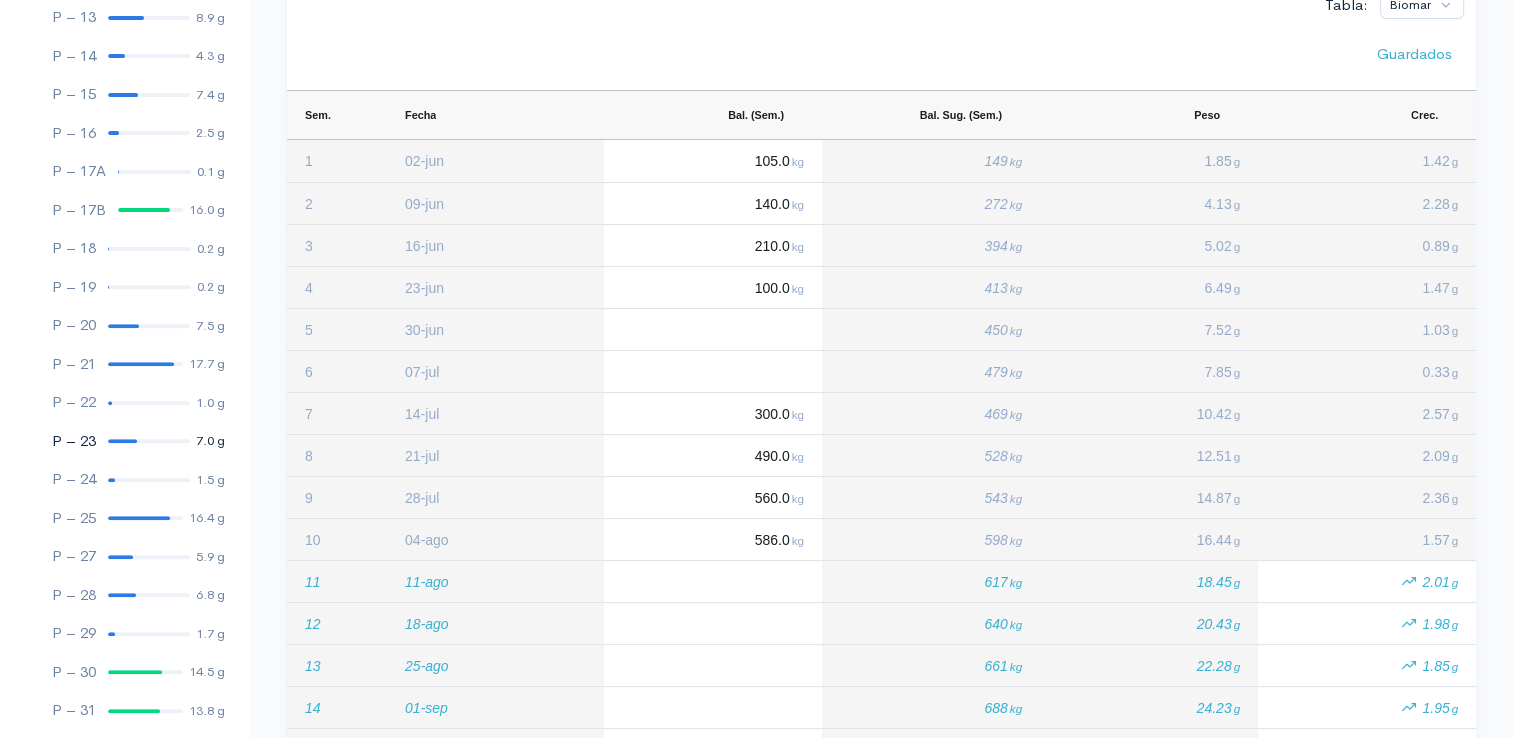 scroll, scrollTop: 761, scrollLeft: 0, axis: vertical 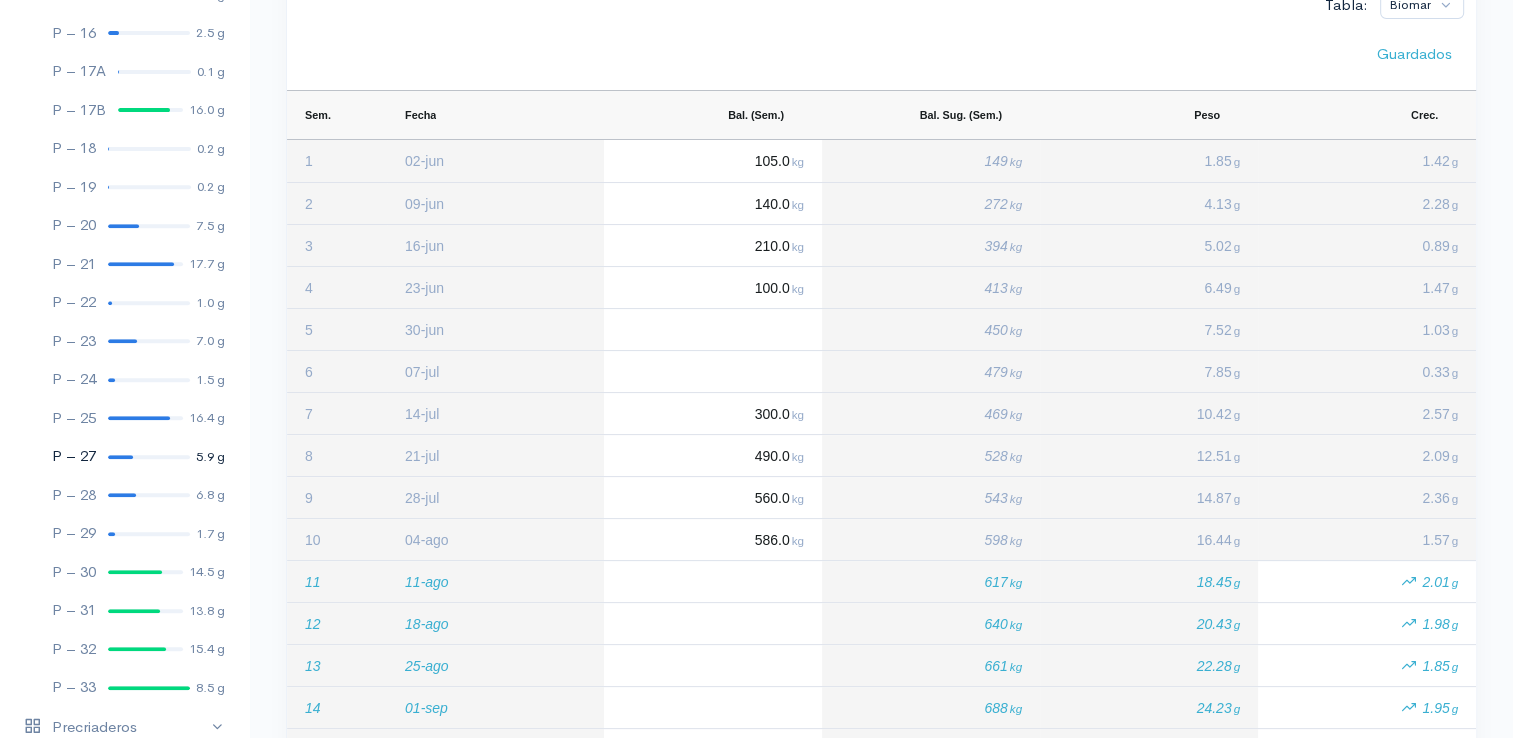 click at bounding box center (120, 457) 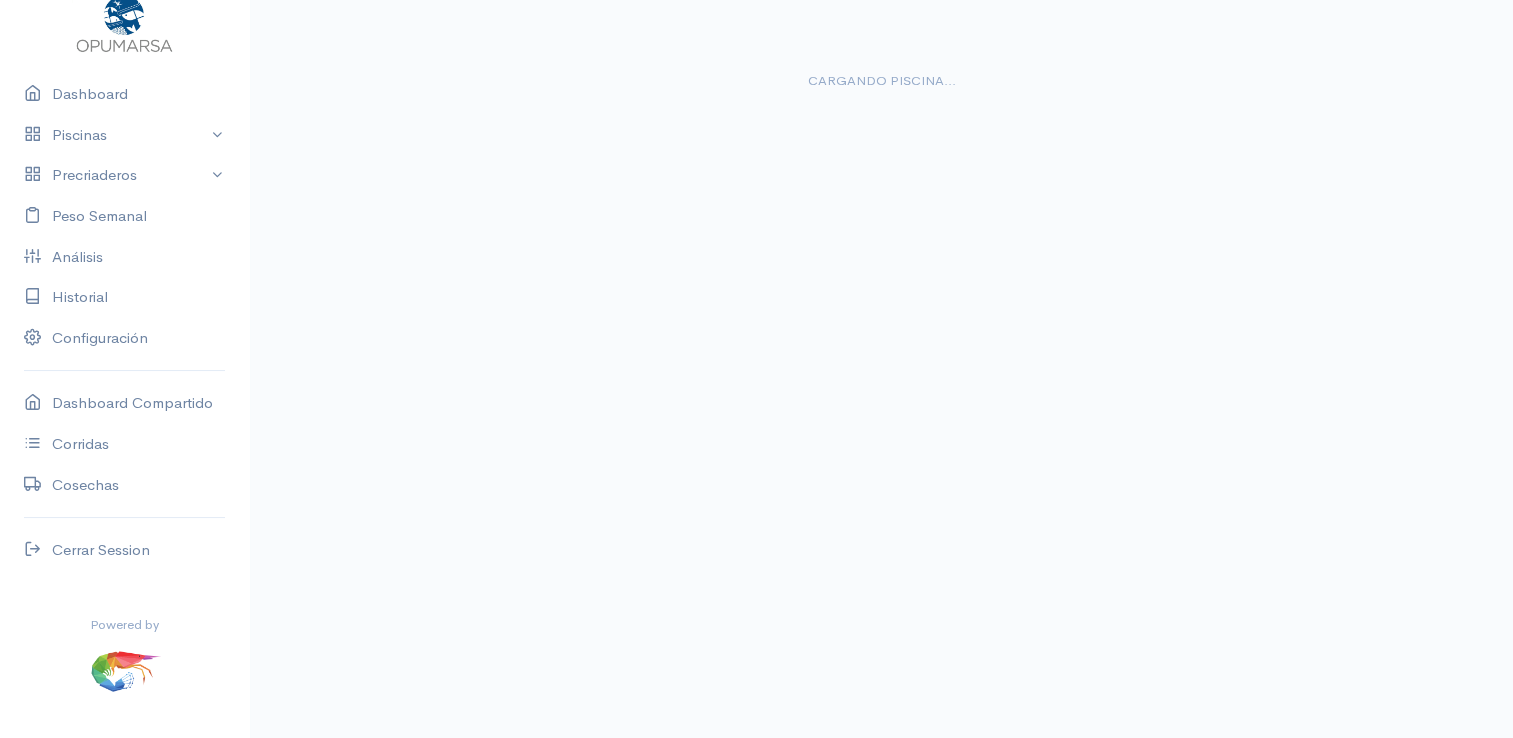 scroll, scrollTop: 36, scrollLeft: 0, axis: vertical 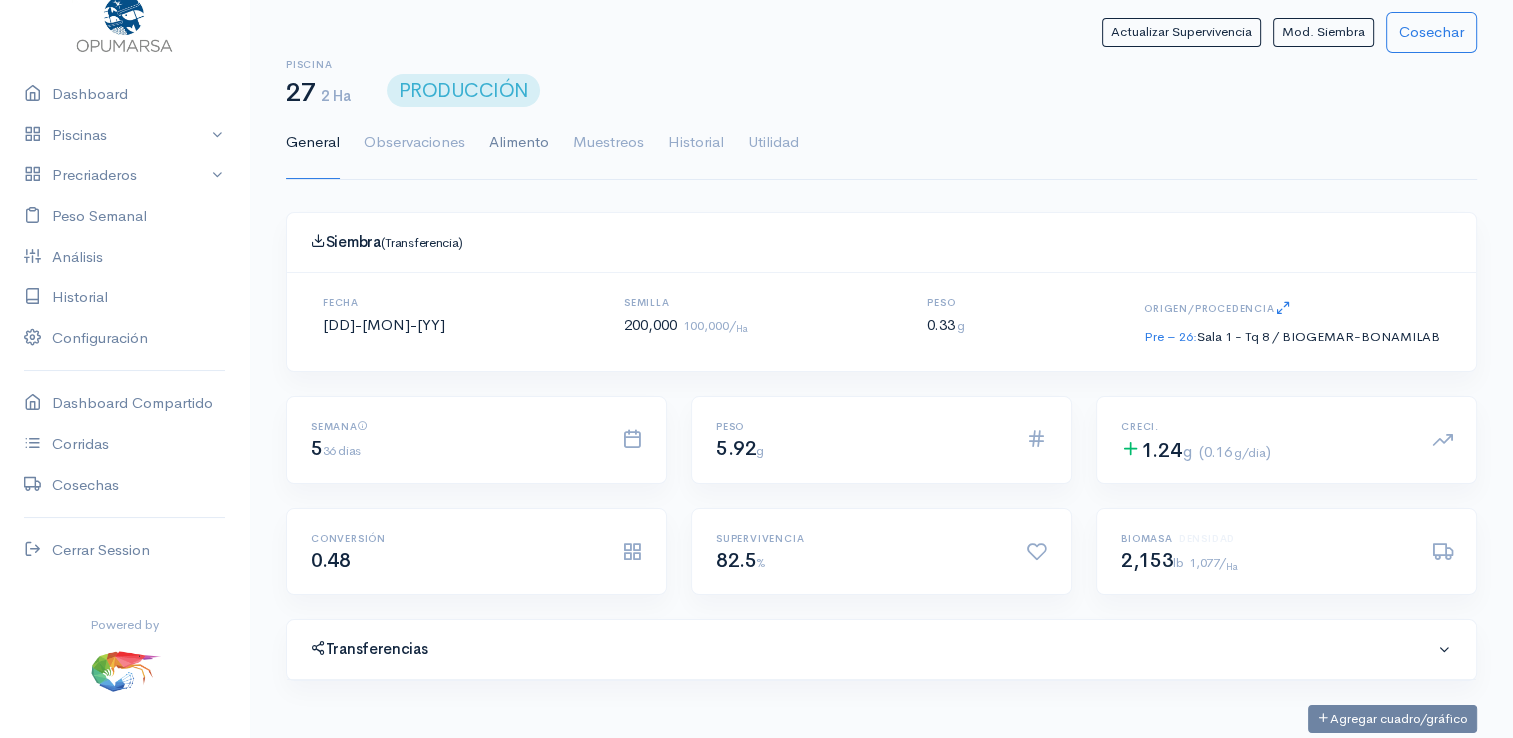 click on "Alimento" at bounding box center (519, 143) 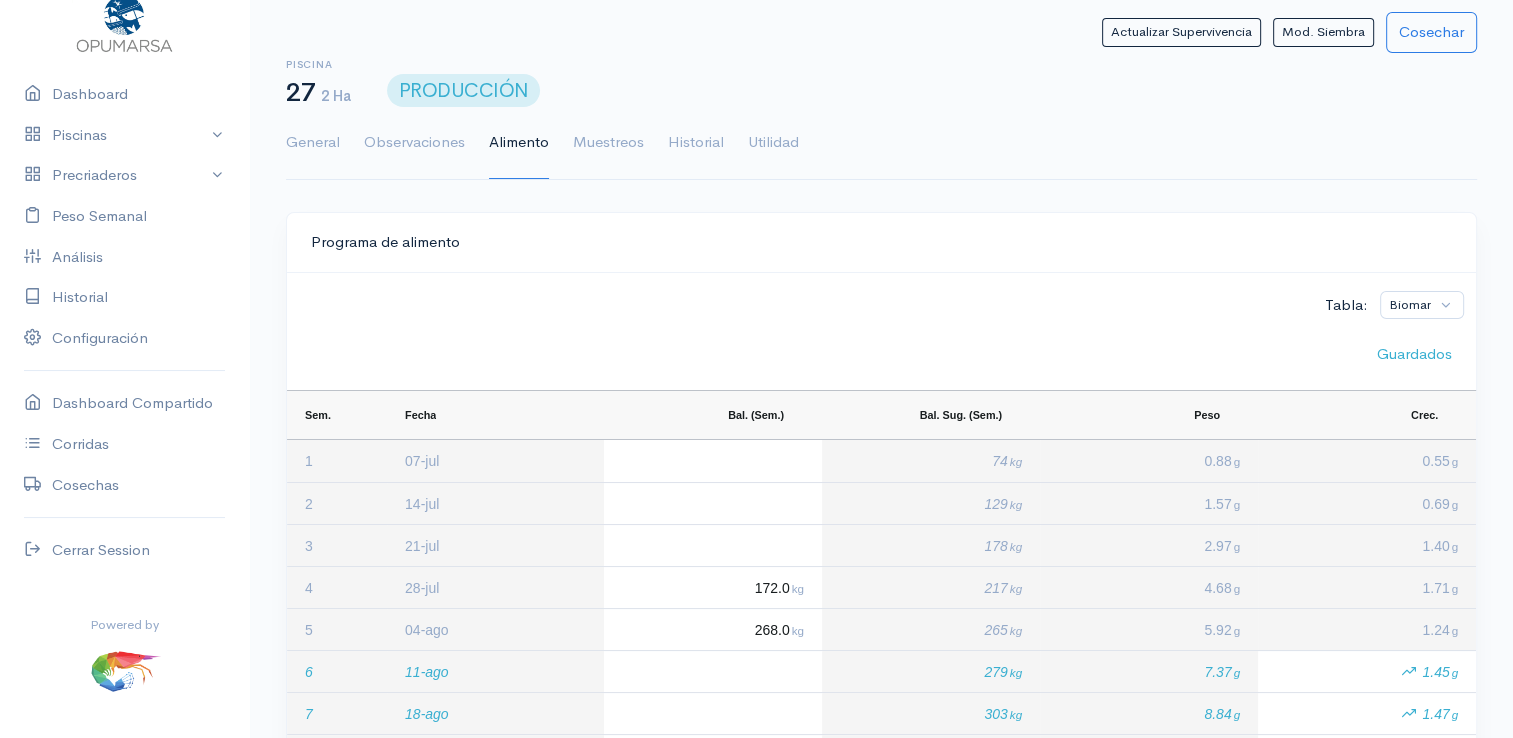 scroll, scrollTop: 100, scrollLeft: 0, axis: vertical 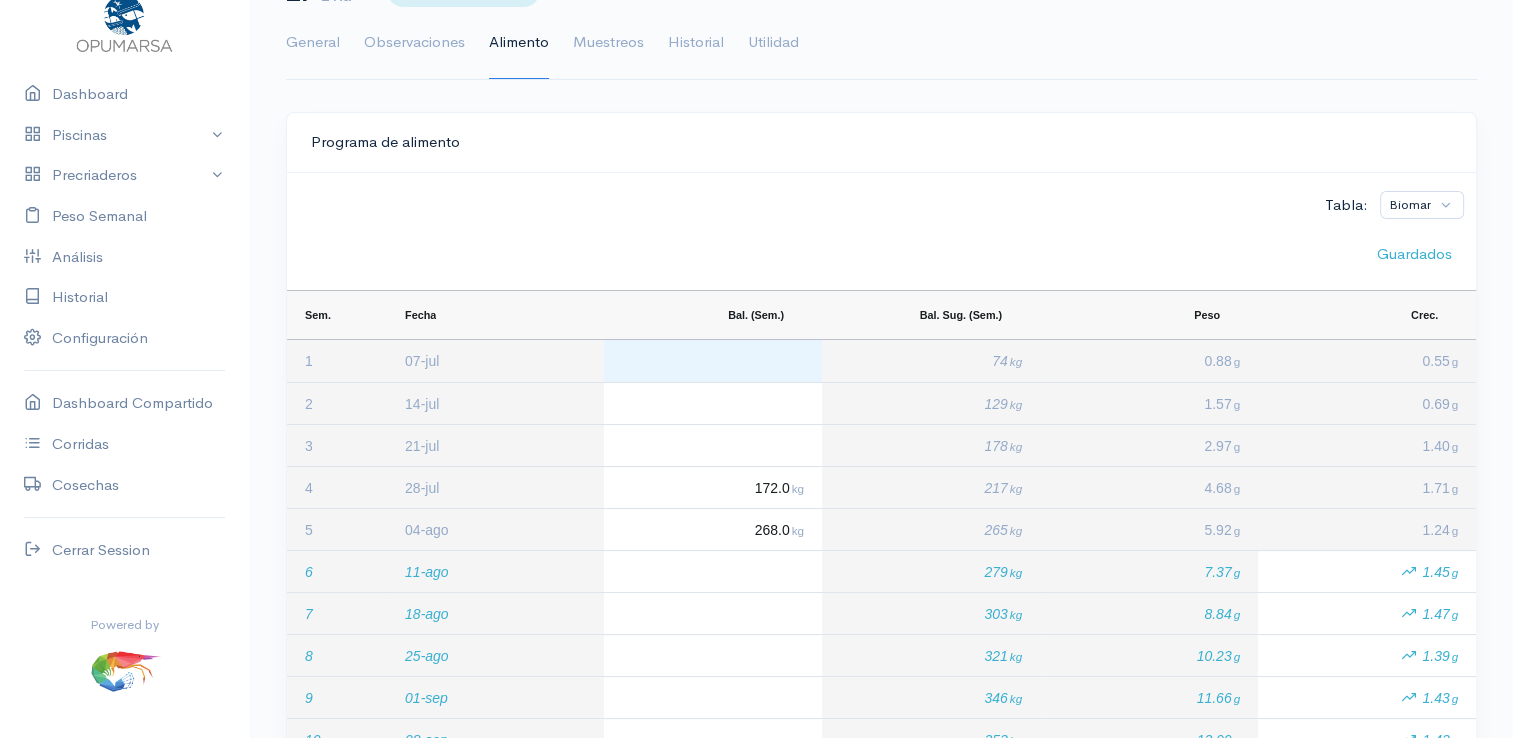 click at bounding box center [713, 361] 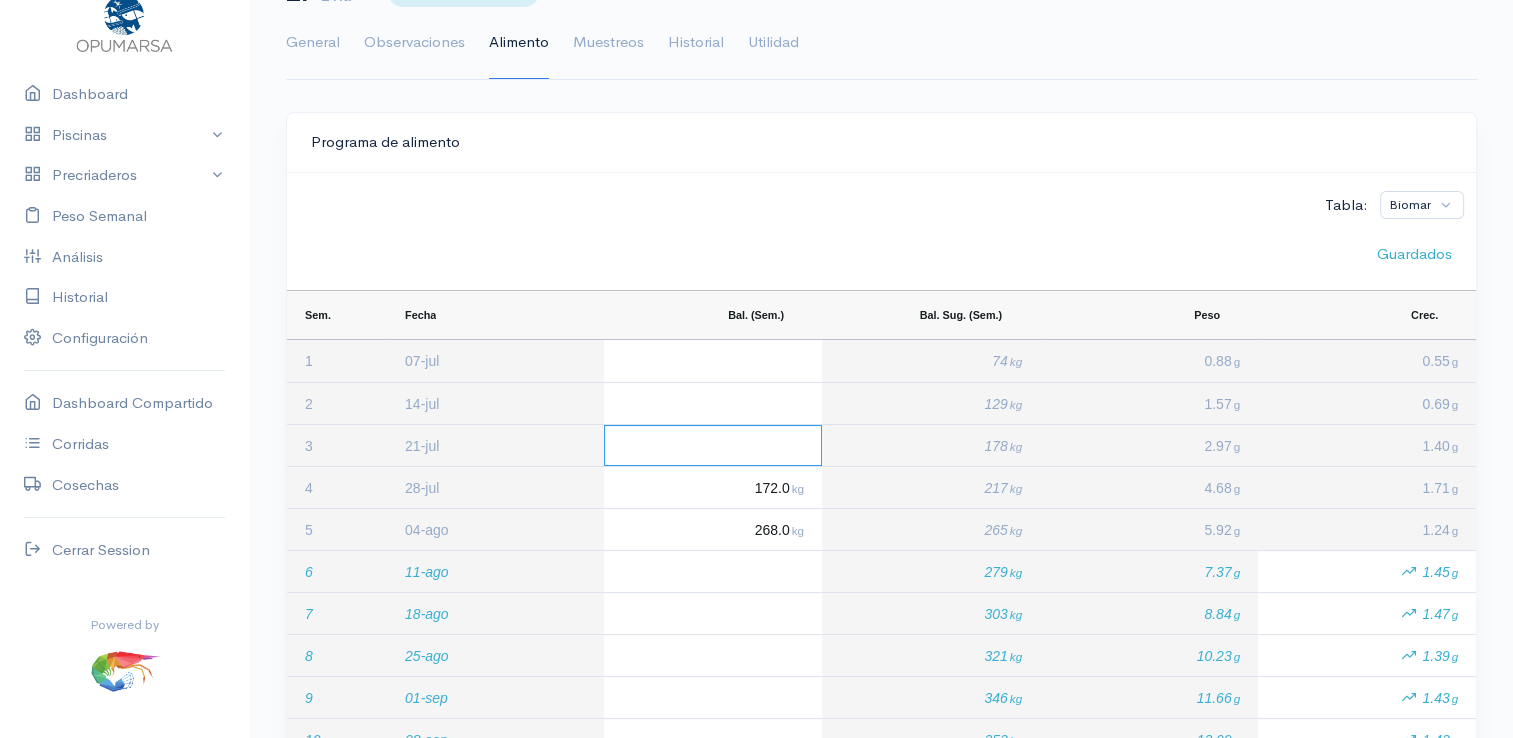 click at bounding box center [713, 403] 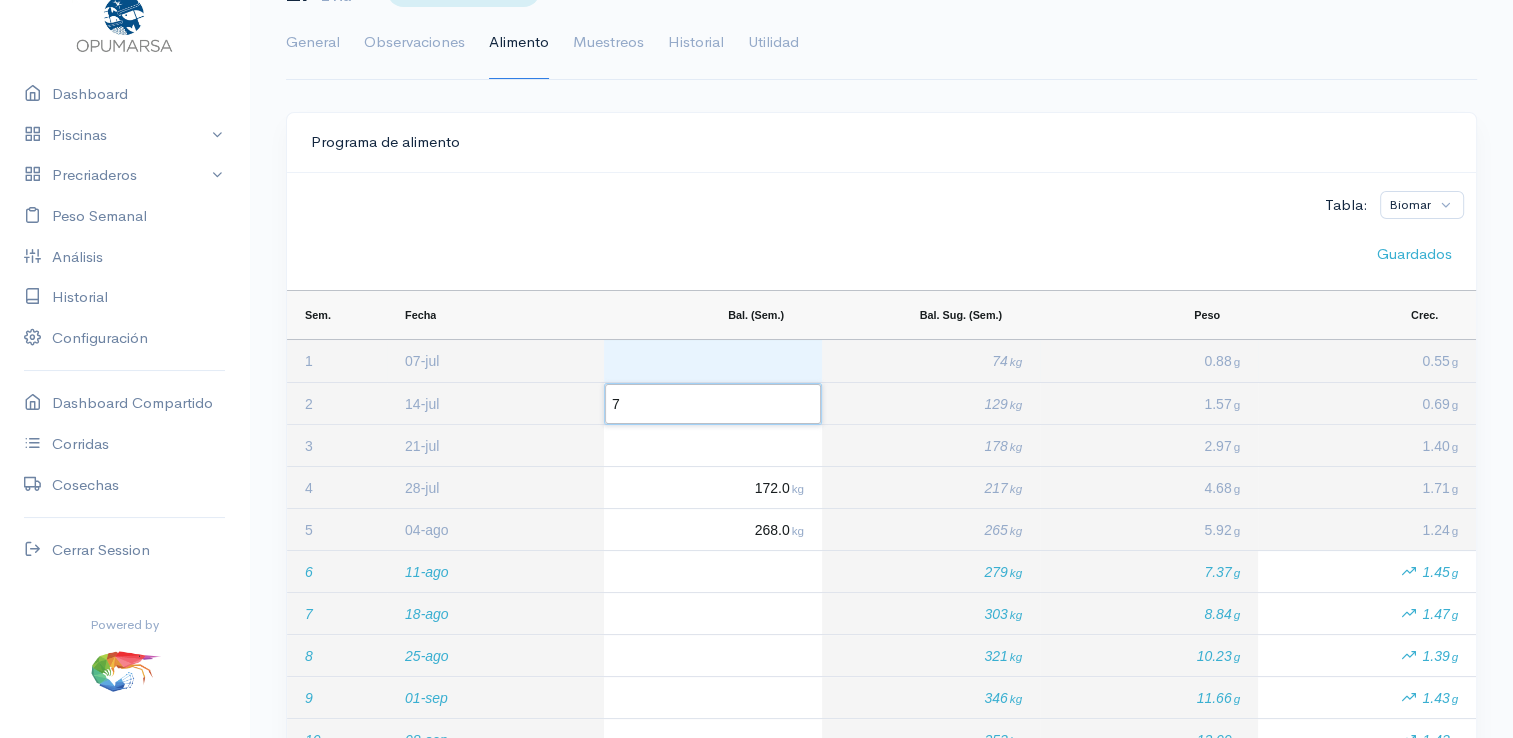 type on "75" 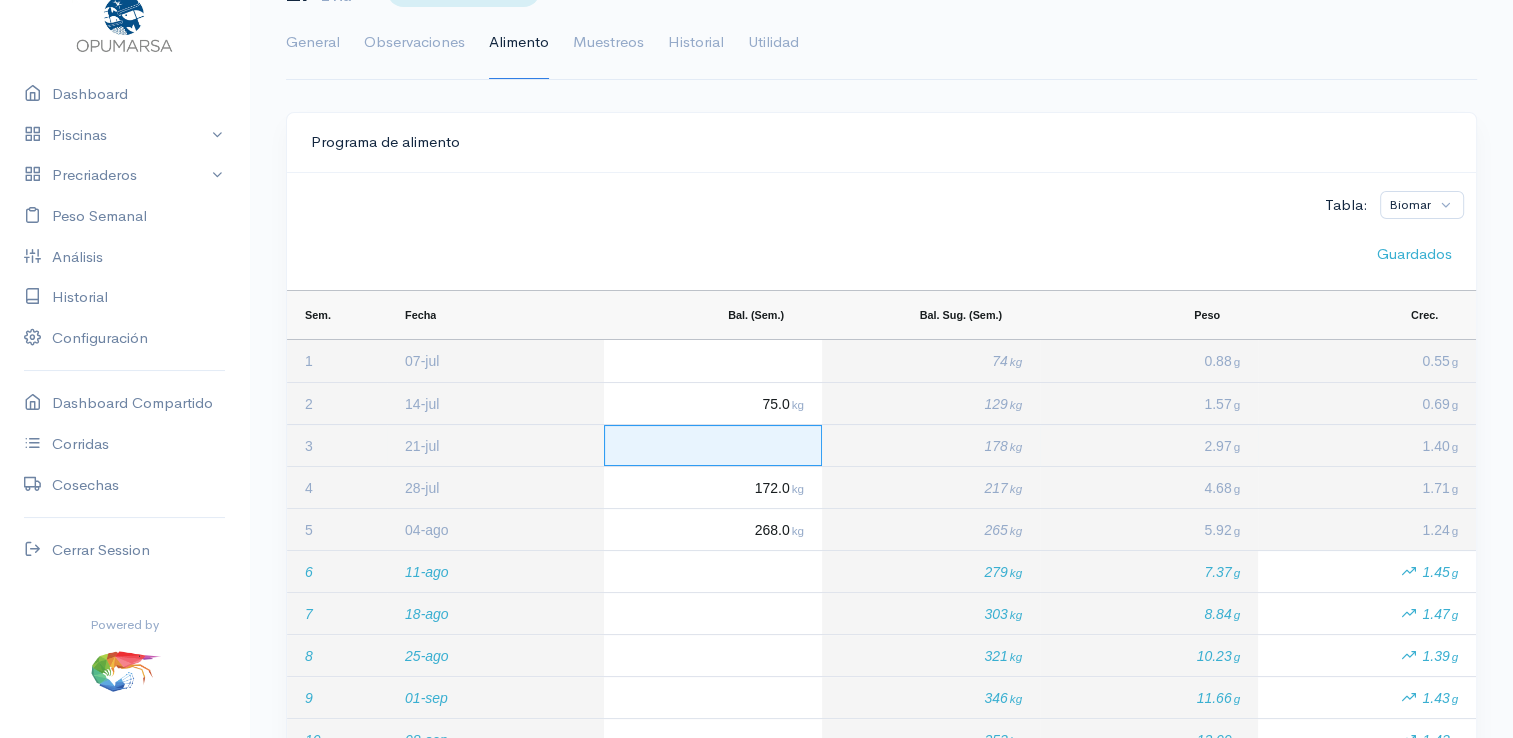 click at bounding box center (713, 445) 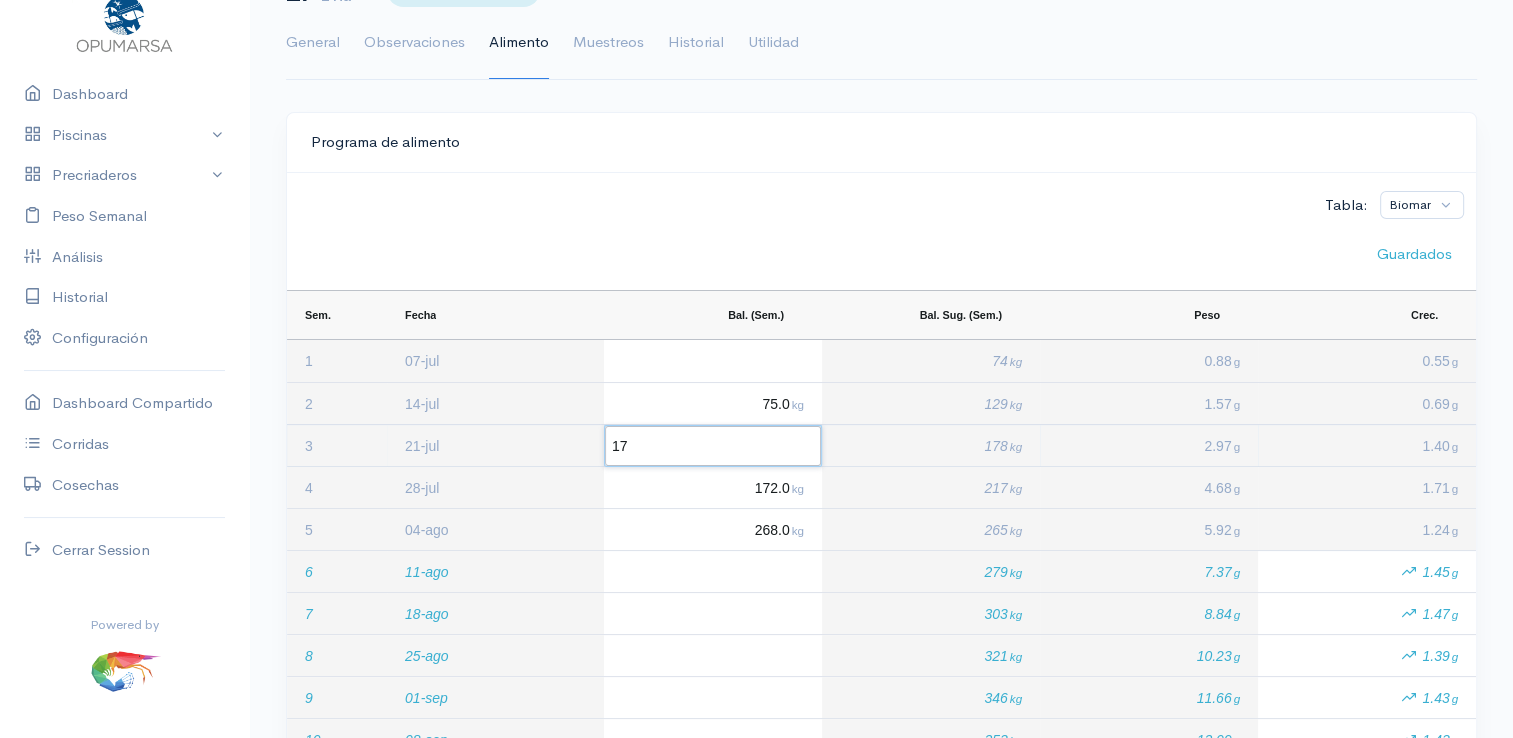 type on "175" 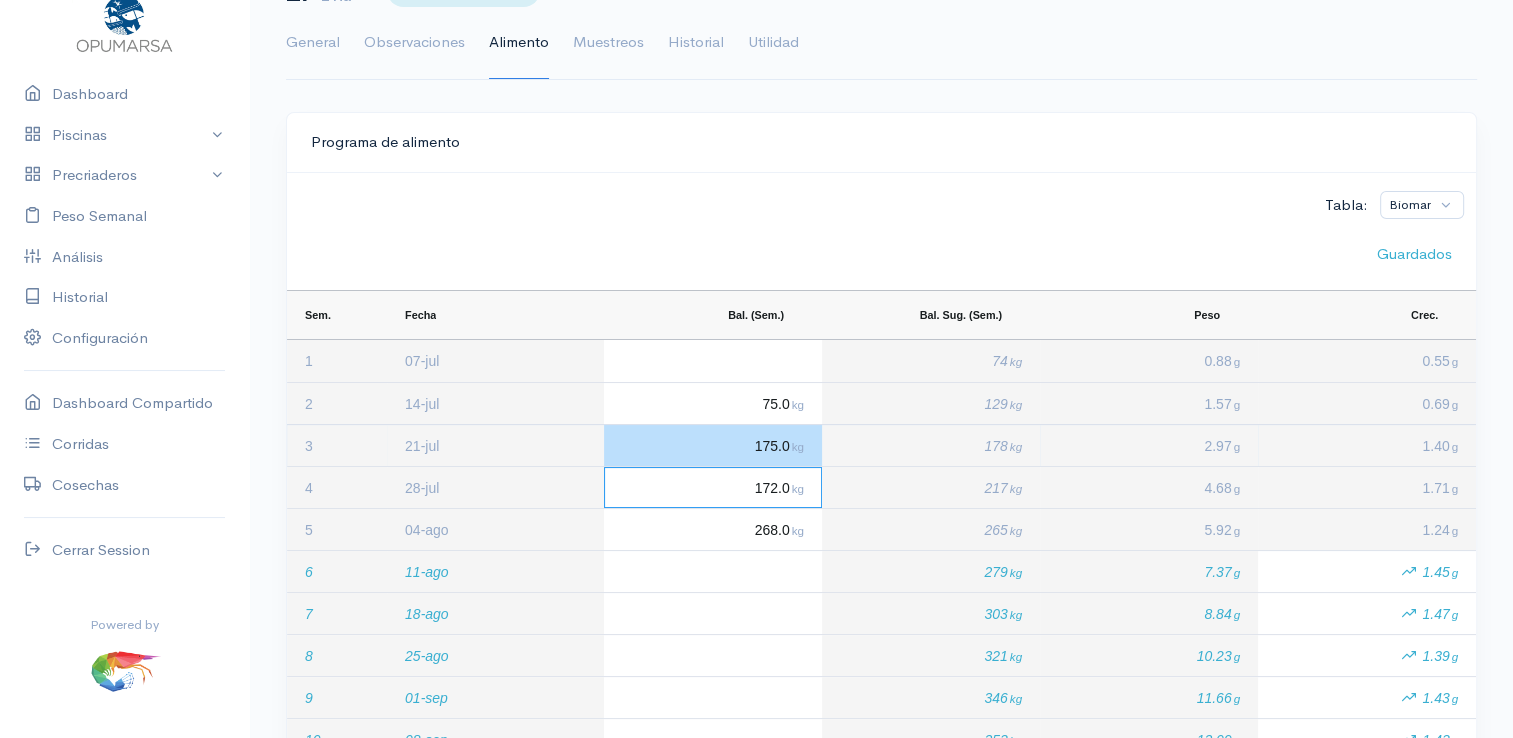 click on "172.0 kg" at bounding box center [778, 488] 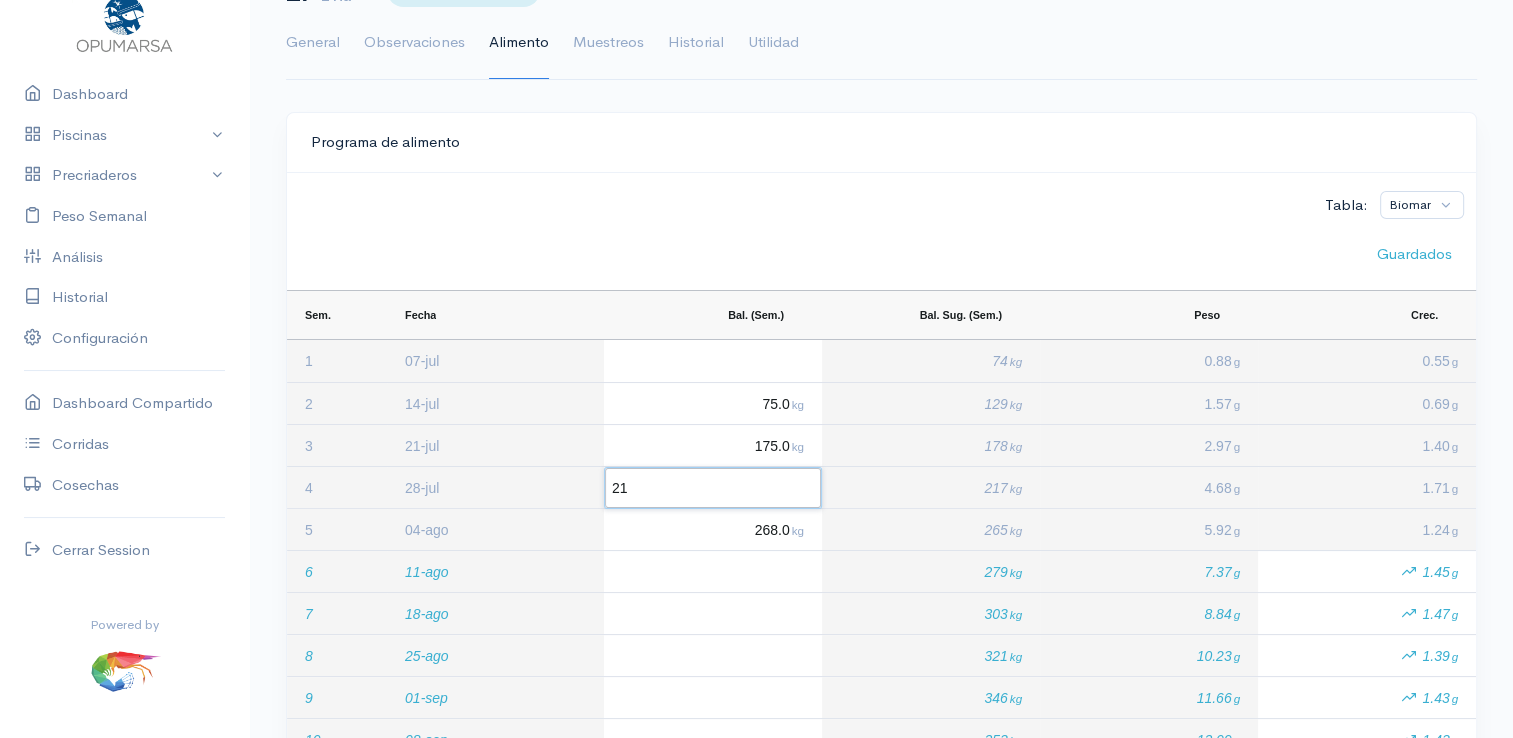type on "210" 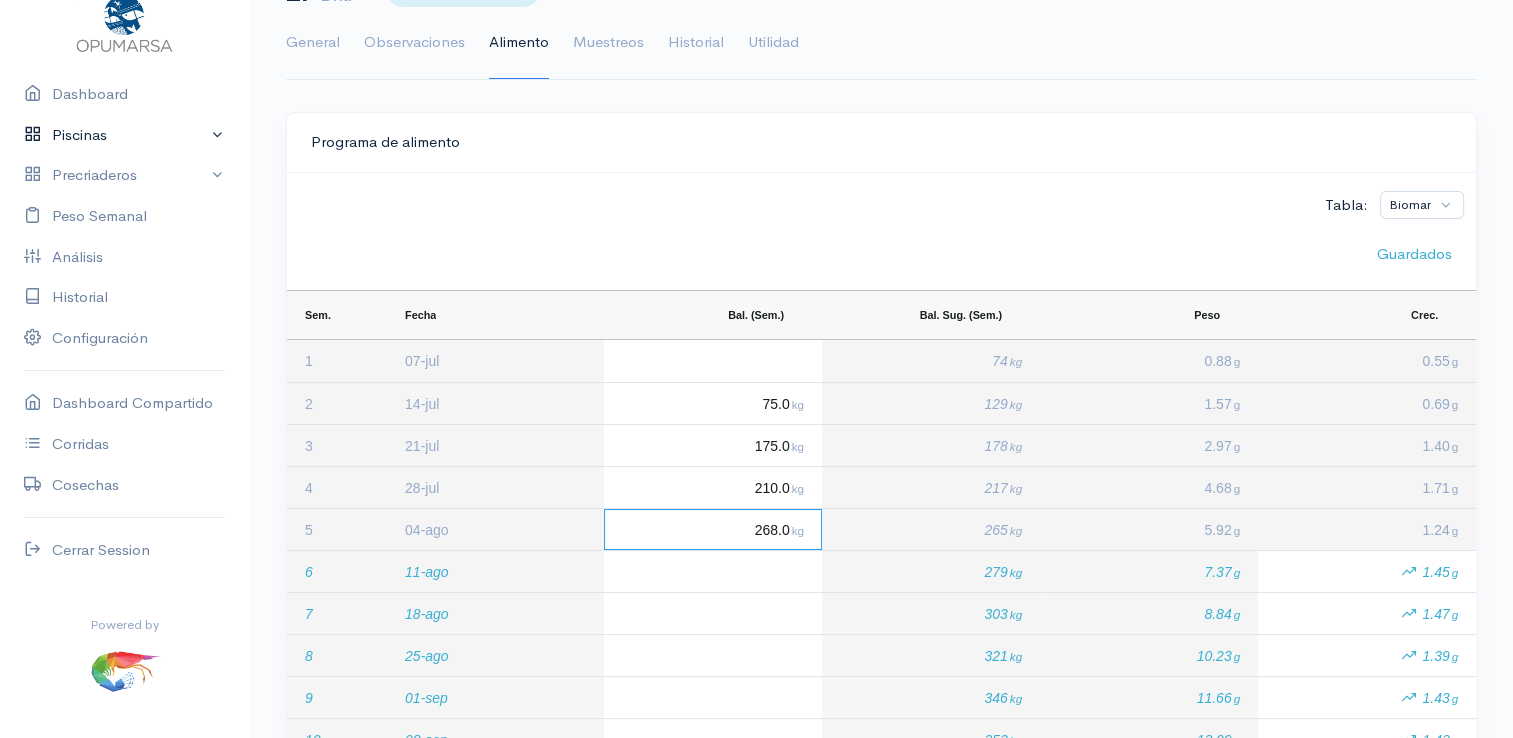 click on "Piscinas" at bounding box center (124, 135) 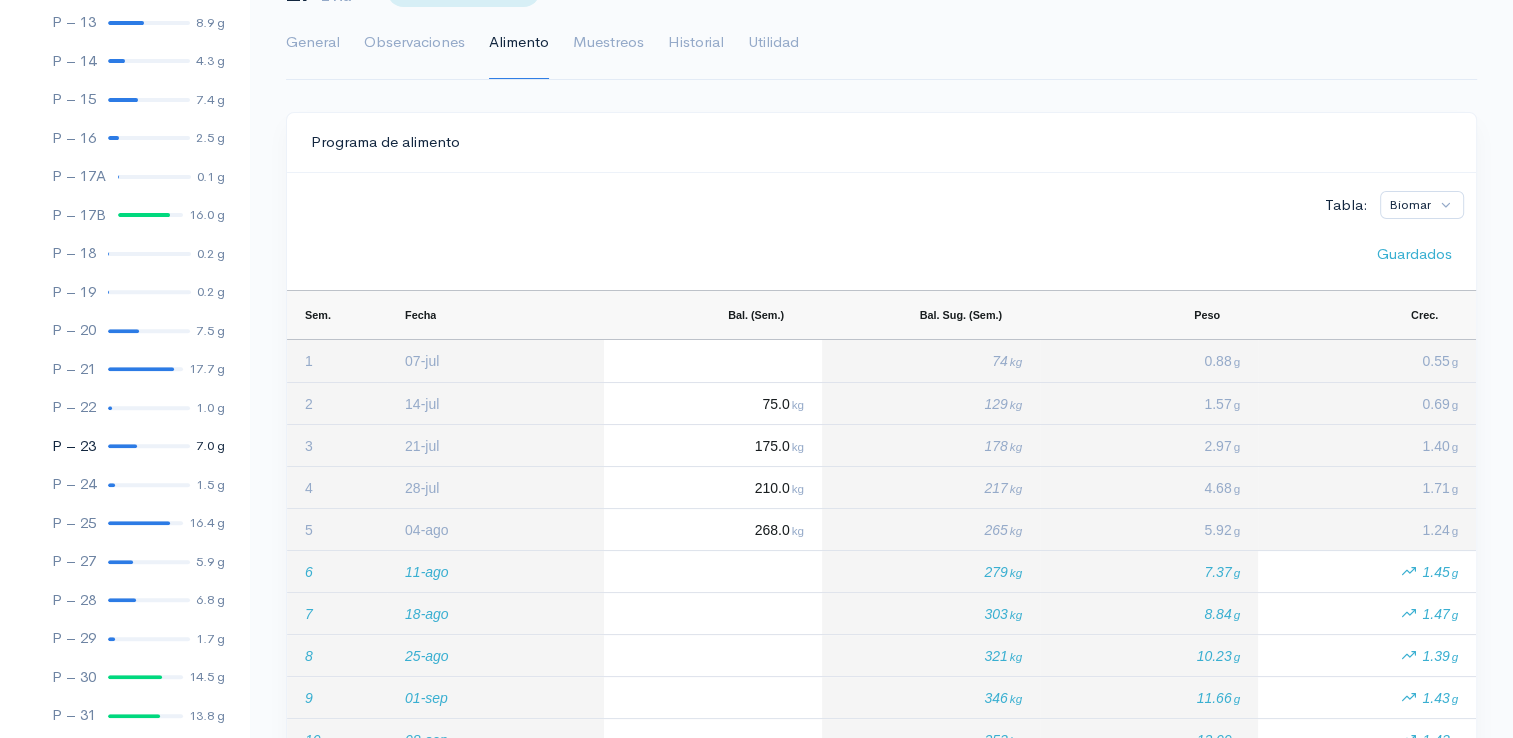scroll, scrollTop: 661, scrollLeft: 0, axis: vertical 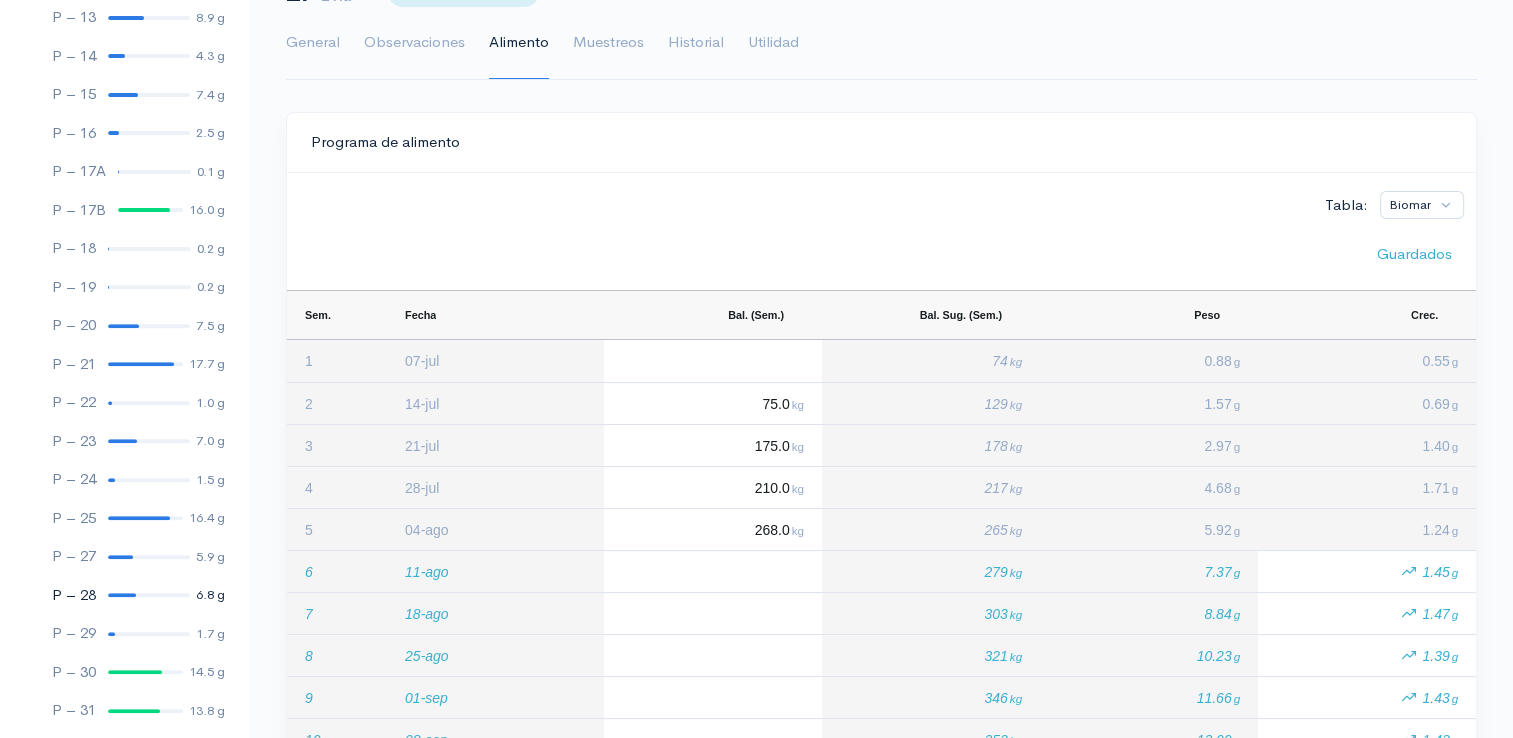 click on "P – 28 6.8 g" at bounding box center [124, 595] 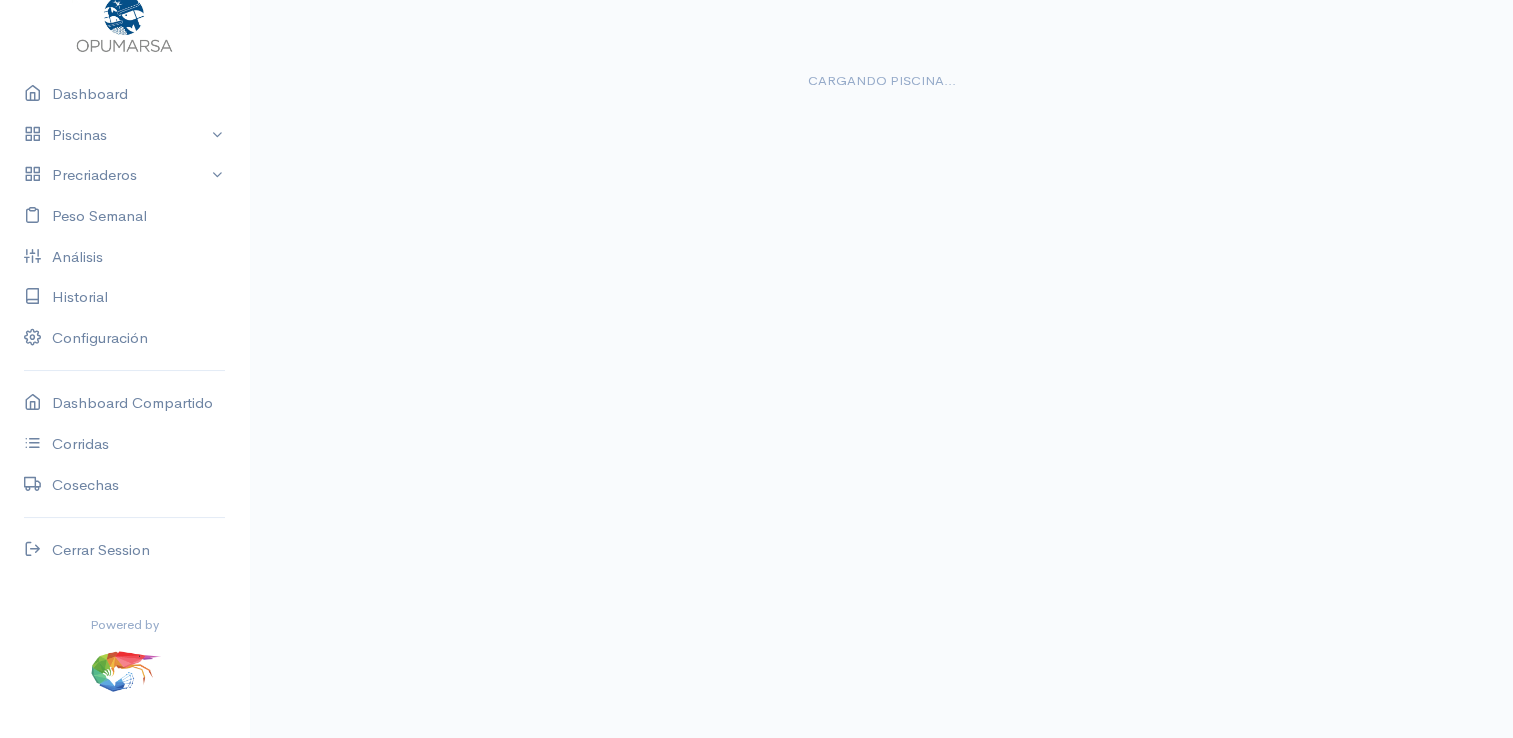 scroll, scrollTop: 192, scrollLeft: 0, axis: vertical 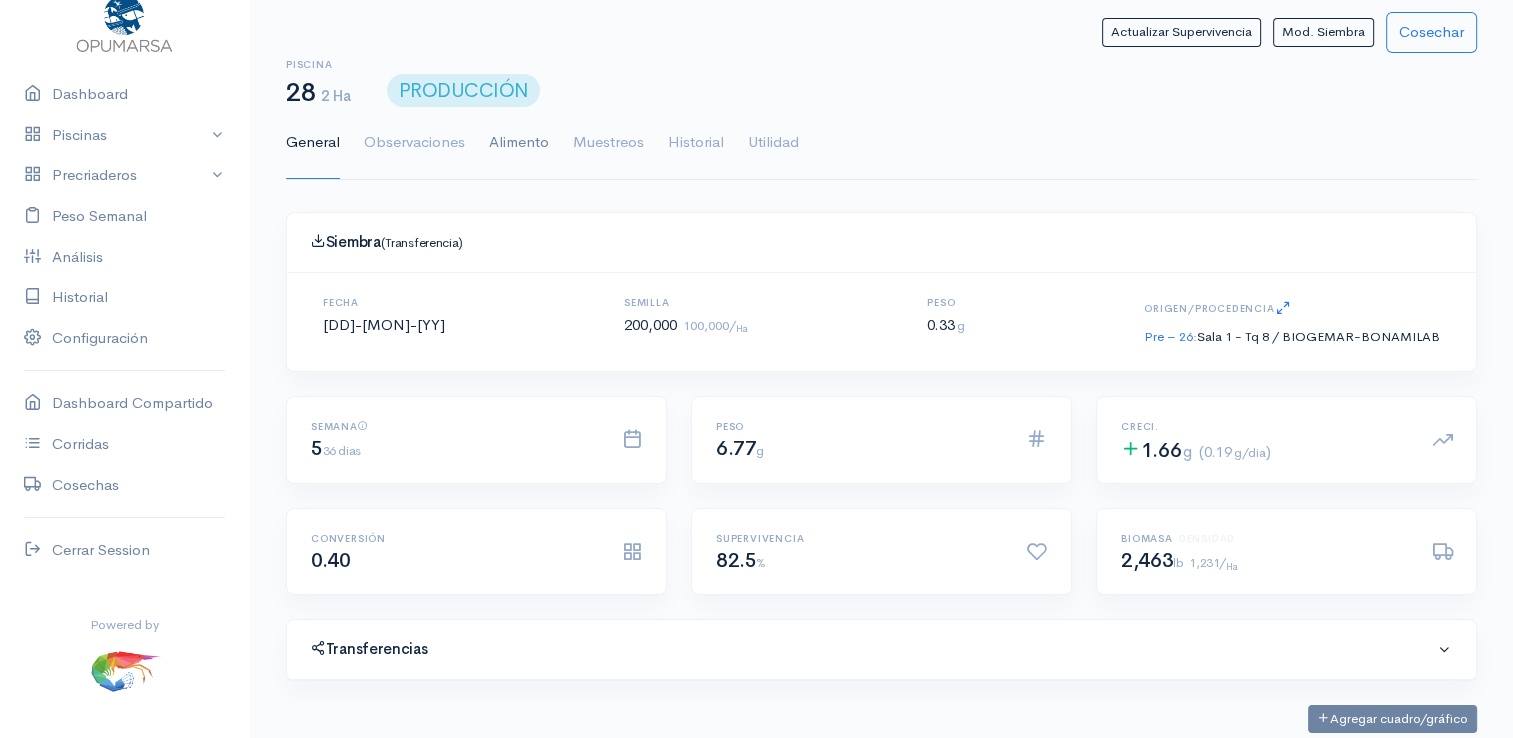 click on "Alimento" at bounding box center [519, 143] 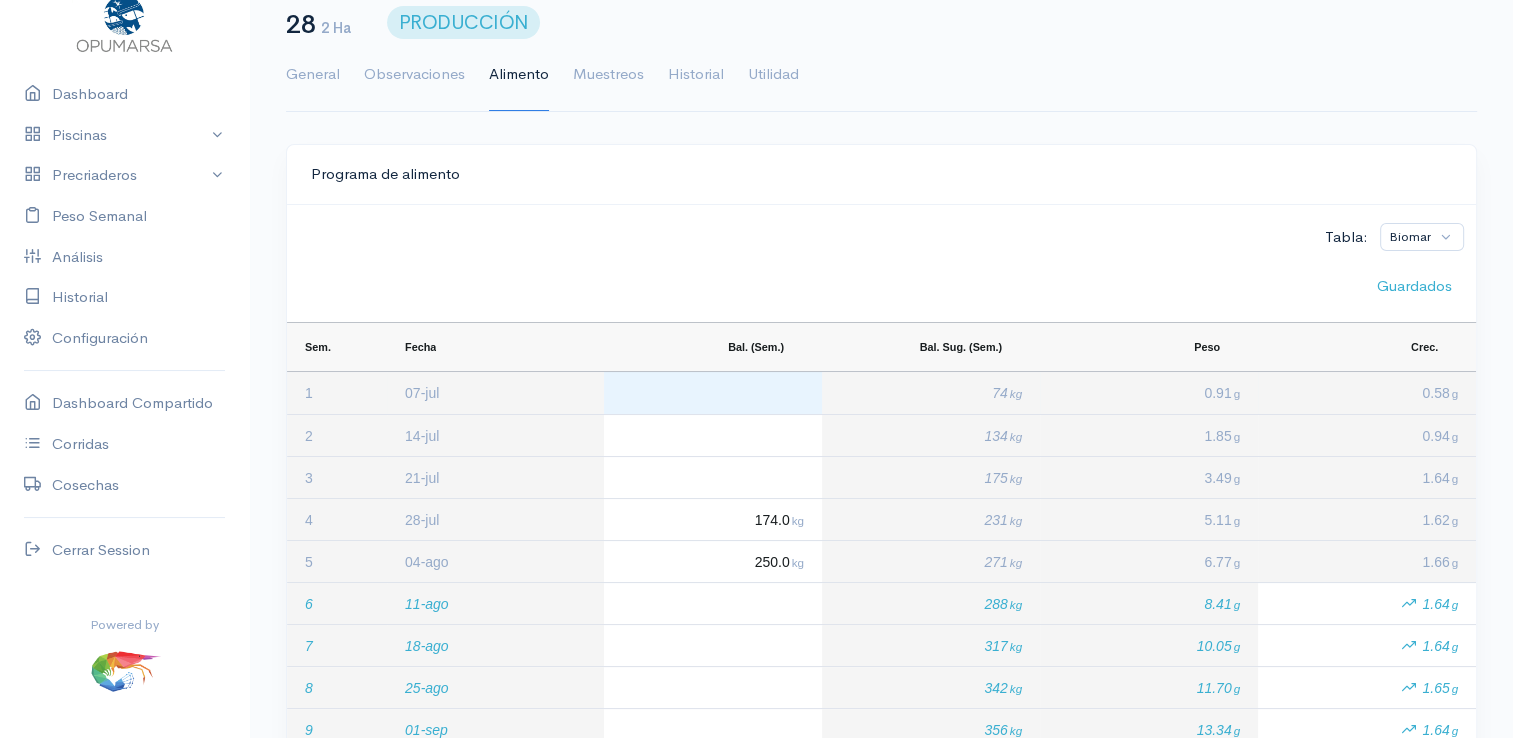 scroll, scrollTop: 100, scrollLeft: 0, axis: vertical 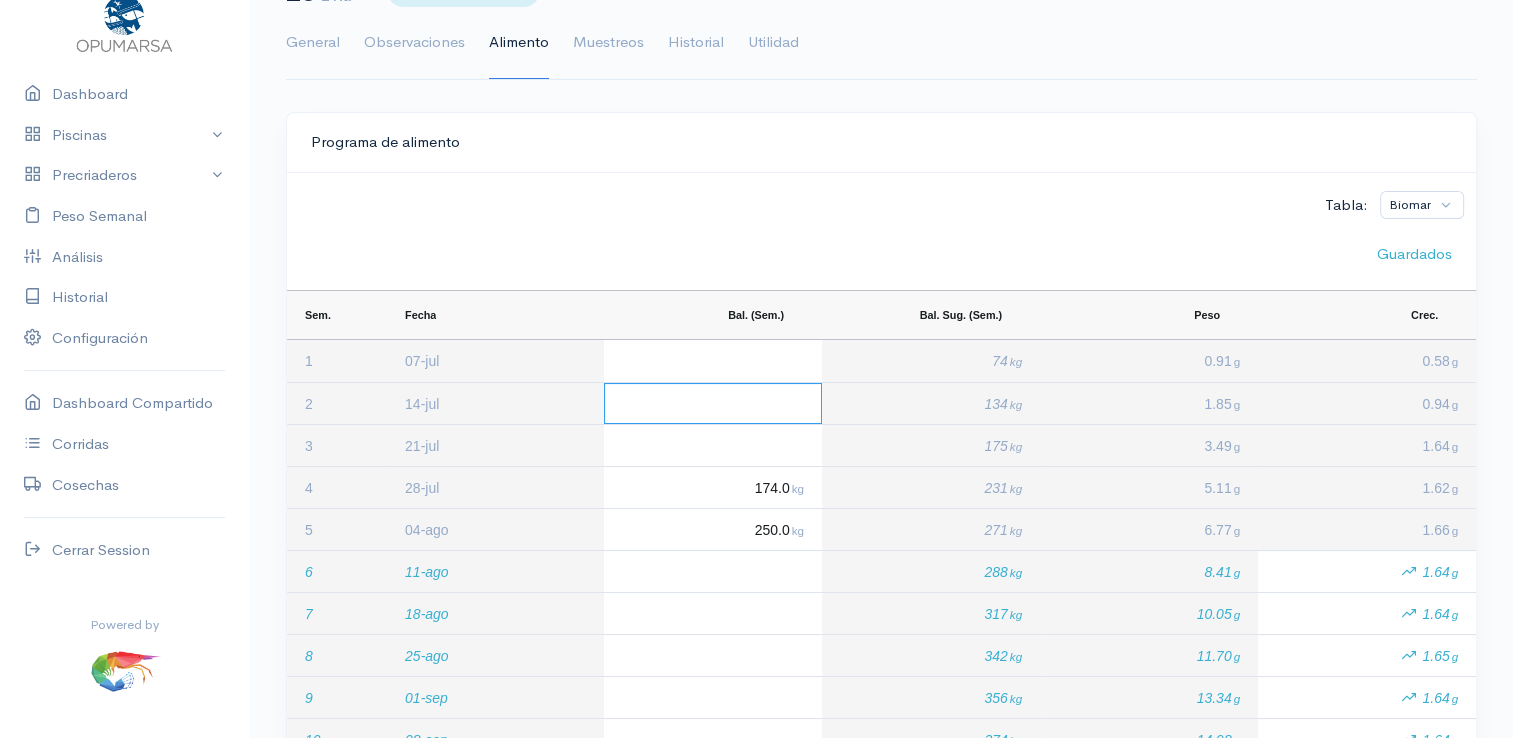 click at bounding box center [713, 403] 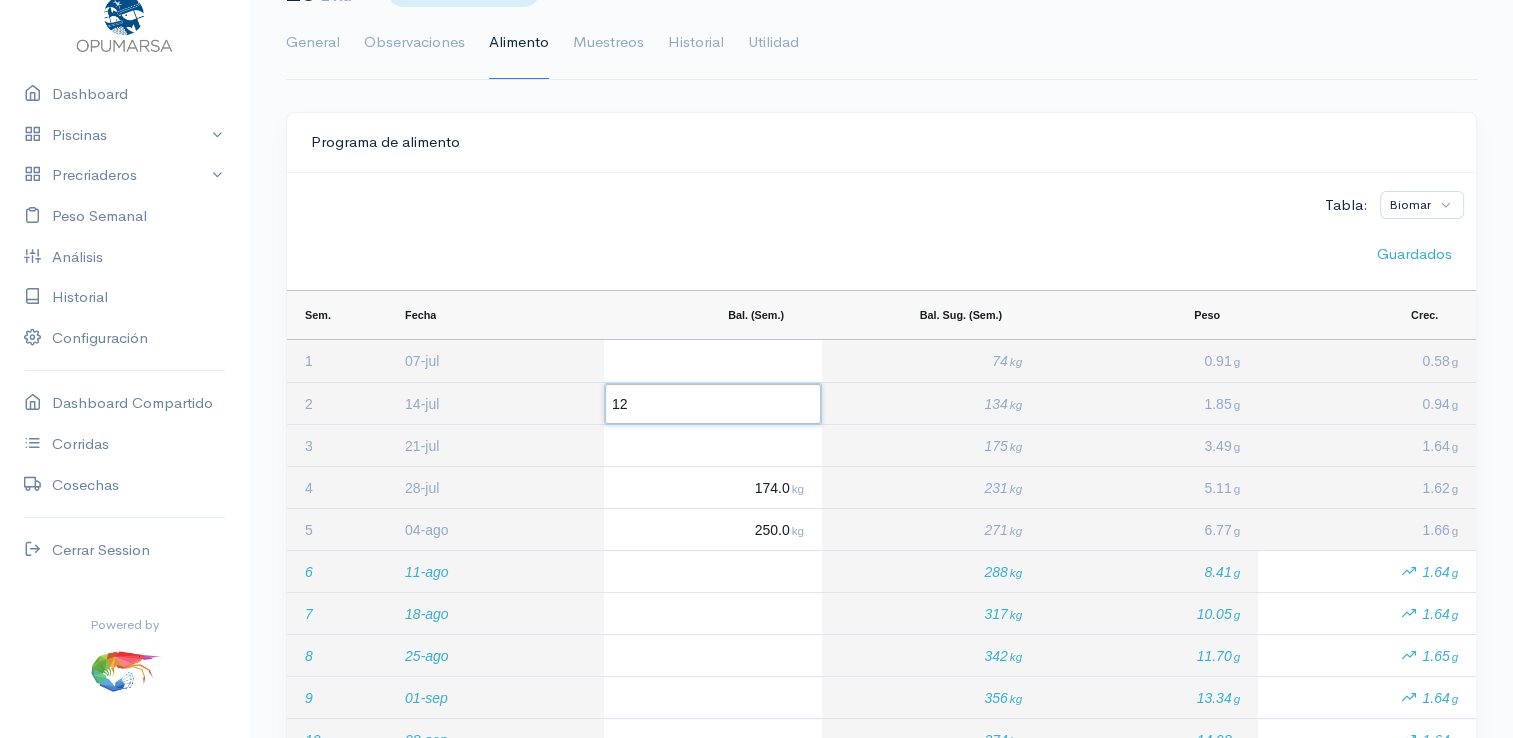 type on "125" 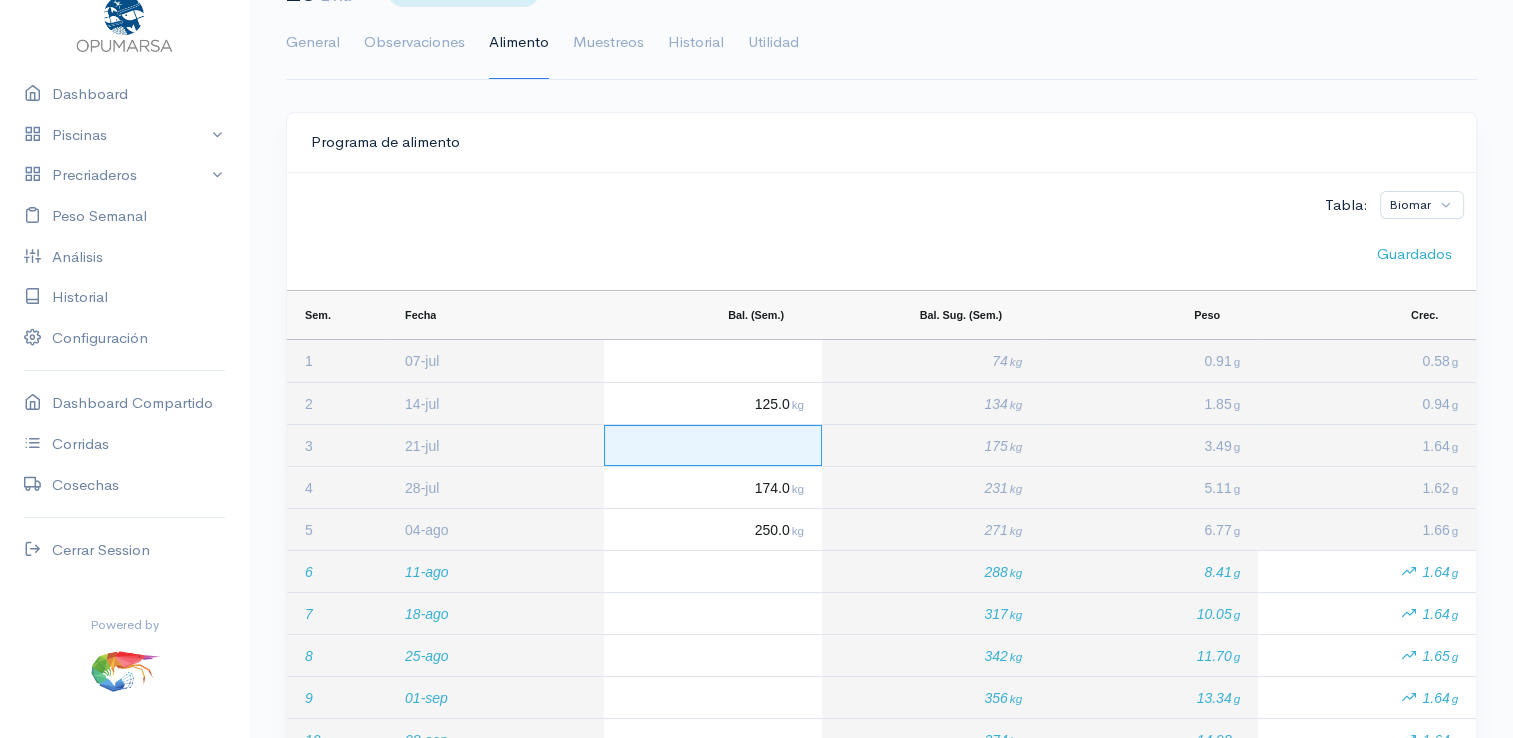 click at bounding box center (713, 445) 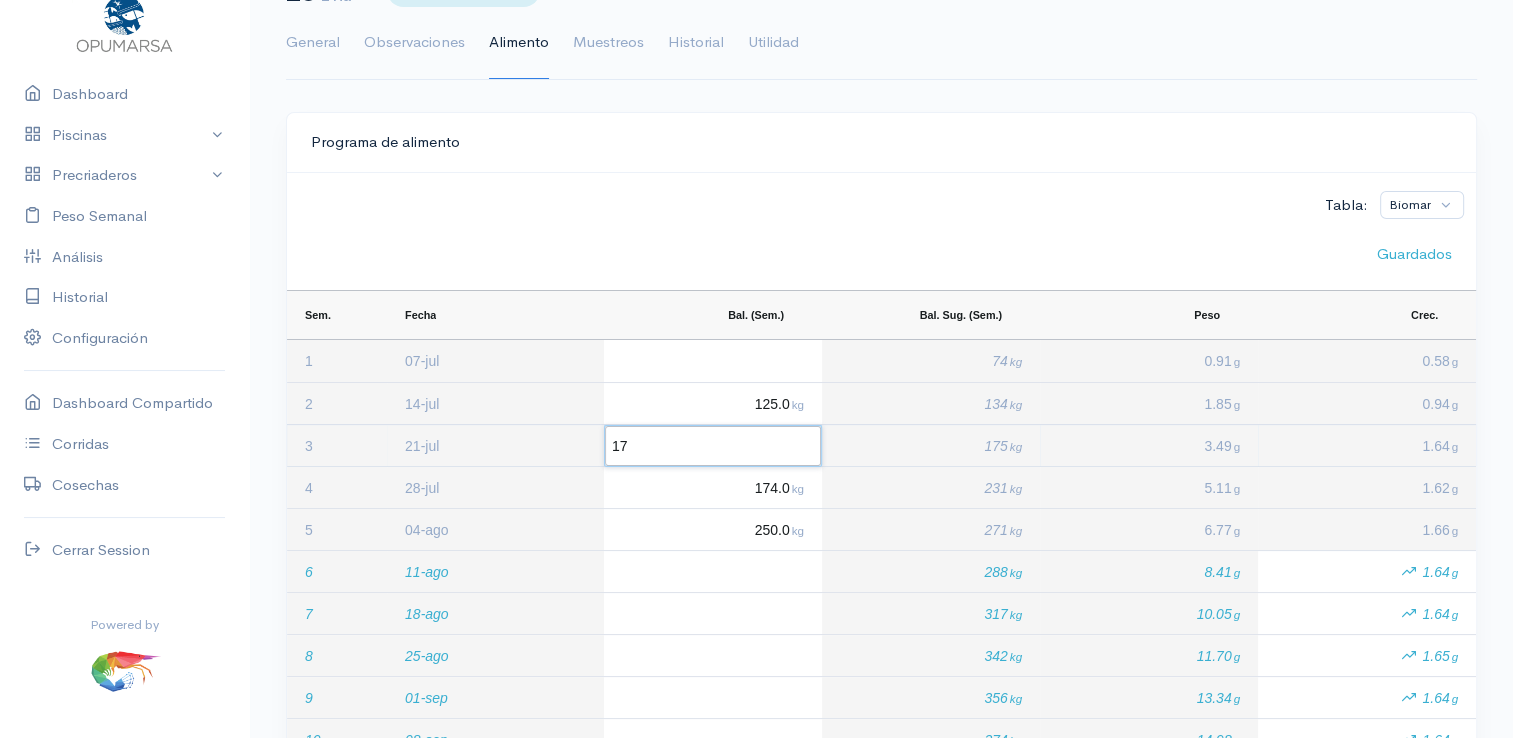type on "174" 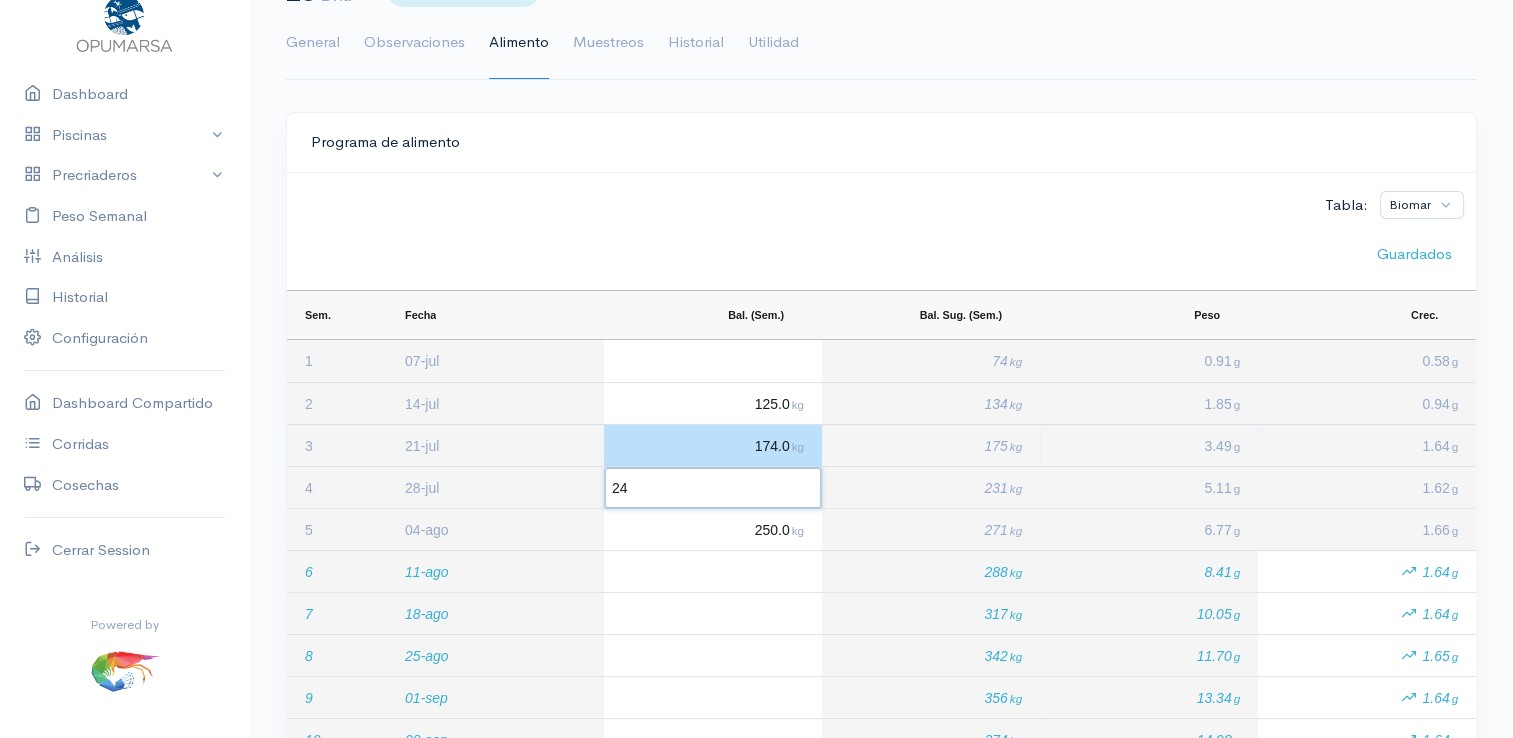 type on "245" 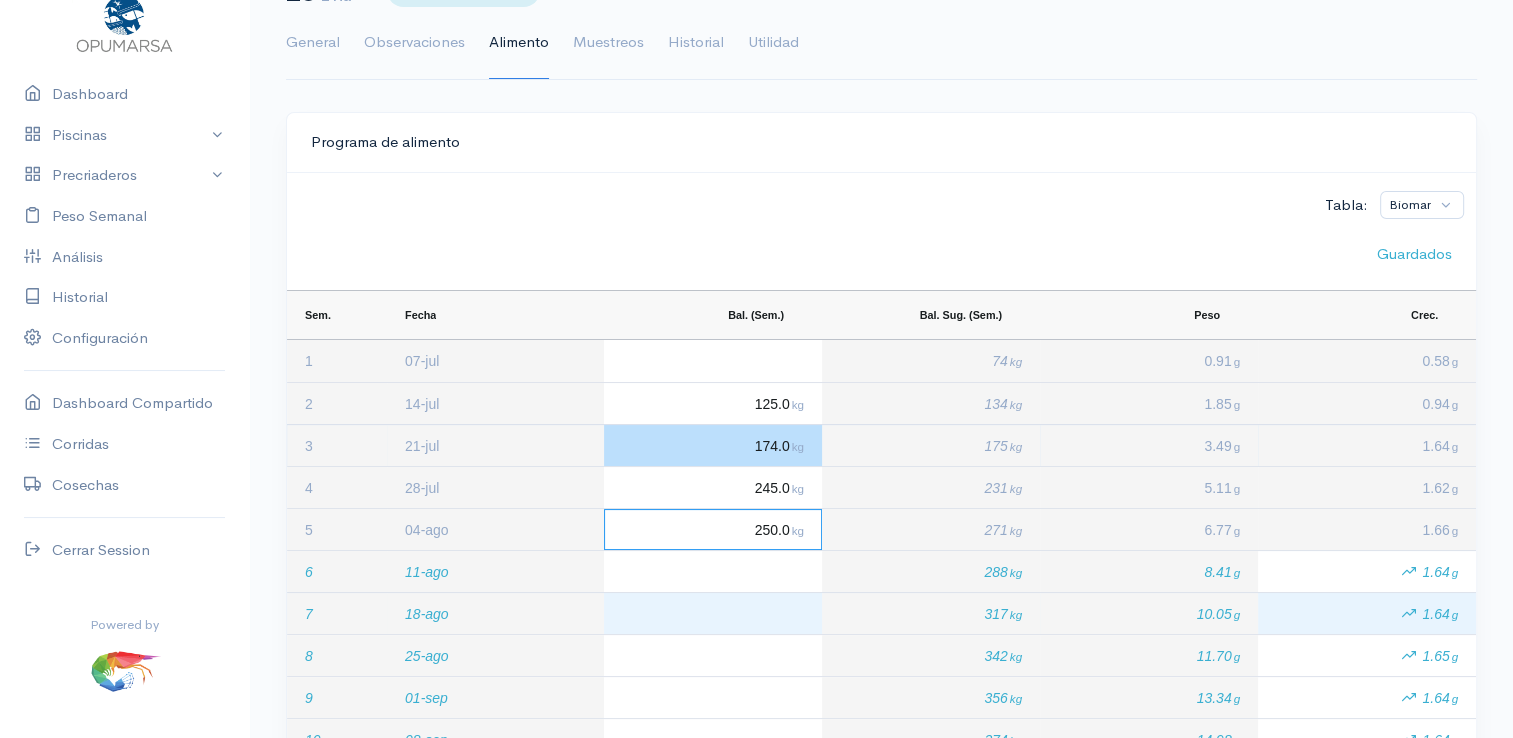 click at bounding box center (713, 613) 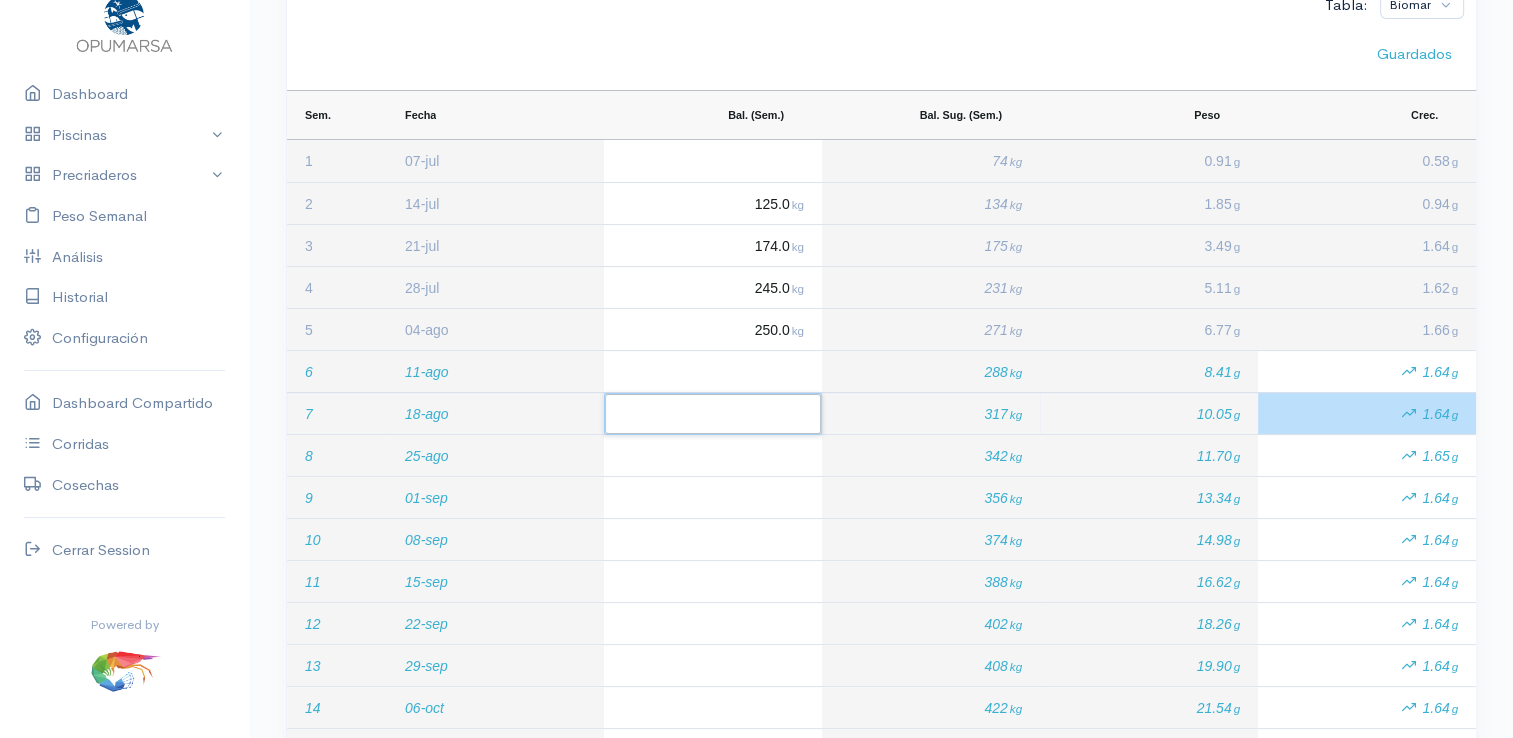 scroll, scrollTop: 0, scrollLeft: 0, axis: both 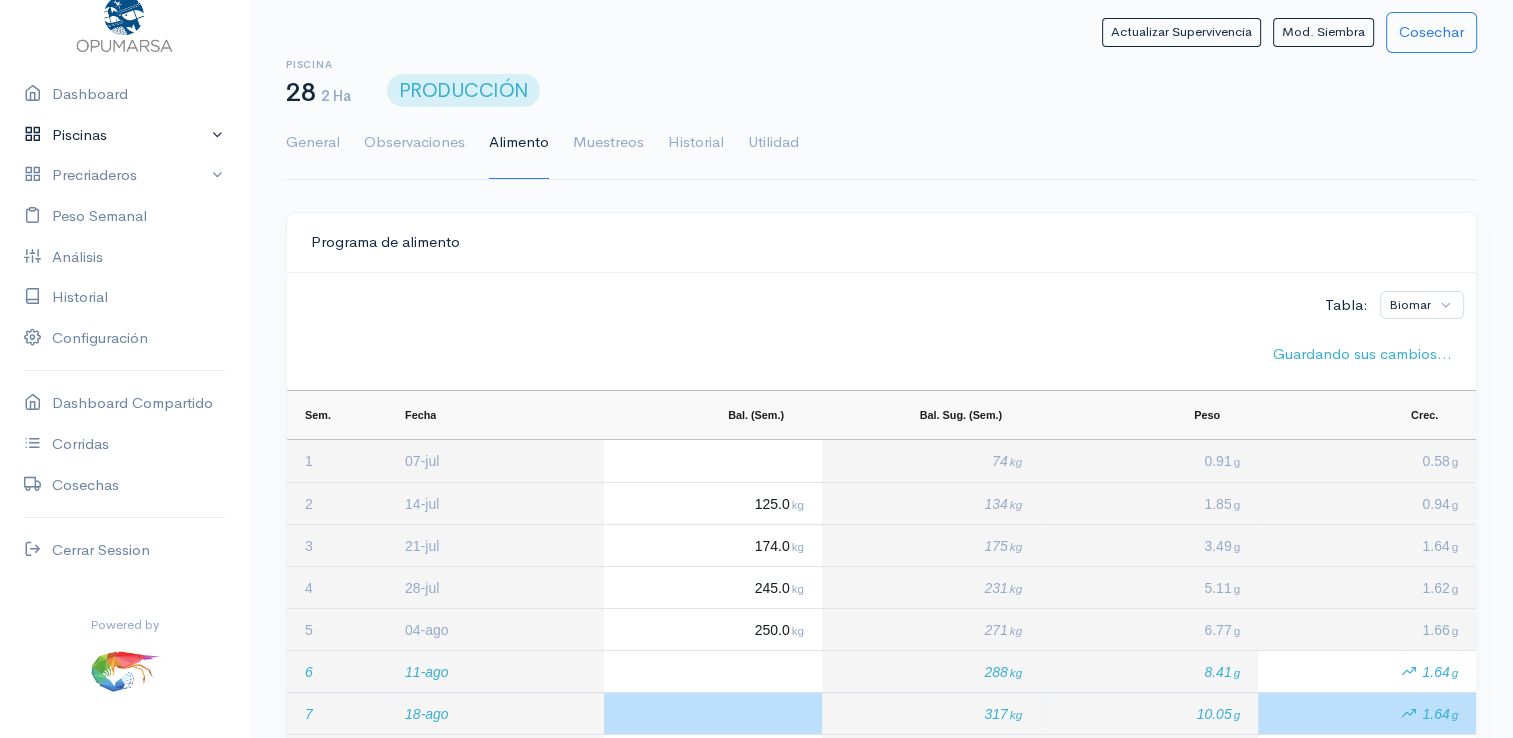 click on "Piscinas" at bounding box center [124, 135] 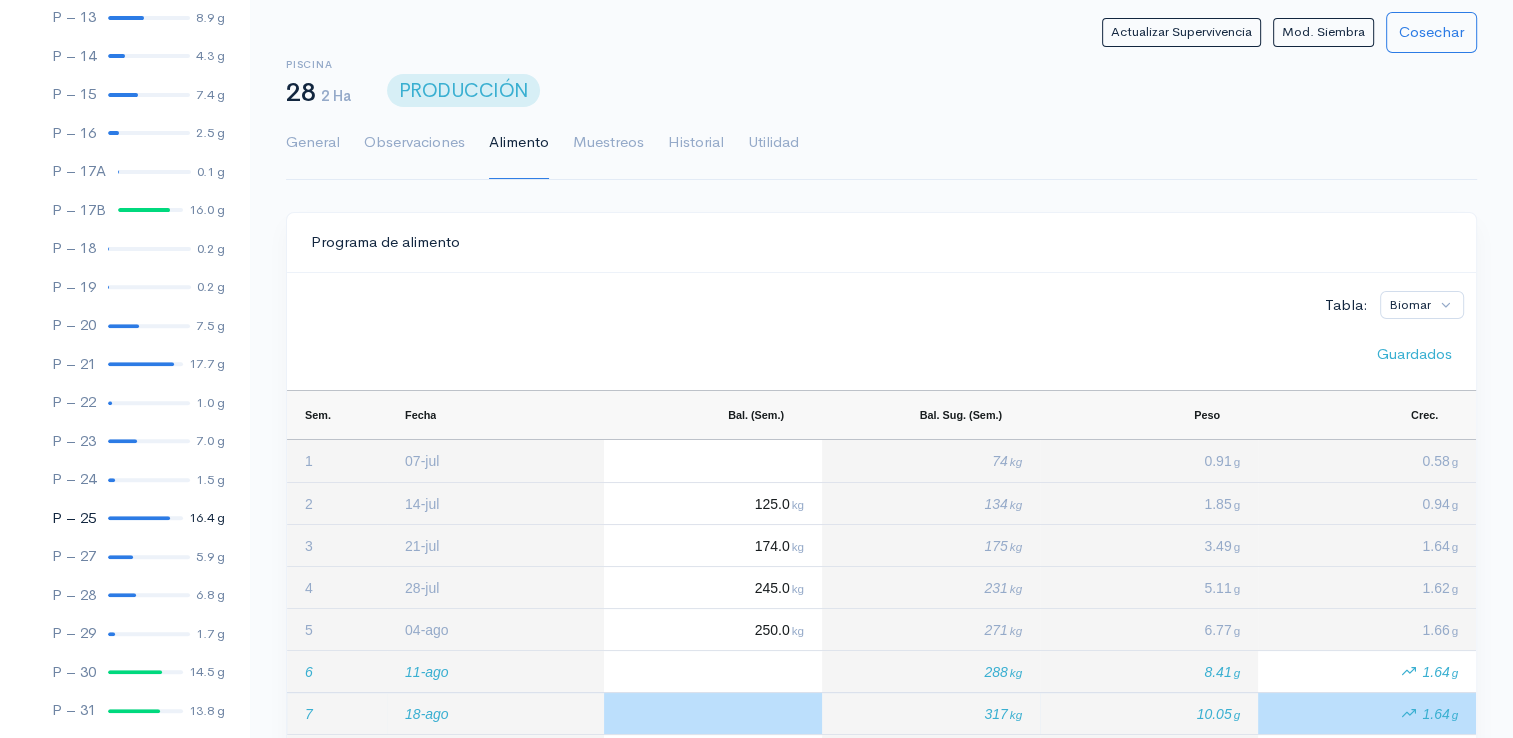 scroll, scrollTop: 761, scrollLeft: 0, axis: vertical 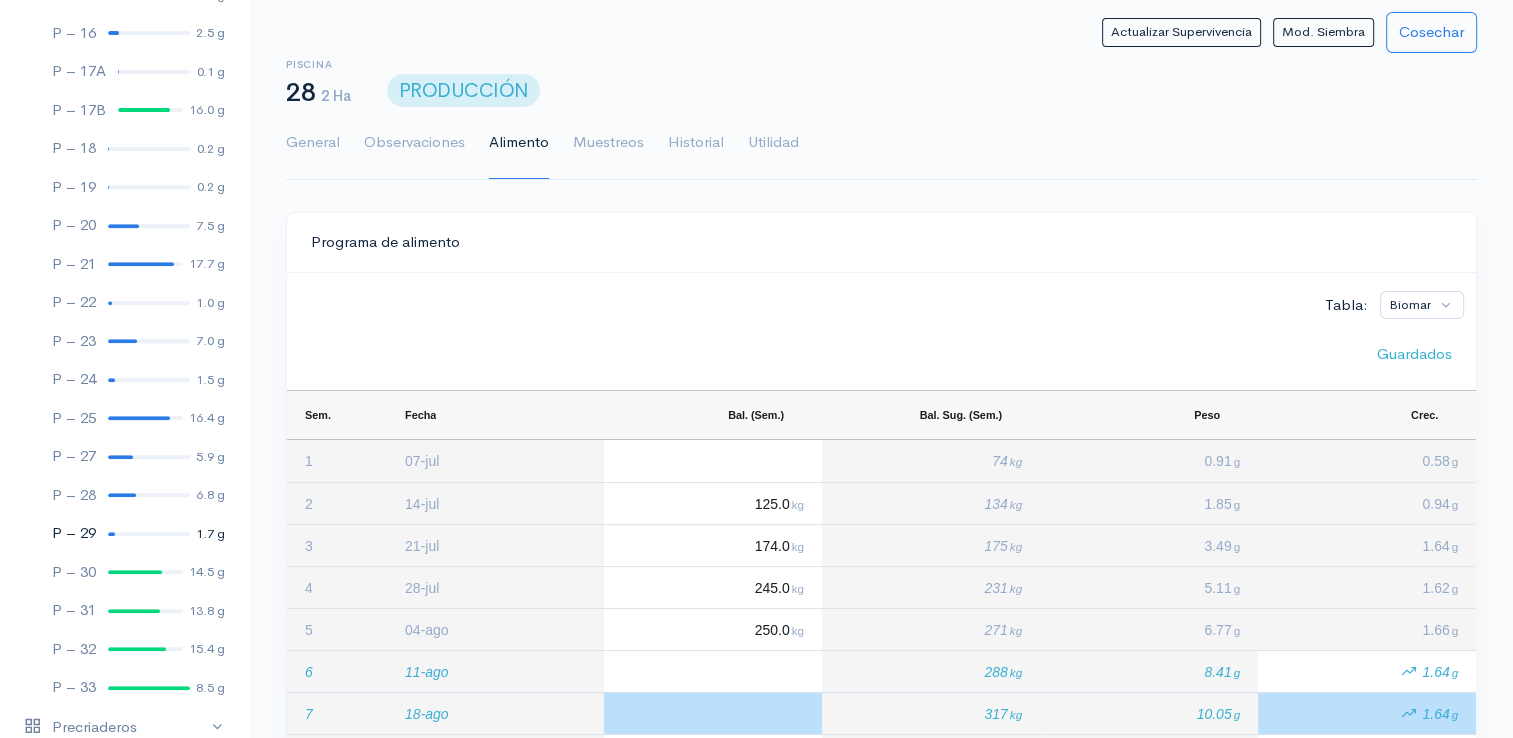 click at bounding box center (149, 534) 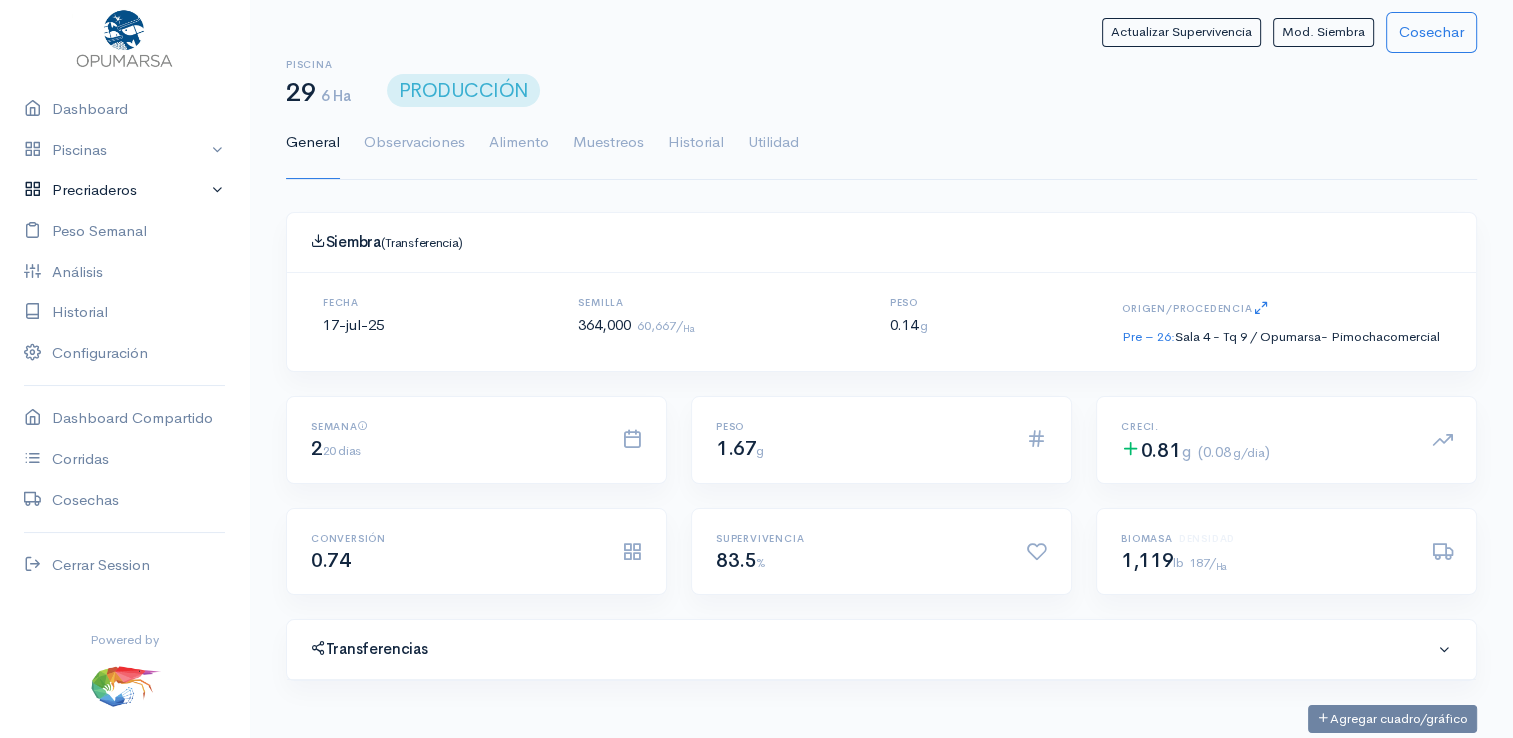 scroll, scrollTop: 0, scrollLeft: 0, axis: both 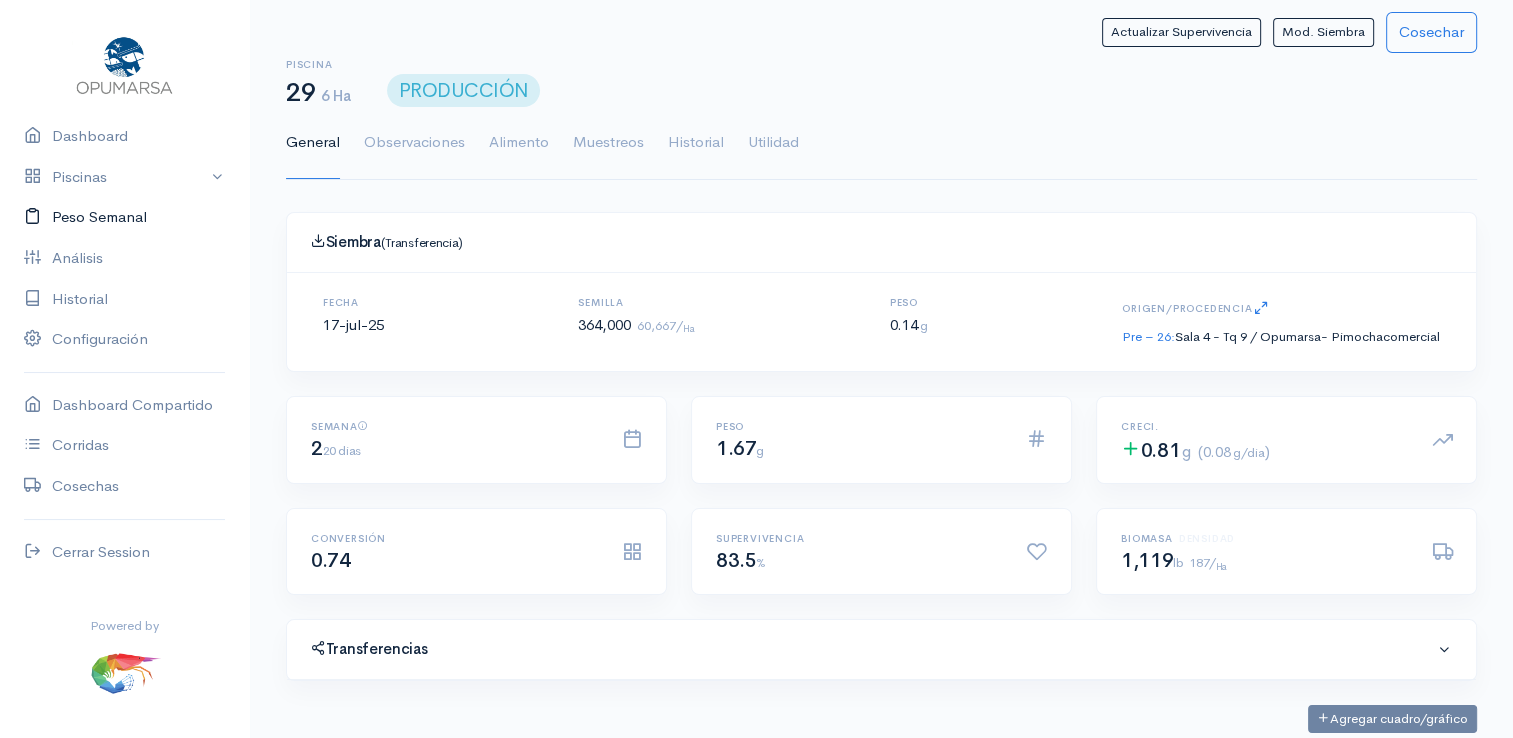 click on "Peso Semanal" at bounding box center [124, 217] 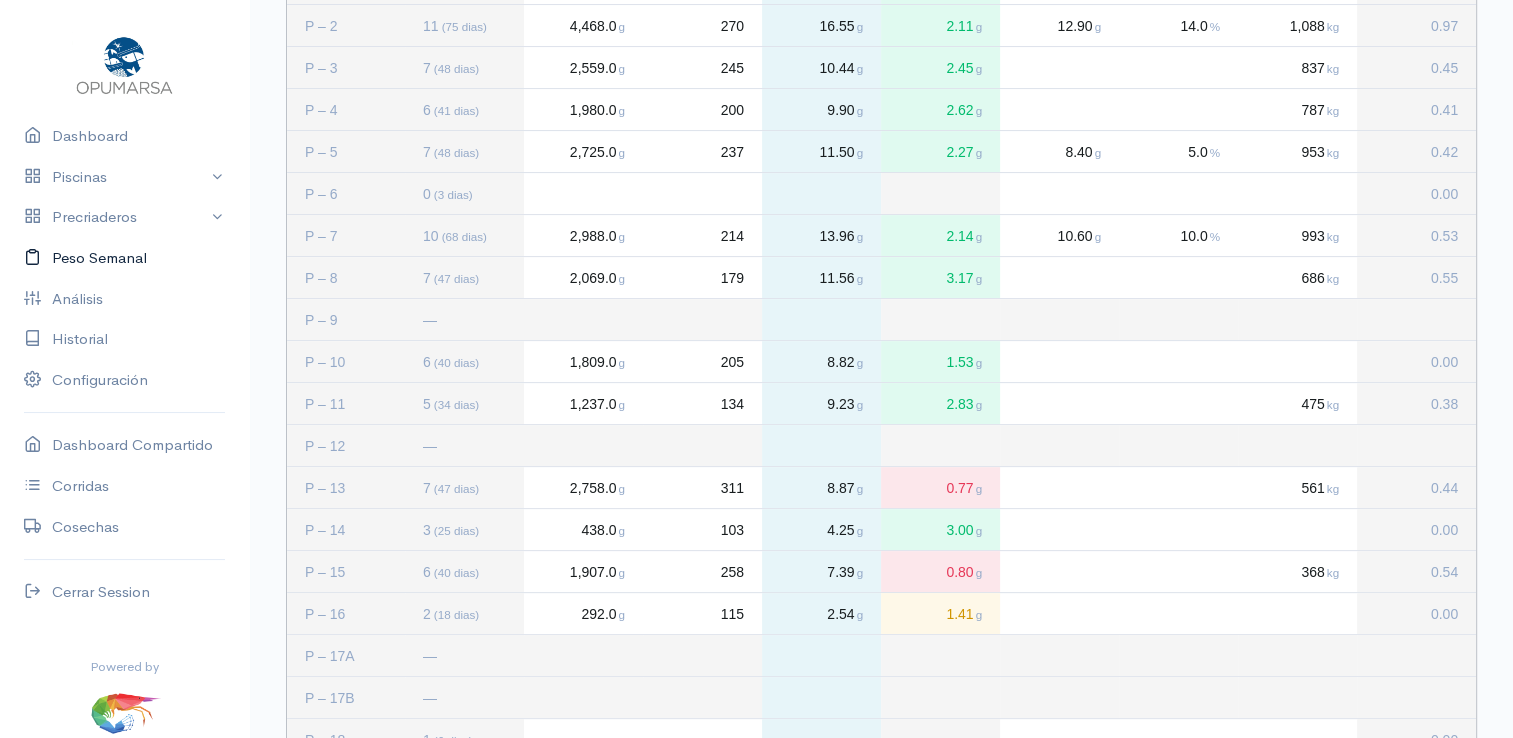 scroll, scrollTop: 500, scrollLeft: 0, axis: vertical 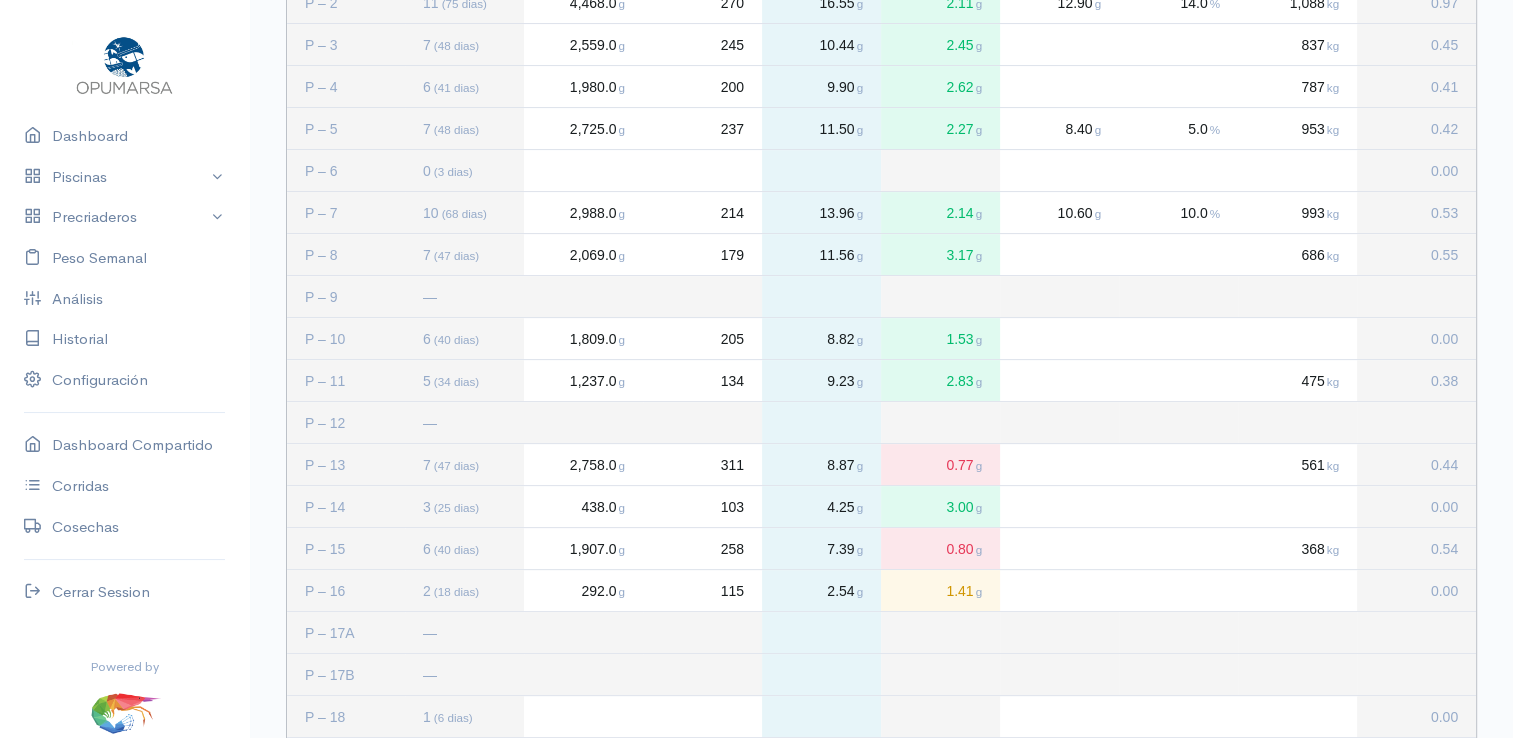 click 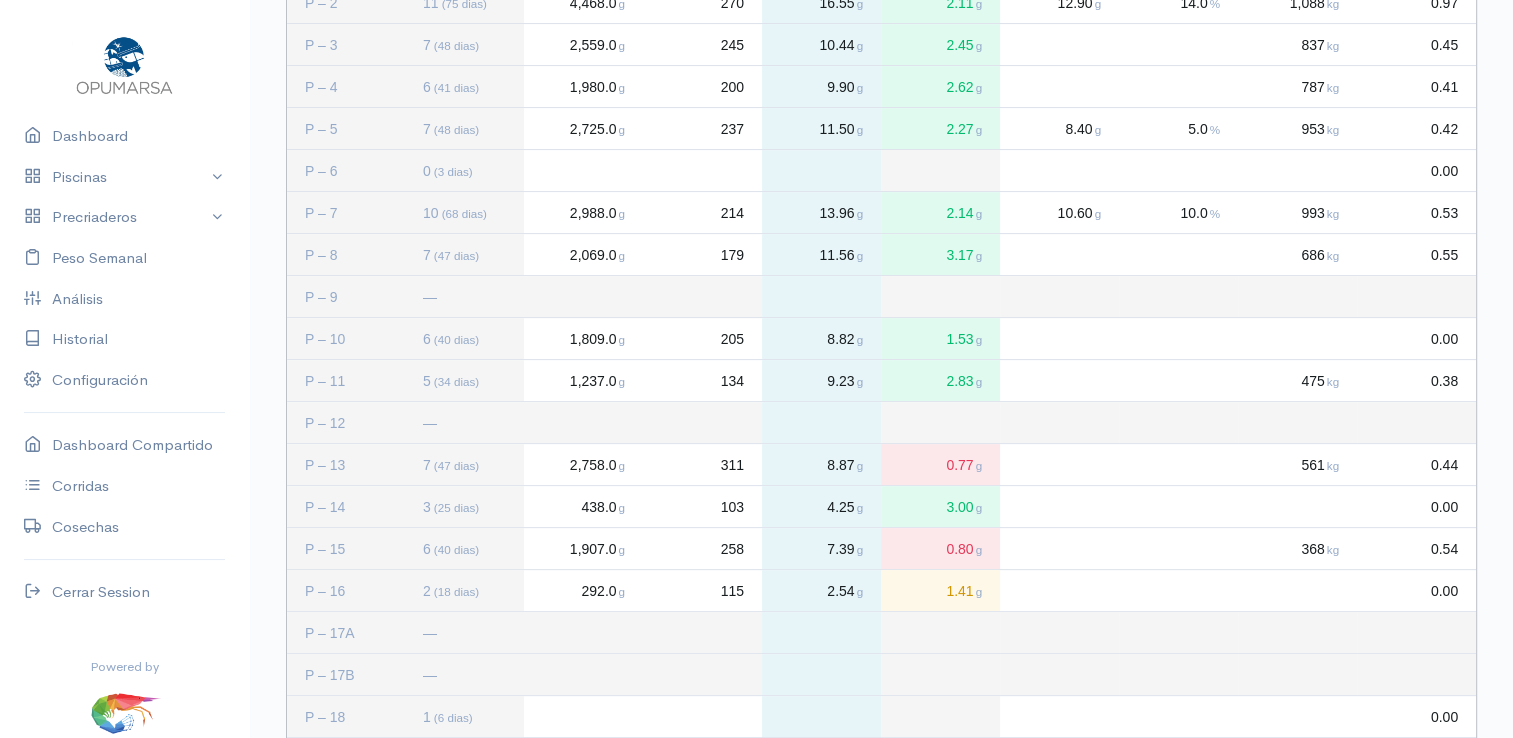 click 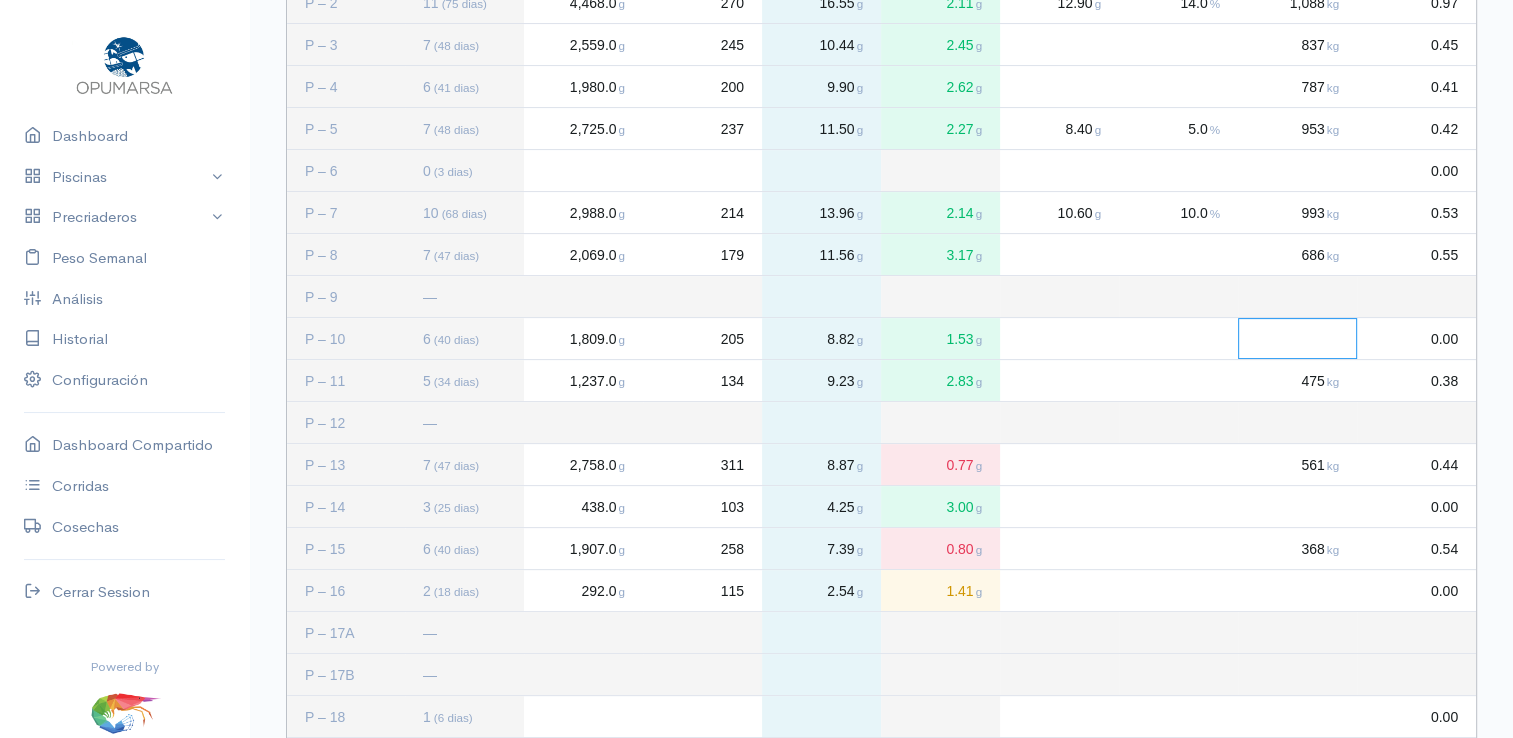 click 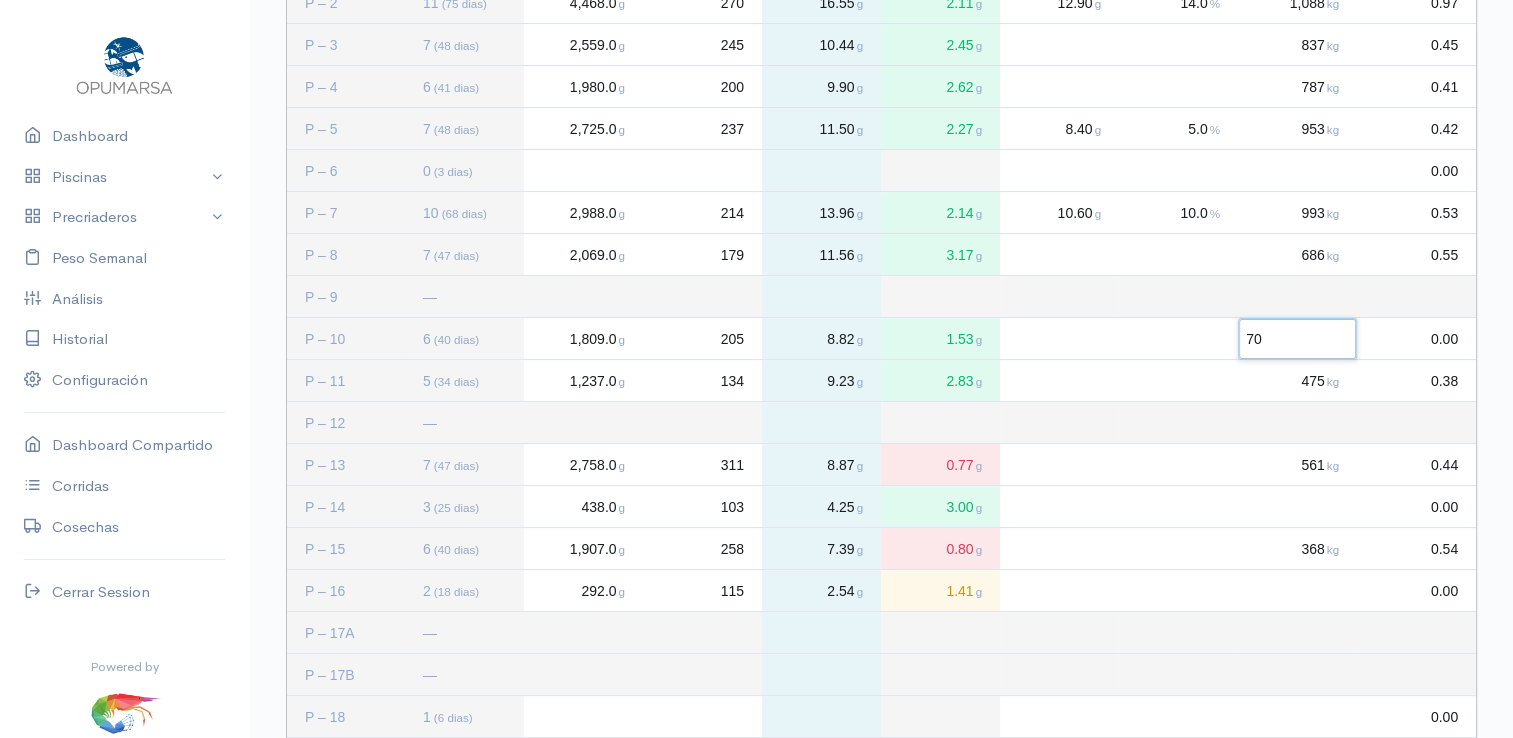 type on "700" 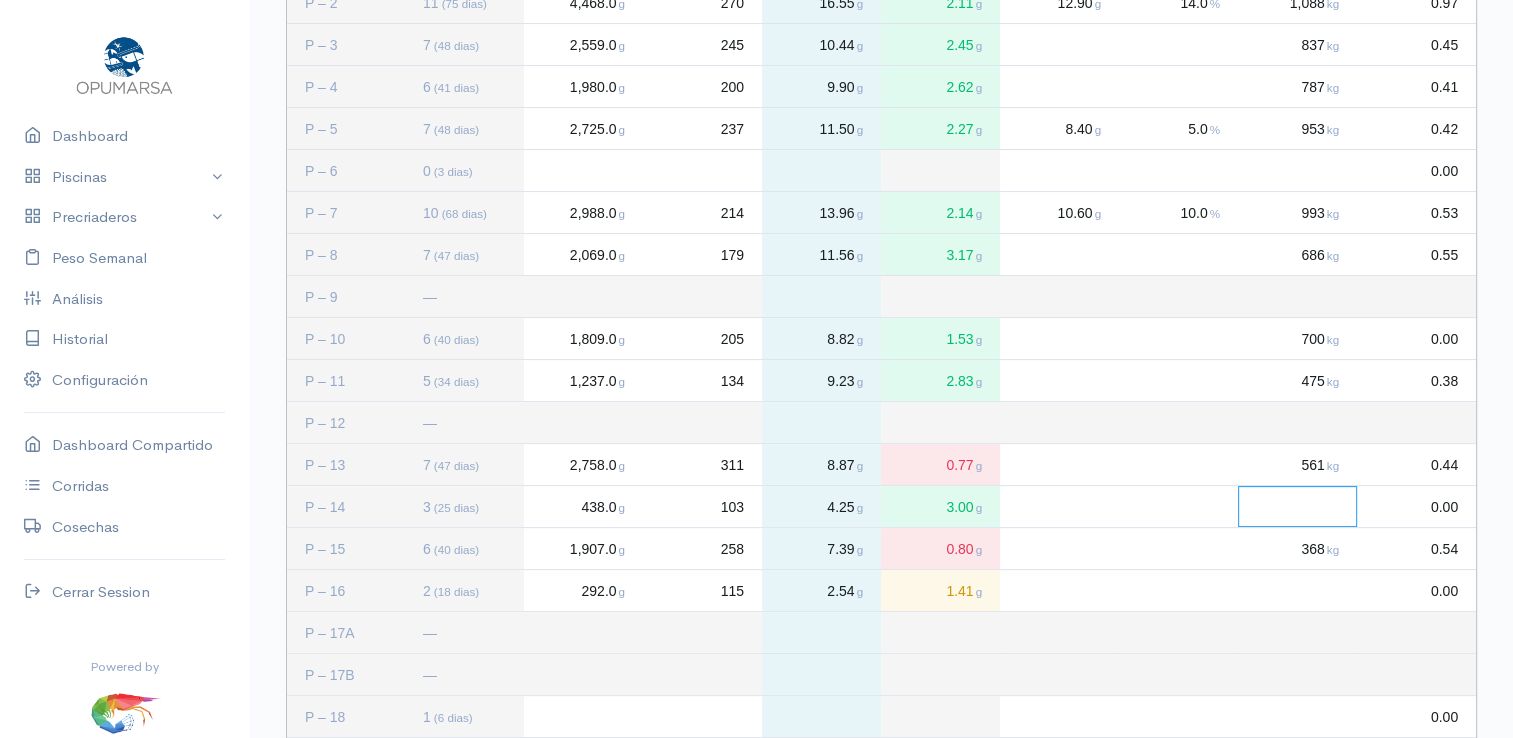 click 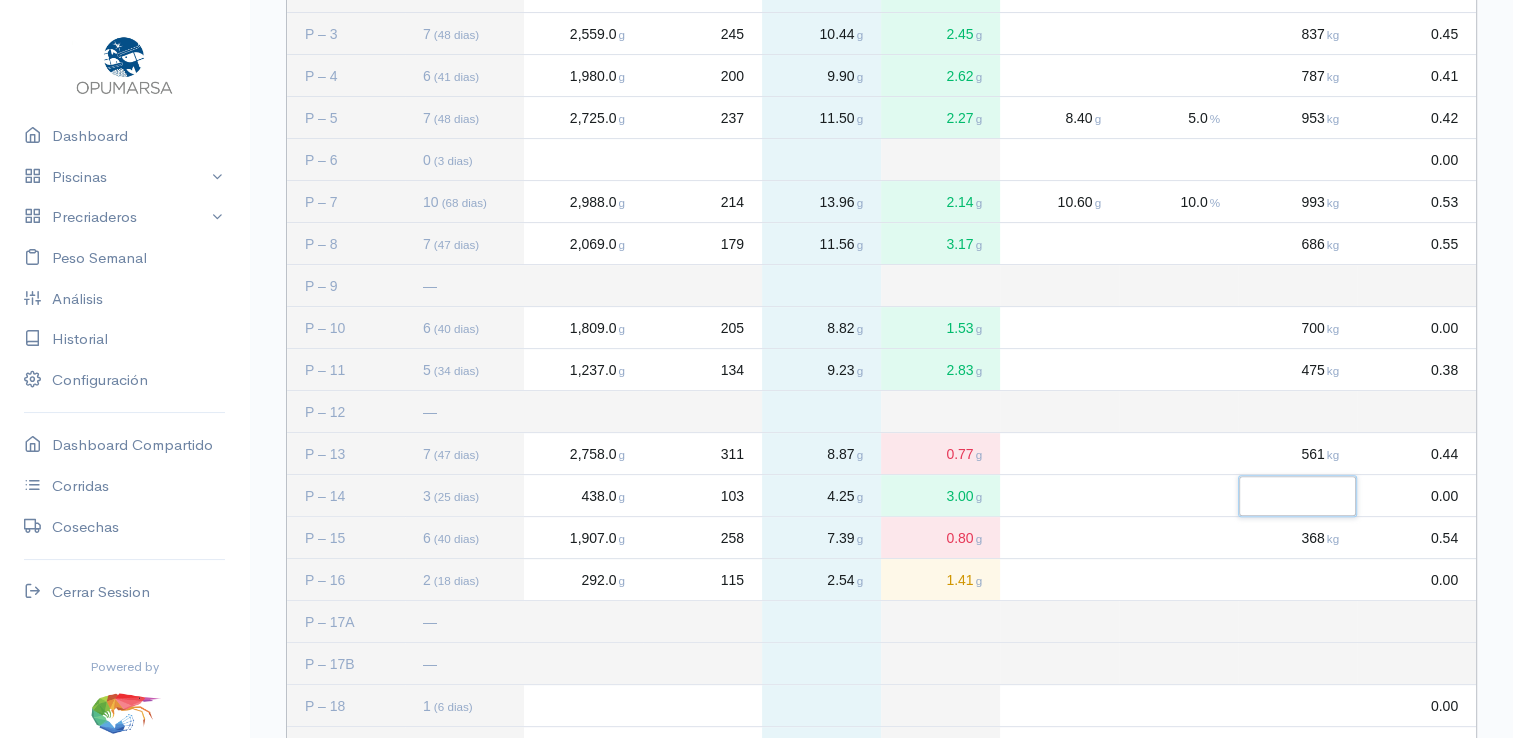 scroll, scrollTop: 600, scrollLeft: 0, axis: vertical 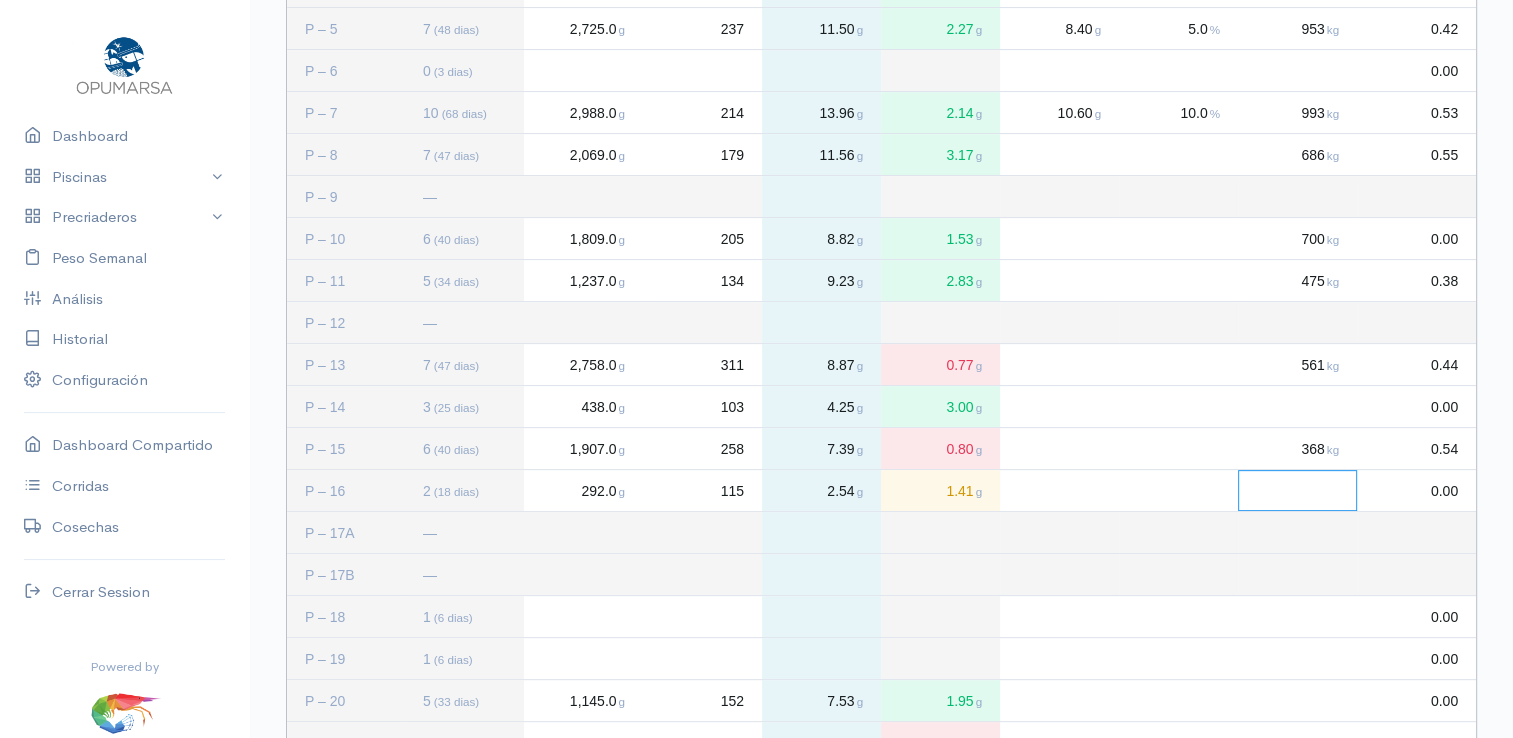 click 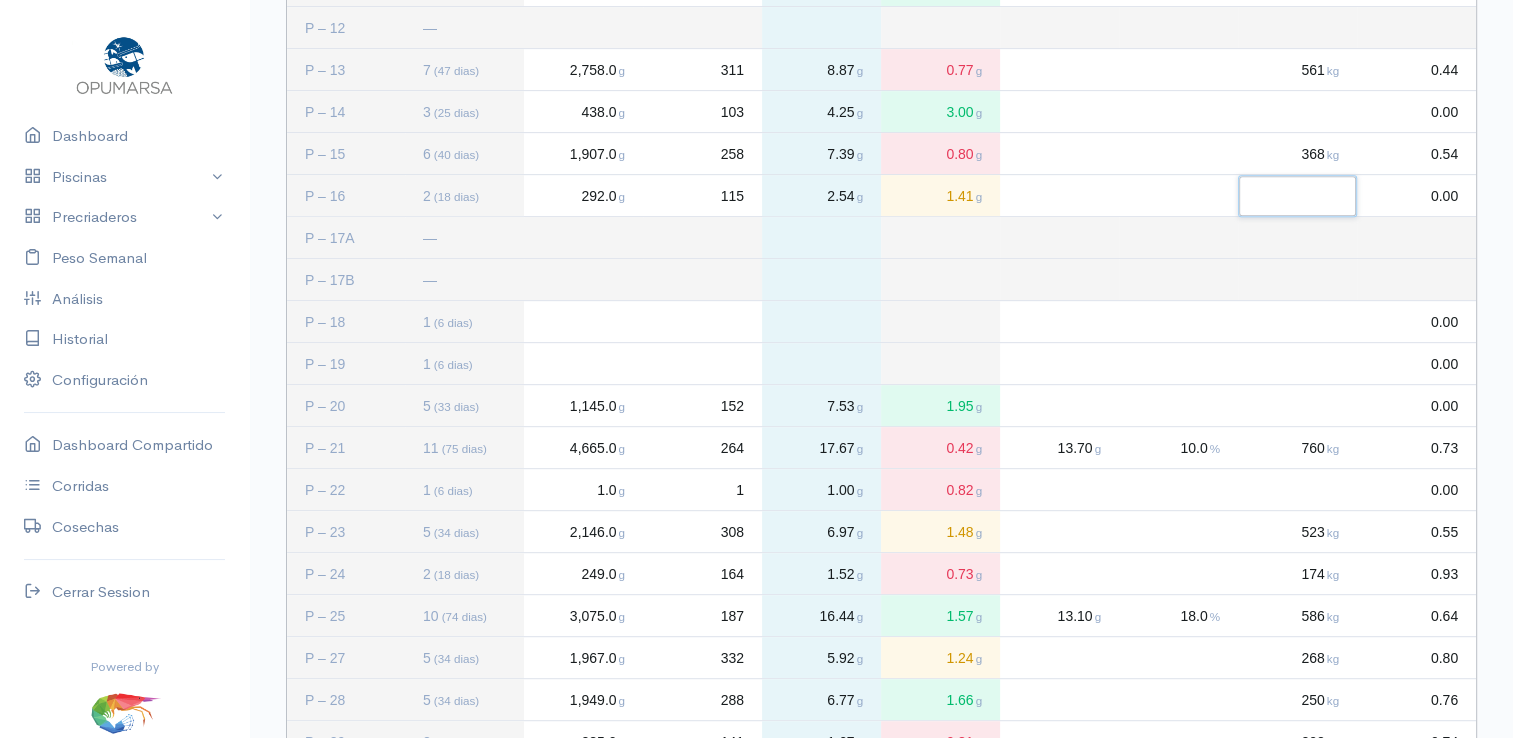scroll, scrollTop: 900, scrollLeft: 0, axis: vertical 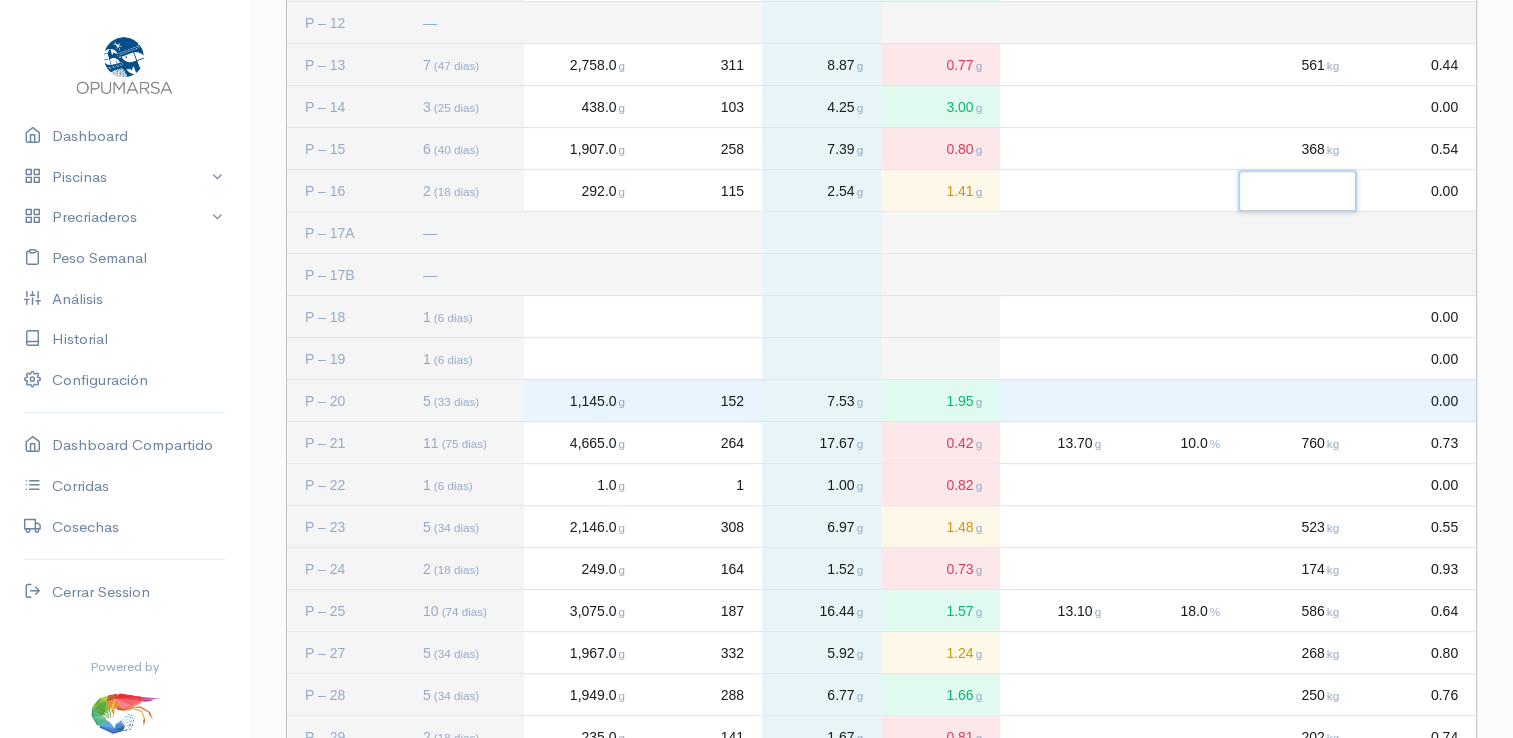 click 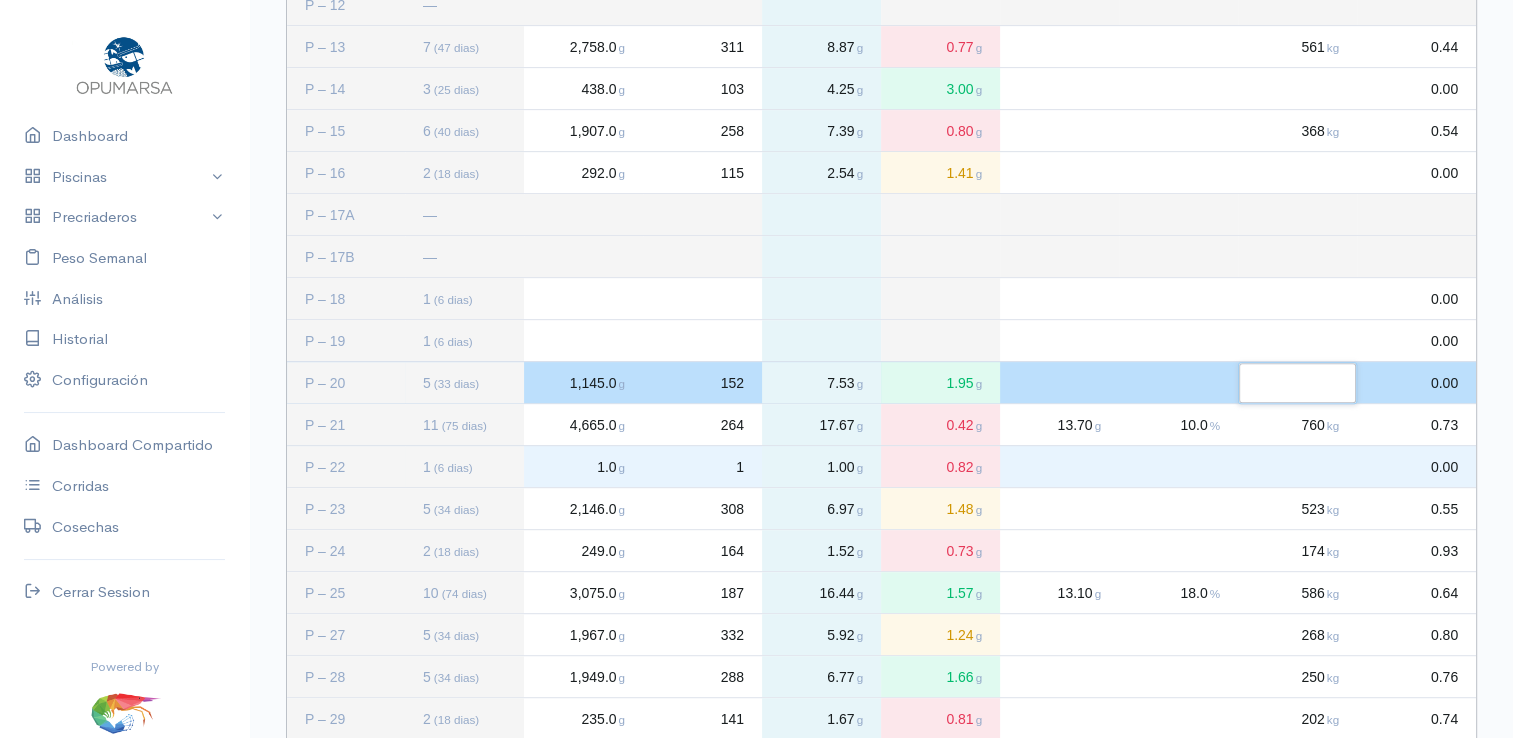 scroll, scrollTop: 886, scrollLeft: 0, axis: vertical 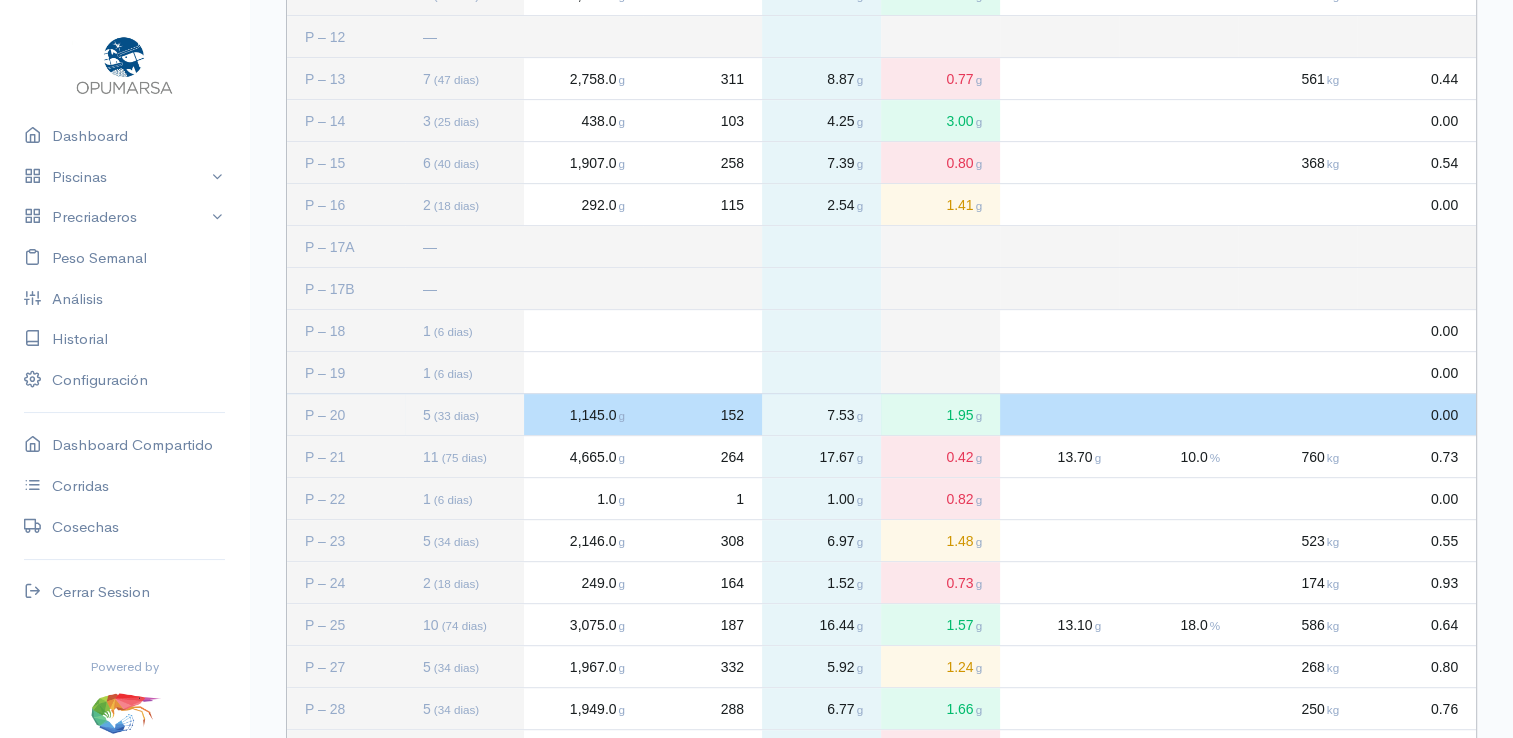 click 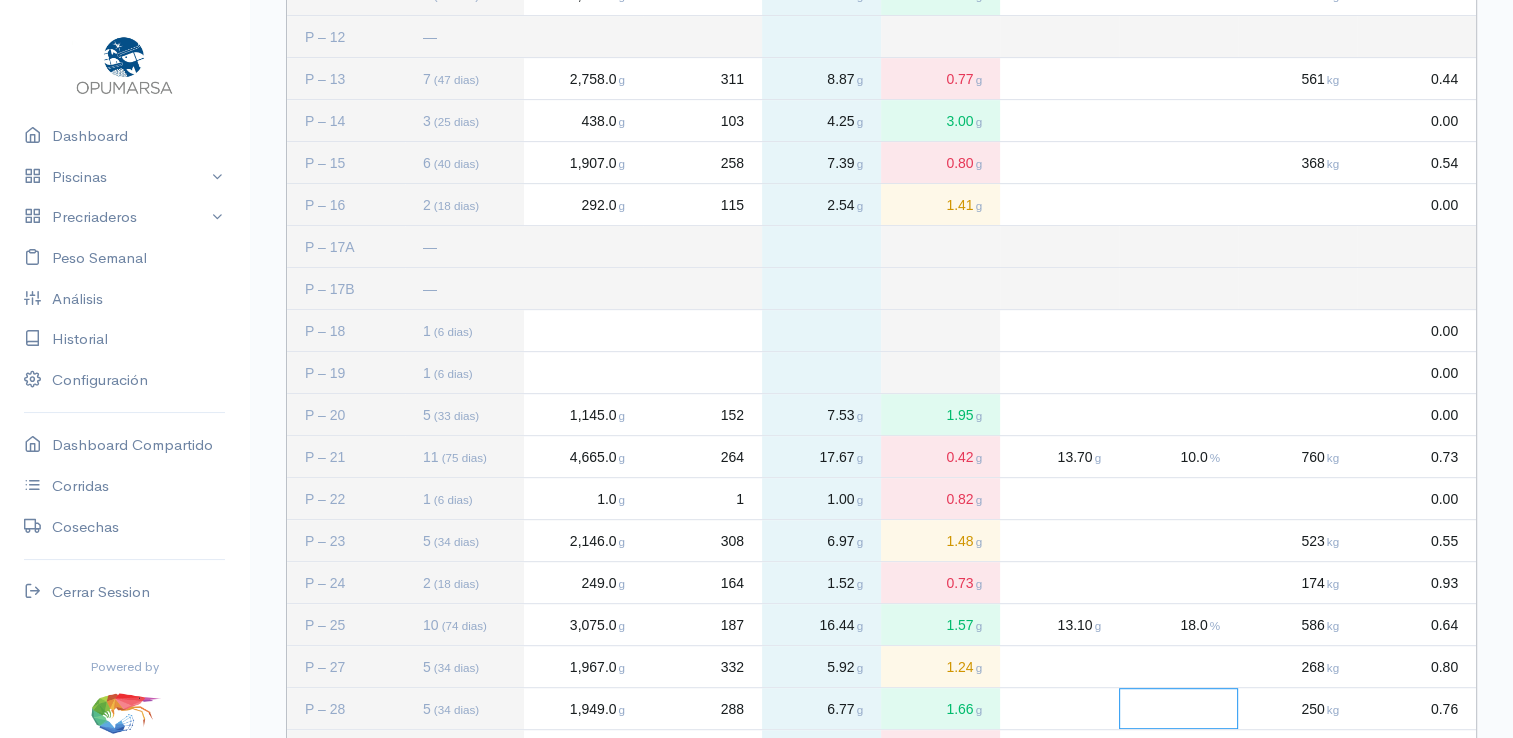 click 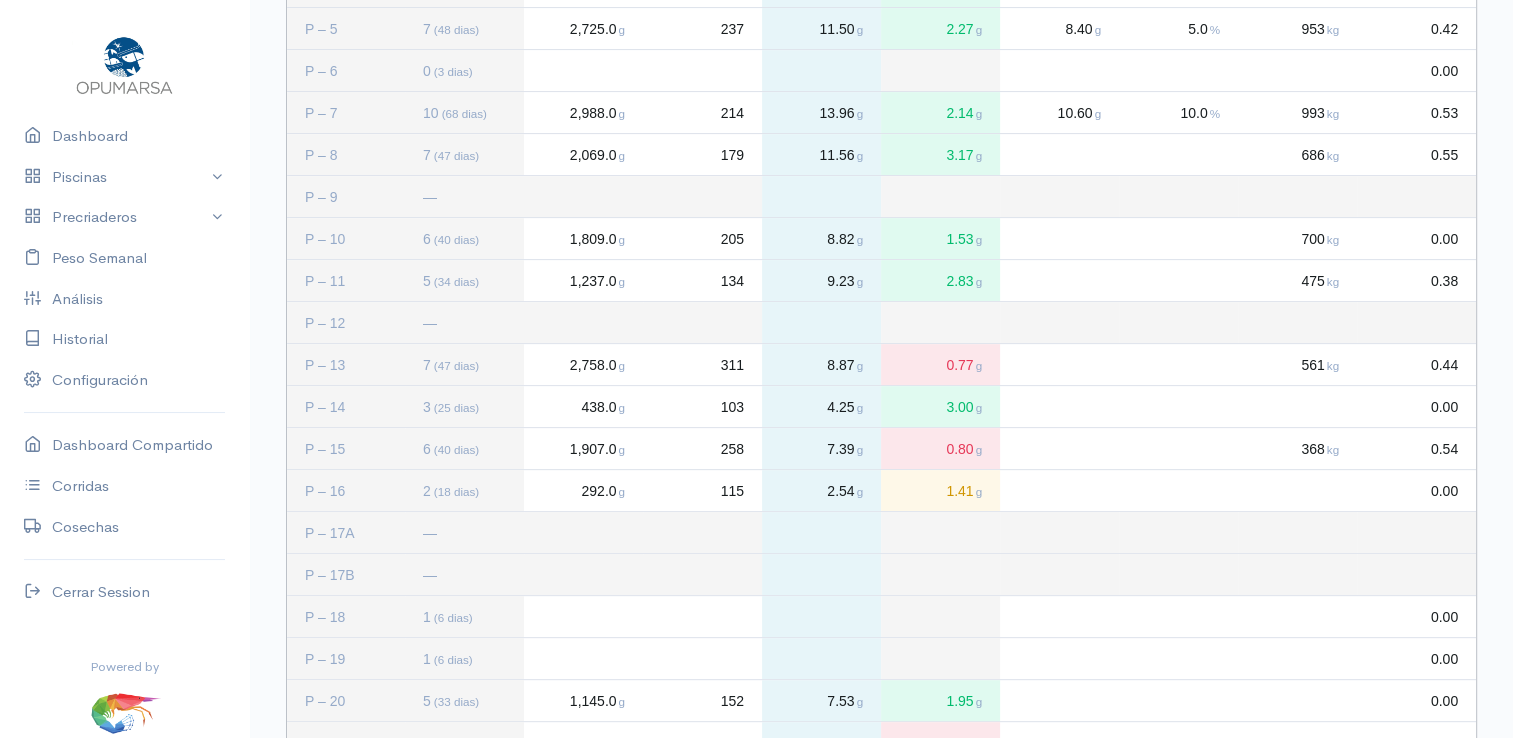 scroll, scrollTop: 700, scrollLeft: 0, axis: vertical 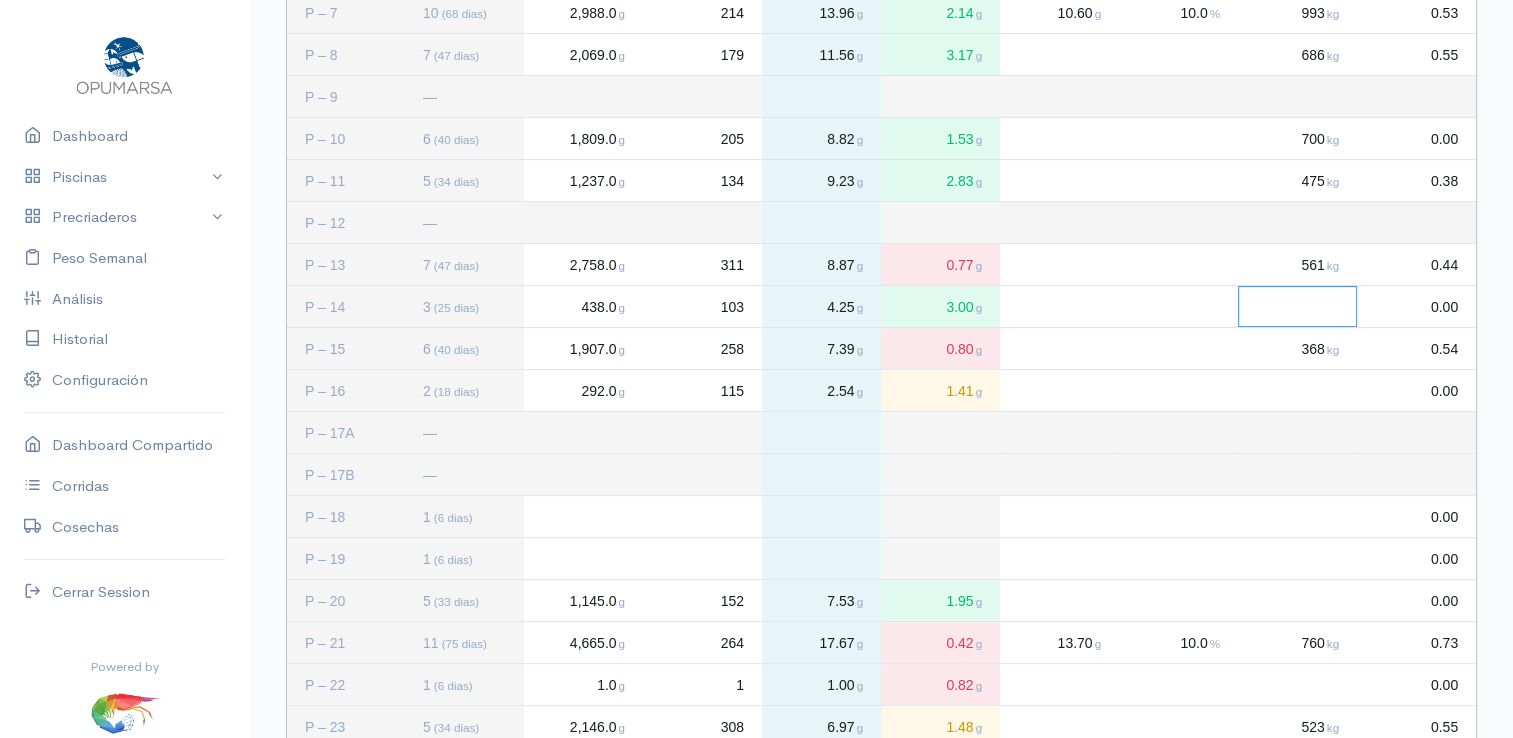click 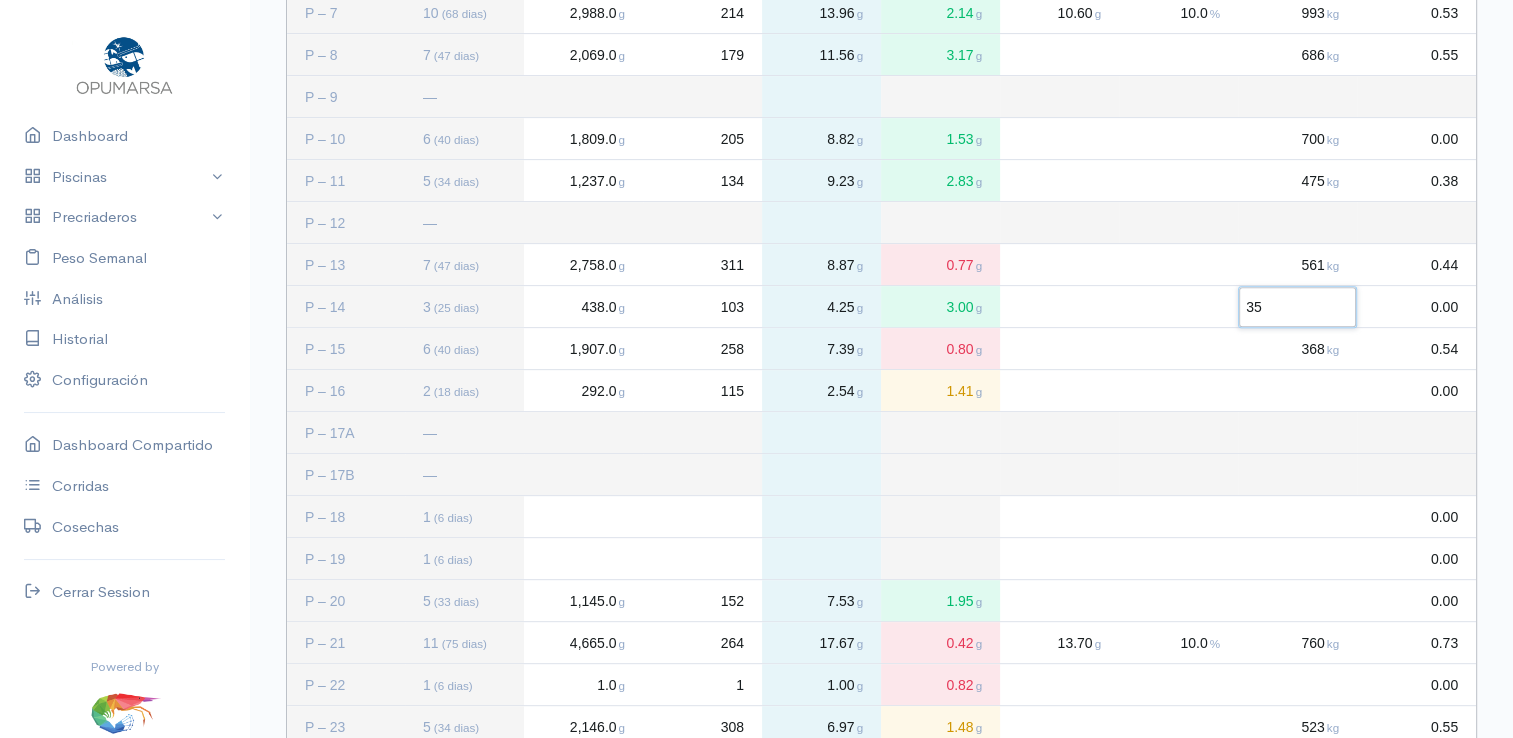 type on "357" 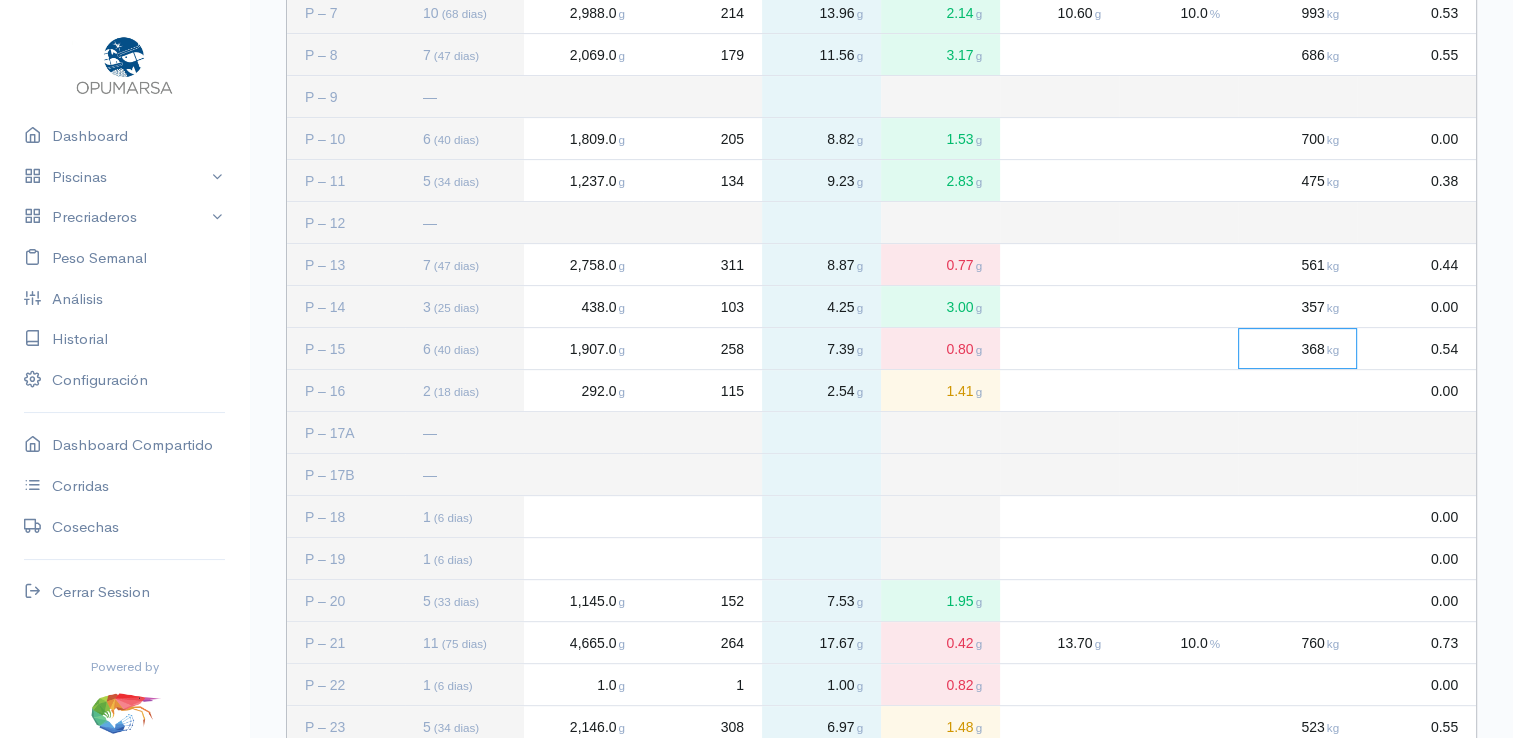 click 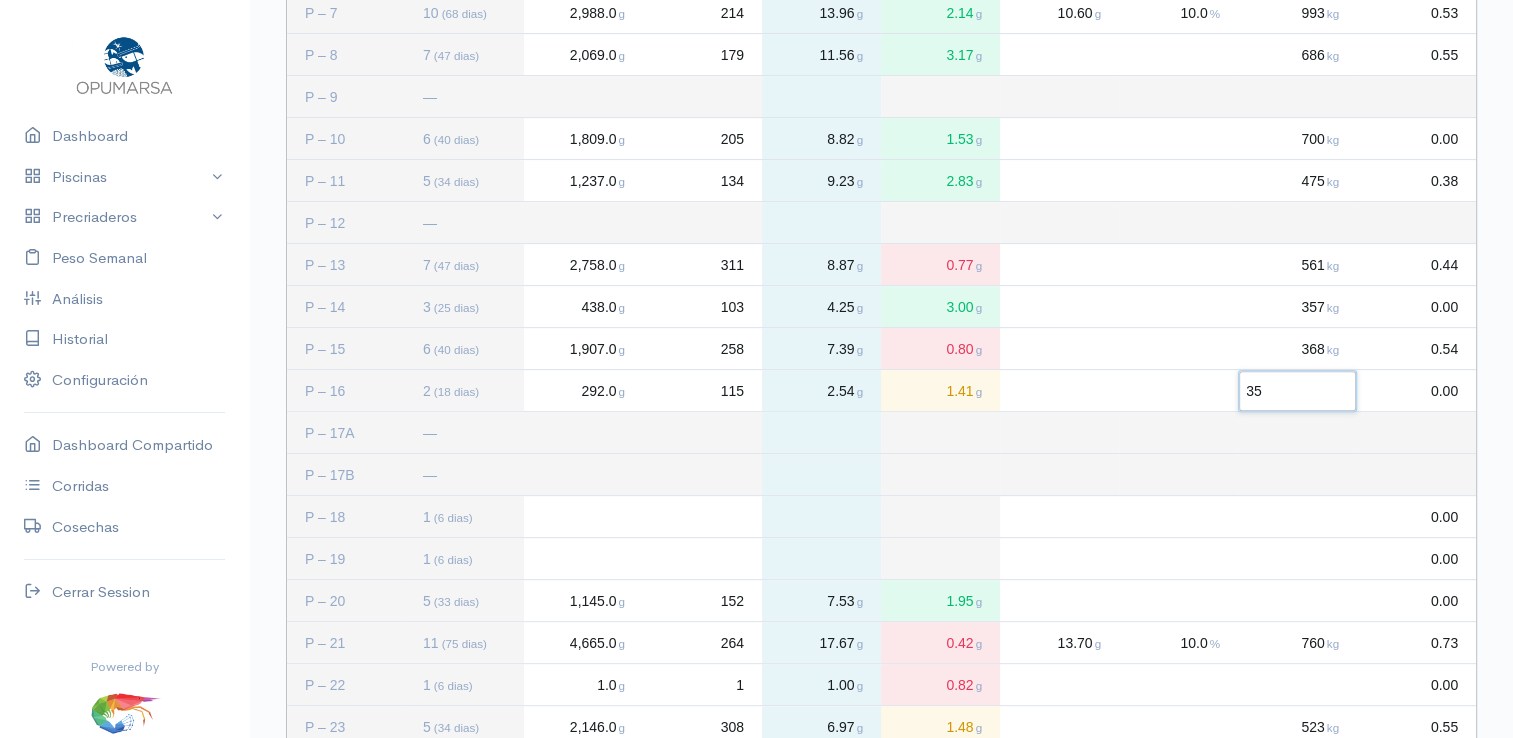 type on "351" 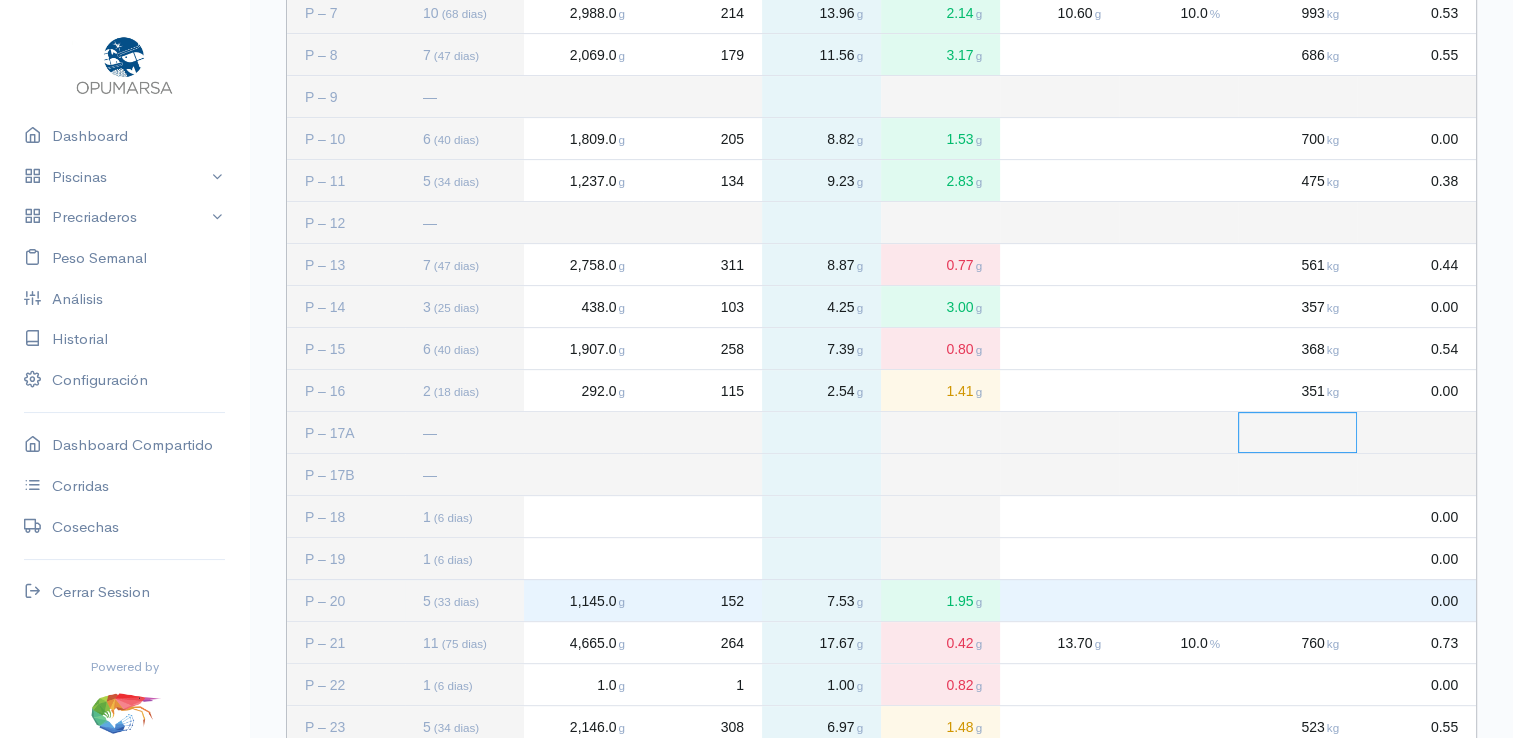 click 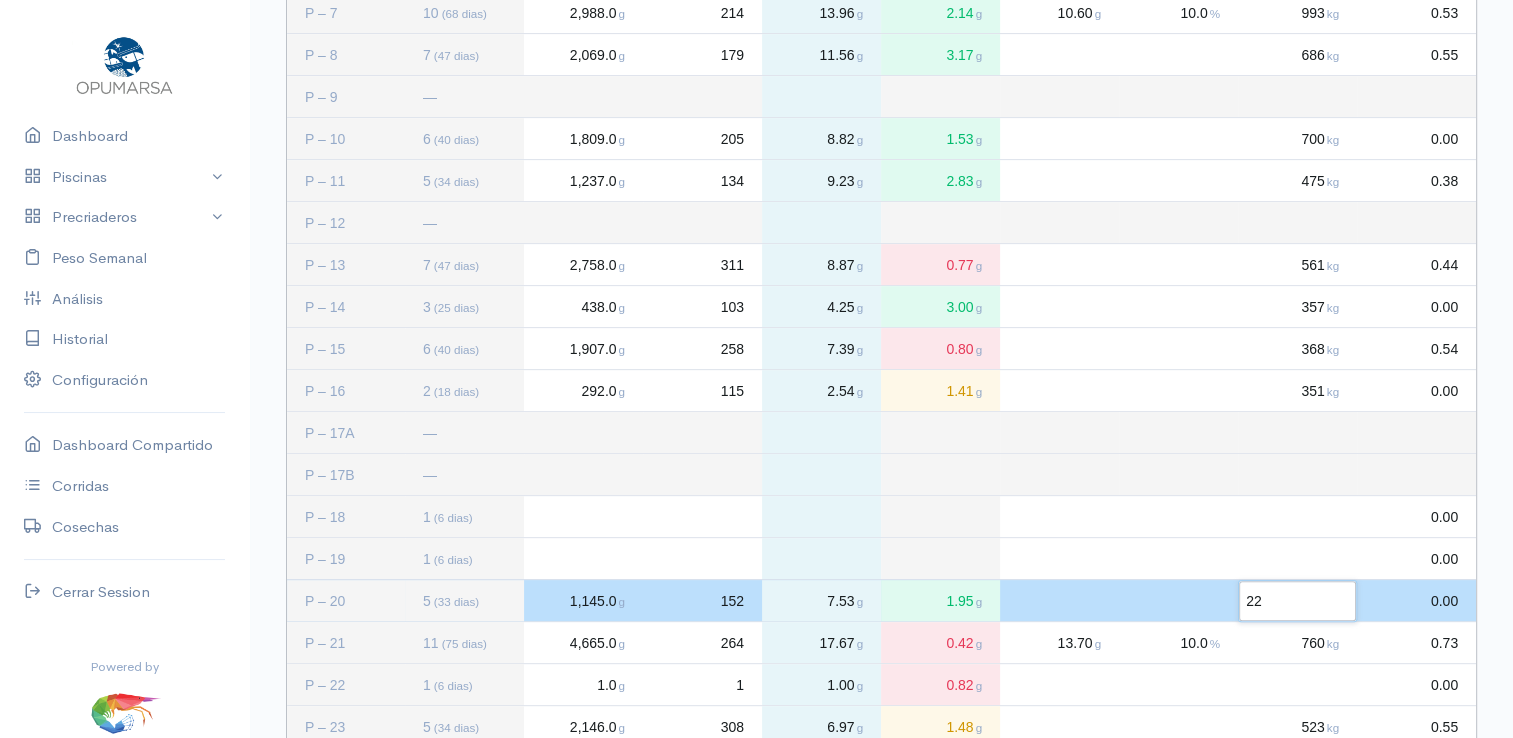 type on "228" 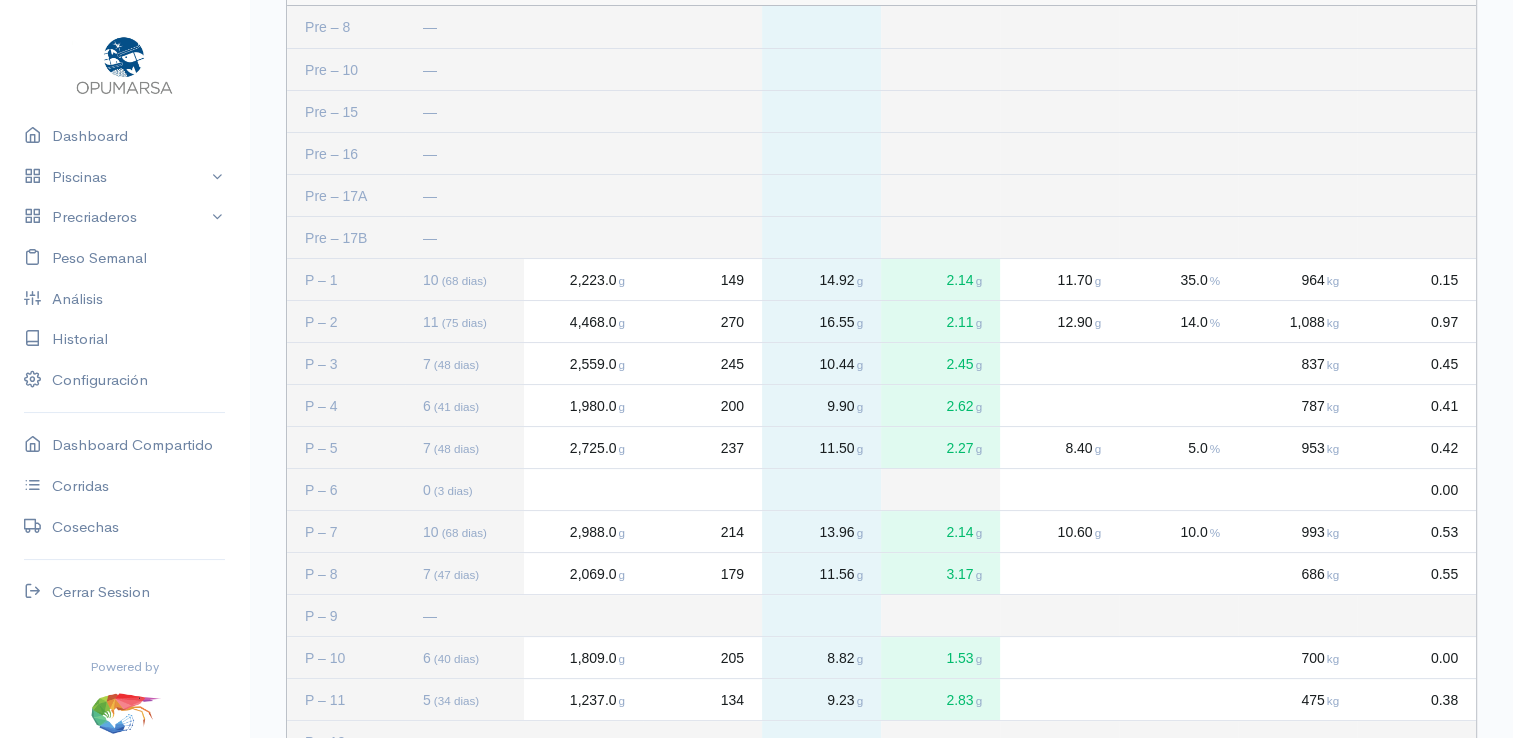 scroll, scrollTop: 86, scrollLeft: 0, axis: vertical 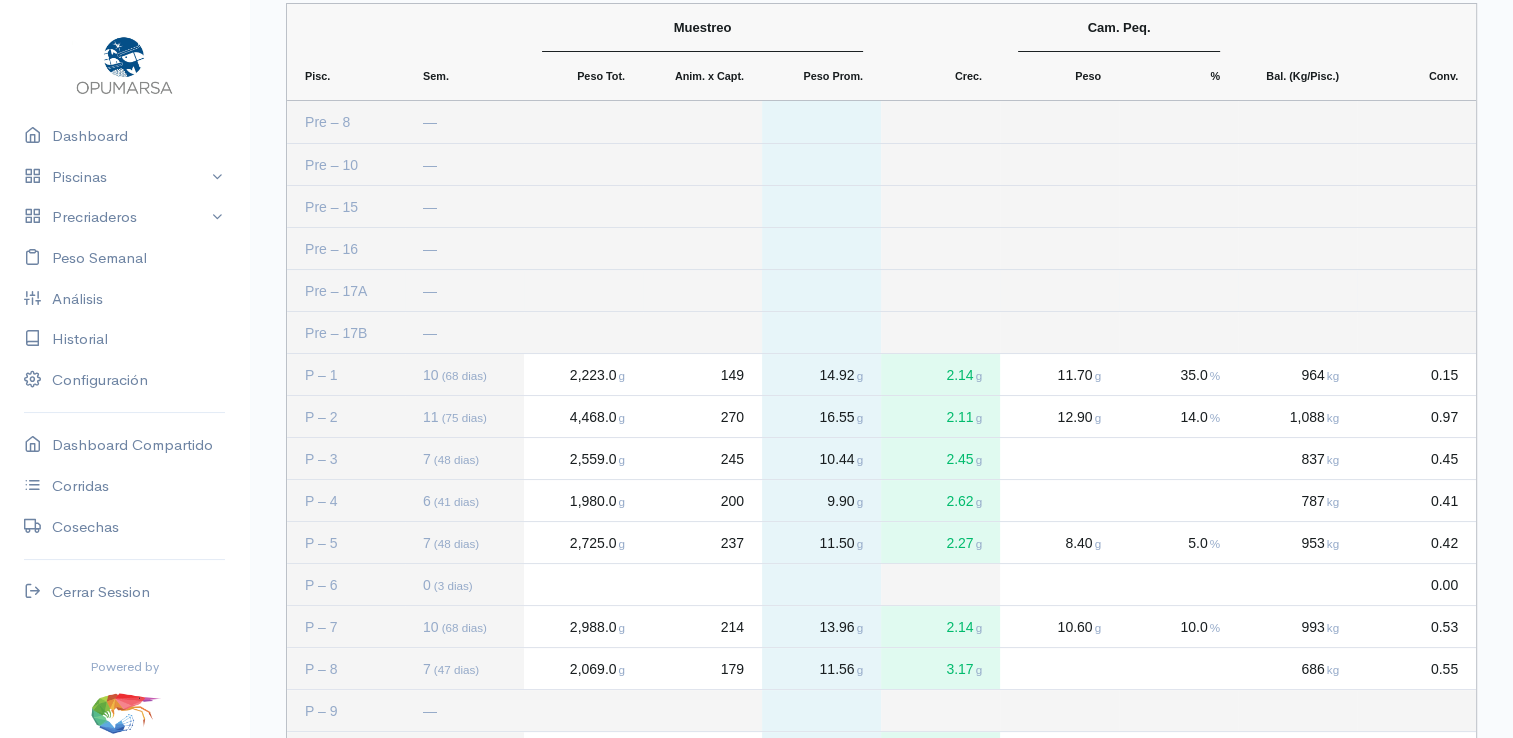 click 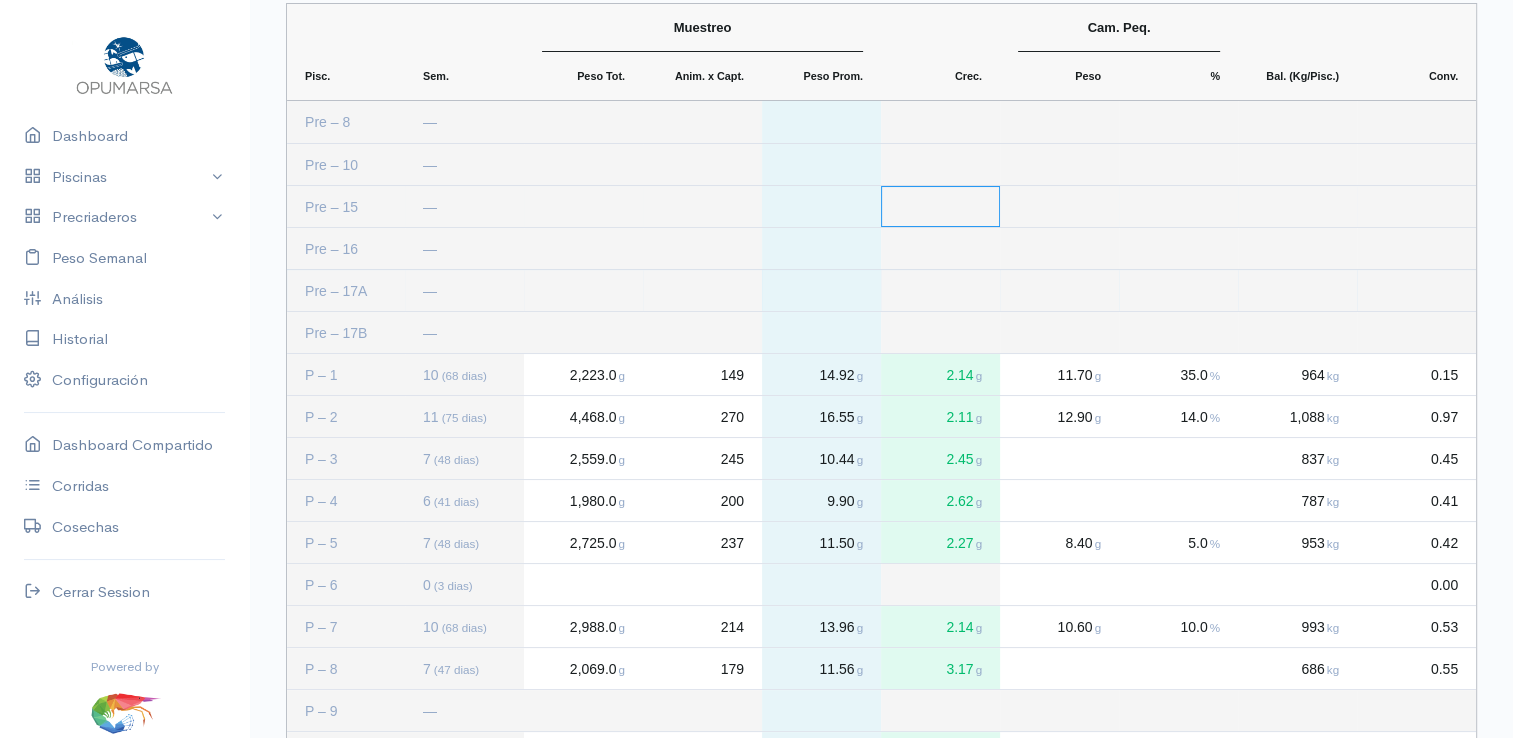 click 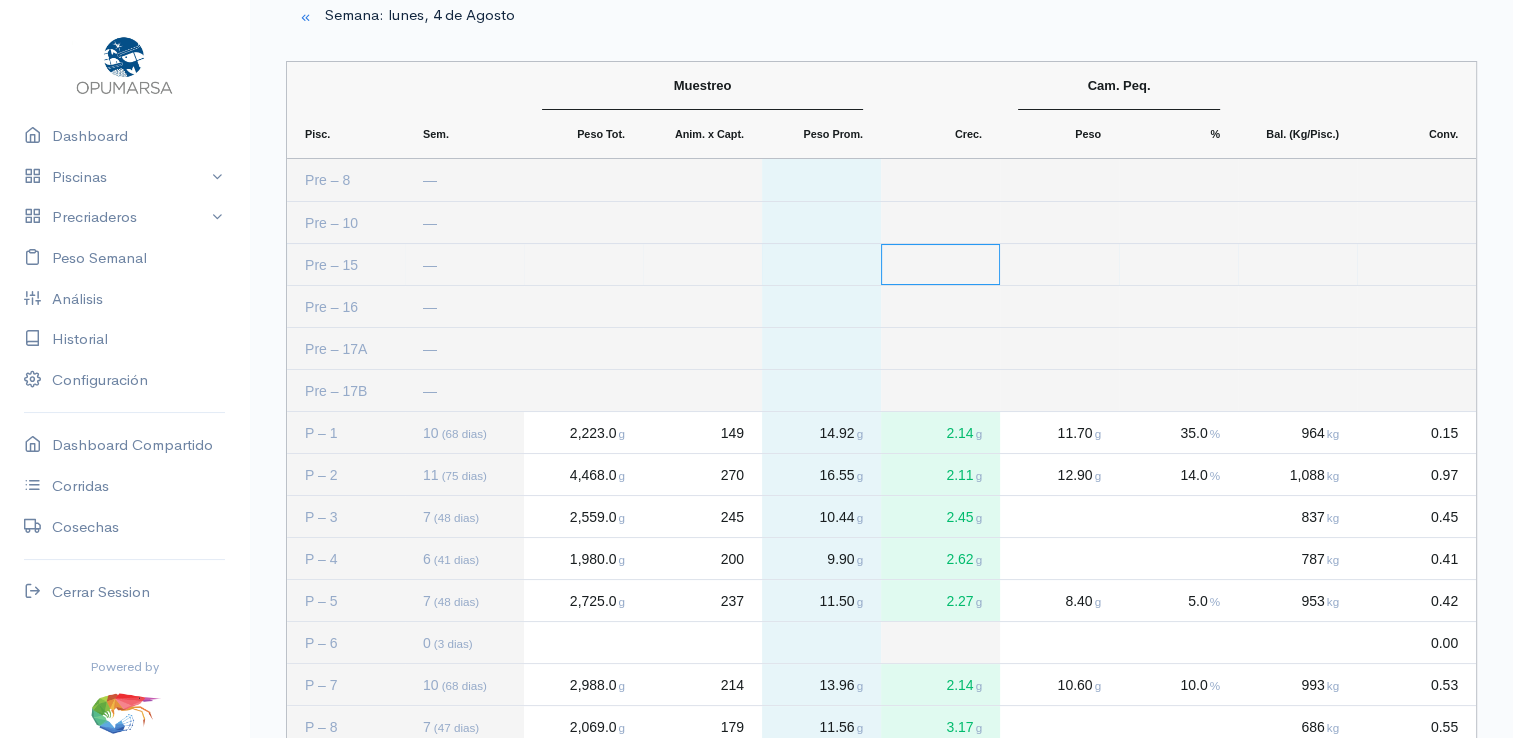 scroll, scrollTop: 0, scrollLeft: 0, axis: both 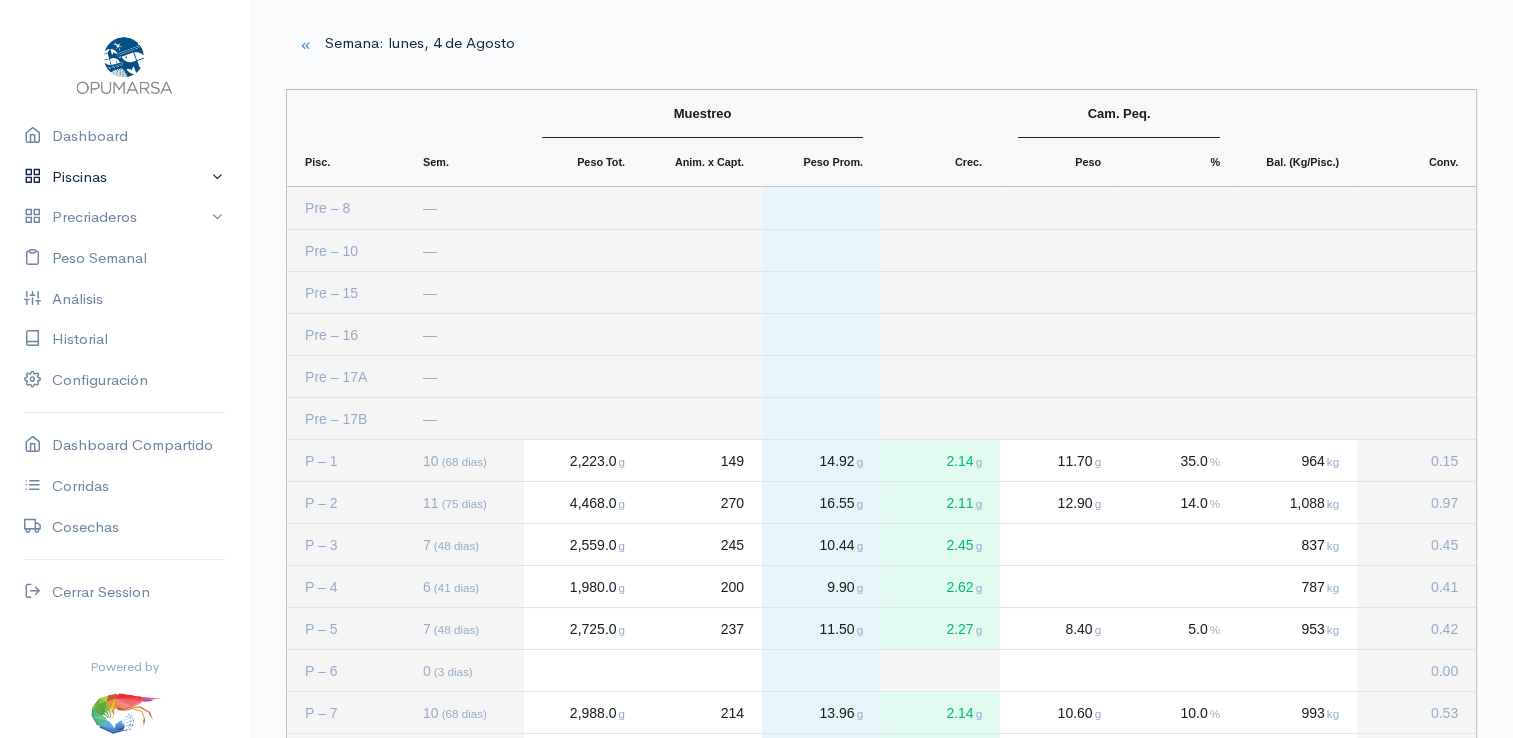 click on "Piscinas" at bounding box center [124, 177] 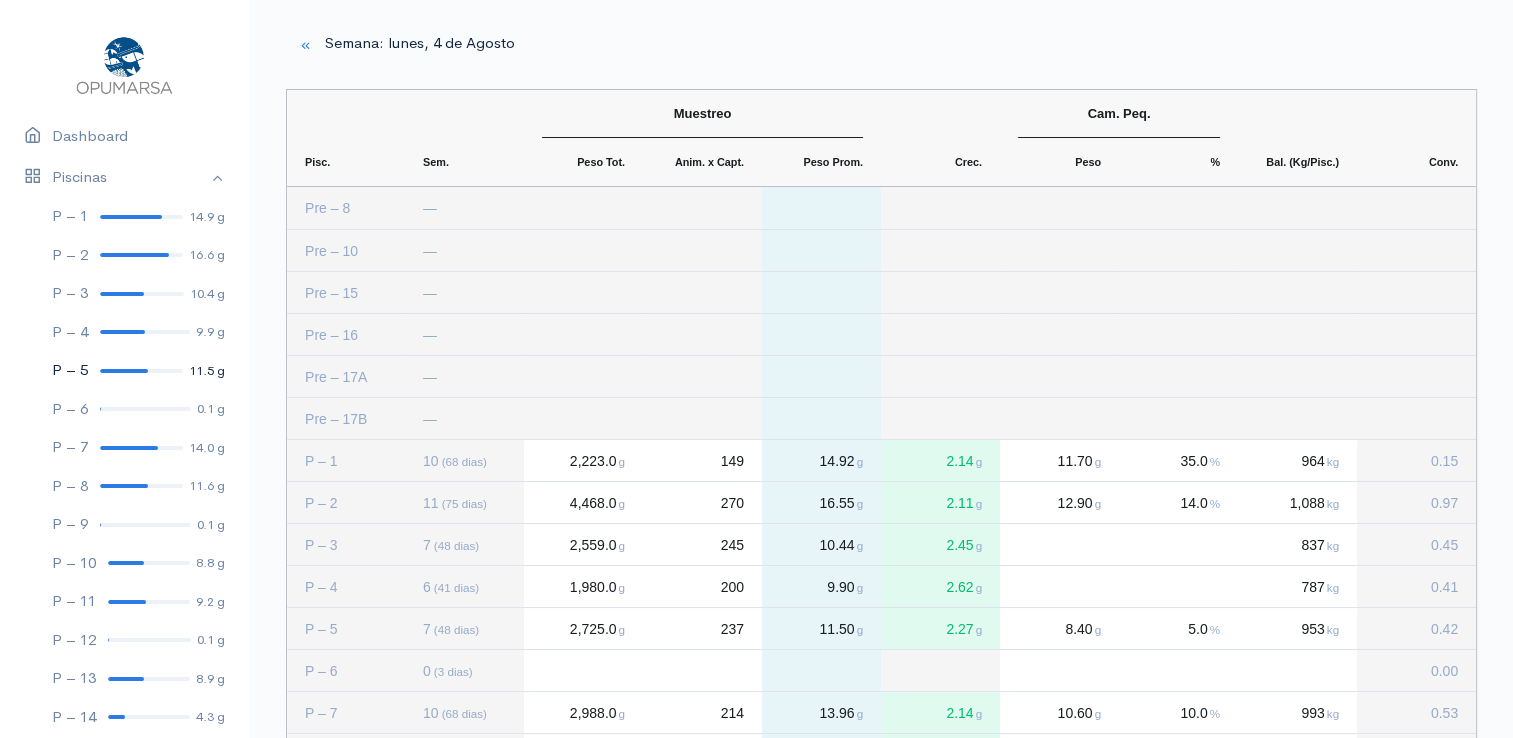 click at bounding box center [124, 371] 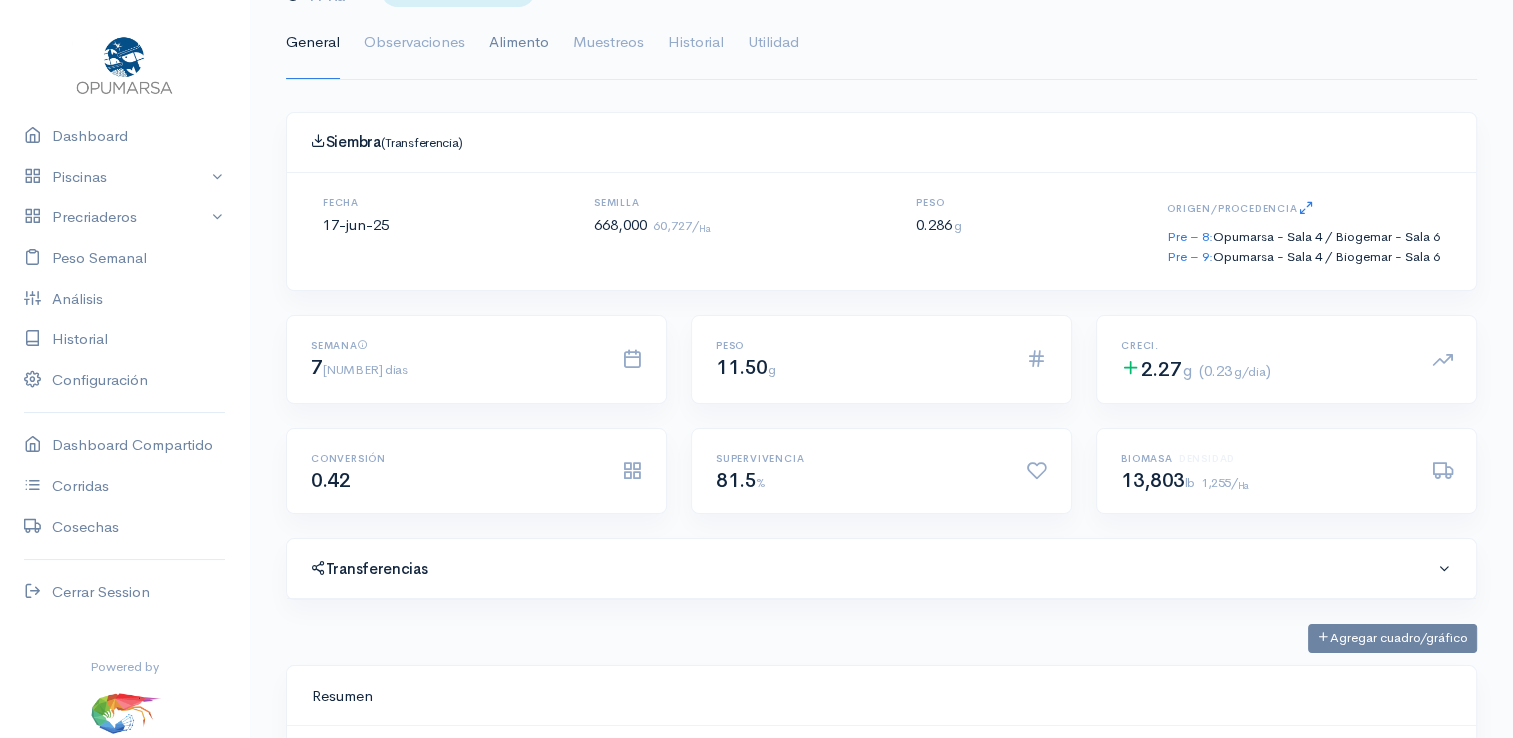click on "Alimento" at bounding box center [519, 43] 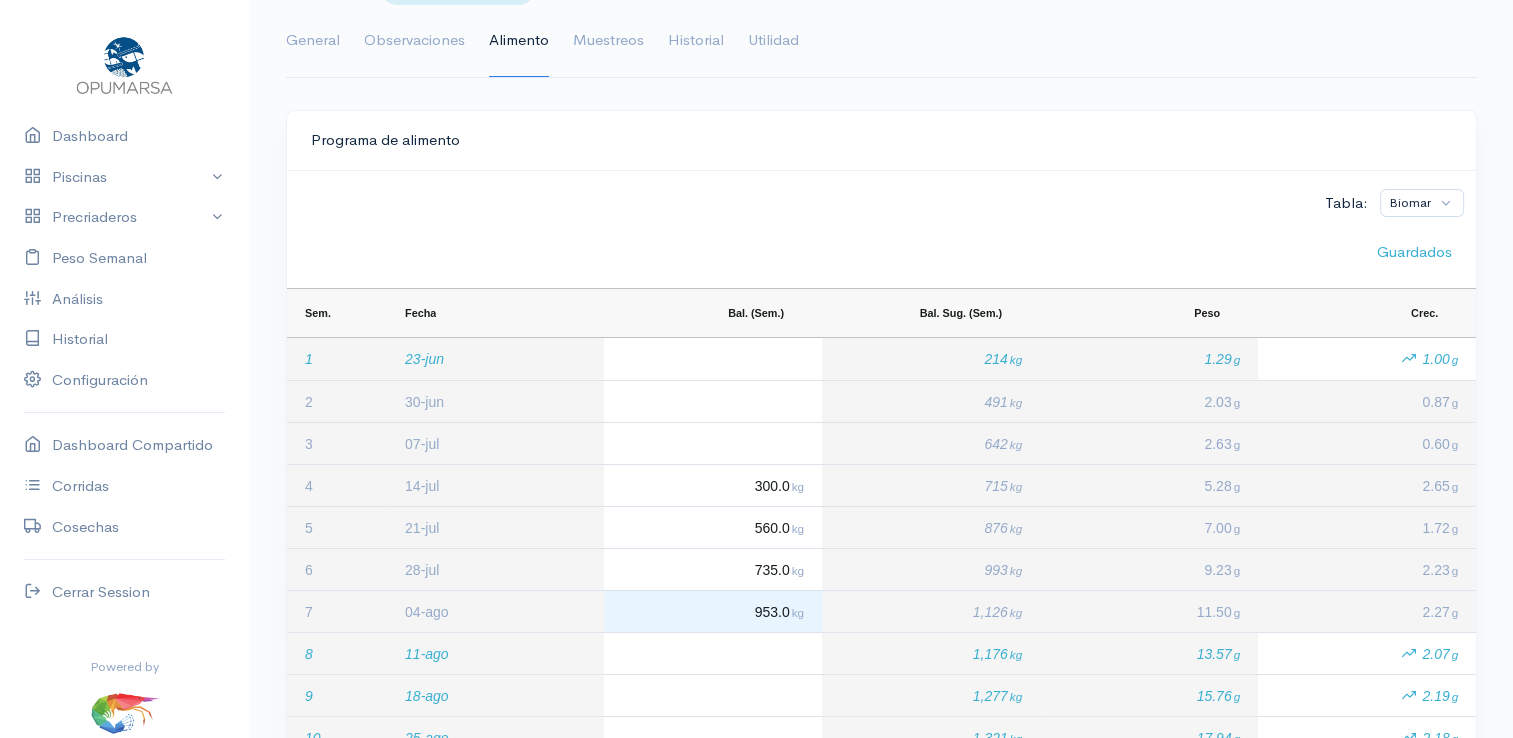 scroll, scrollTop: 0, scrollLeft: 0, axis: both 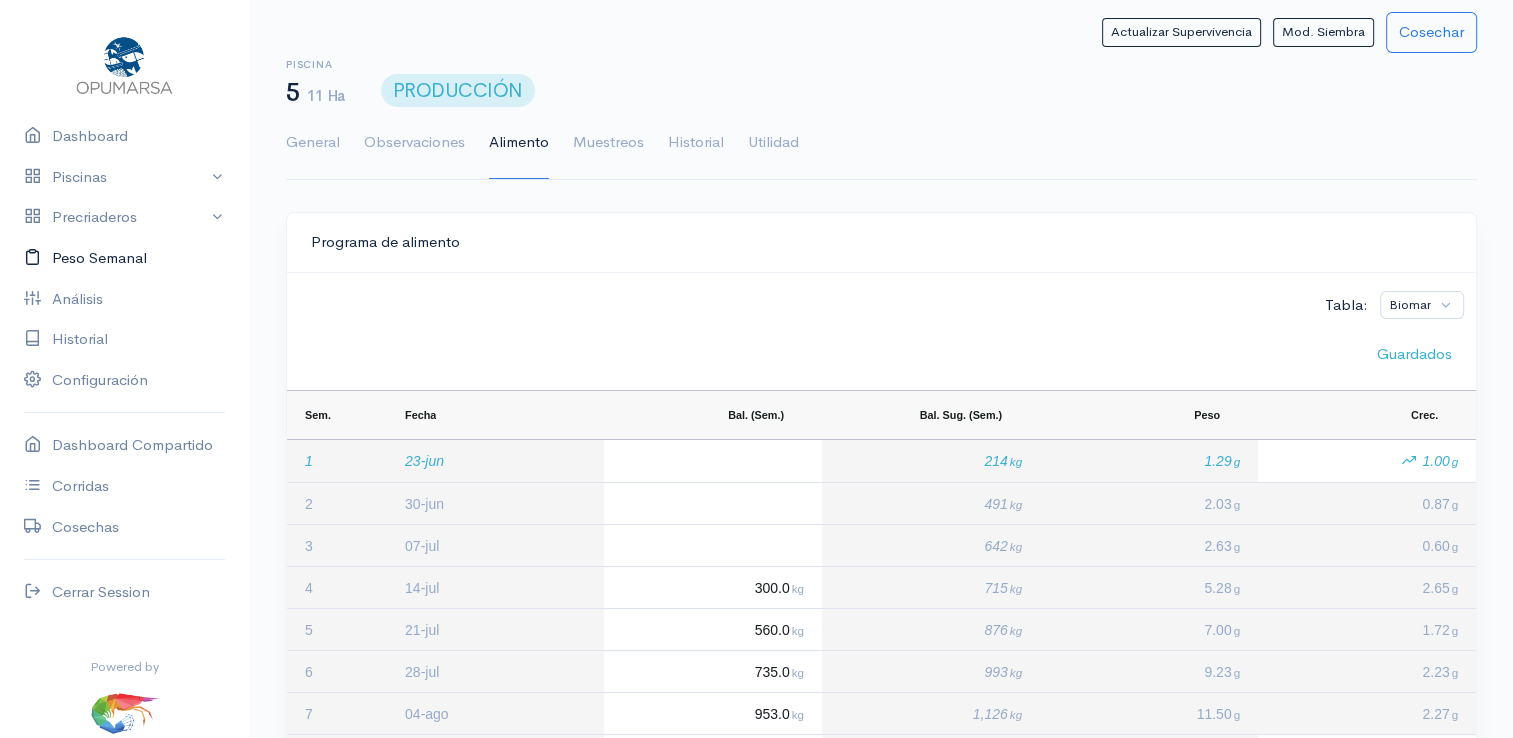 click on "Peso Semanal" at bounding box center (124, 258) 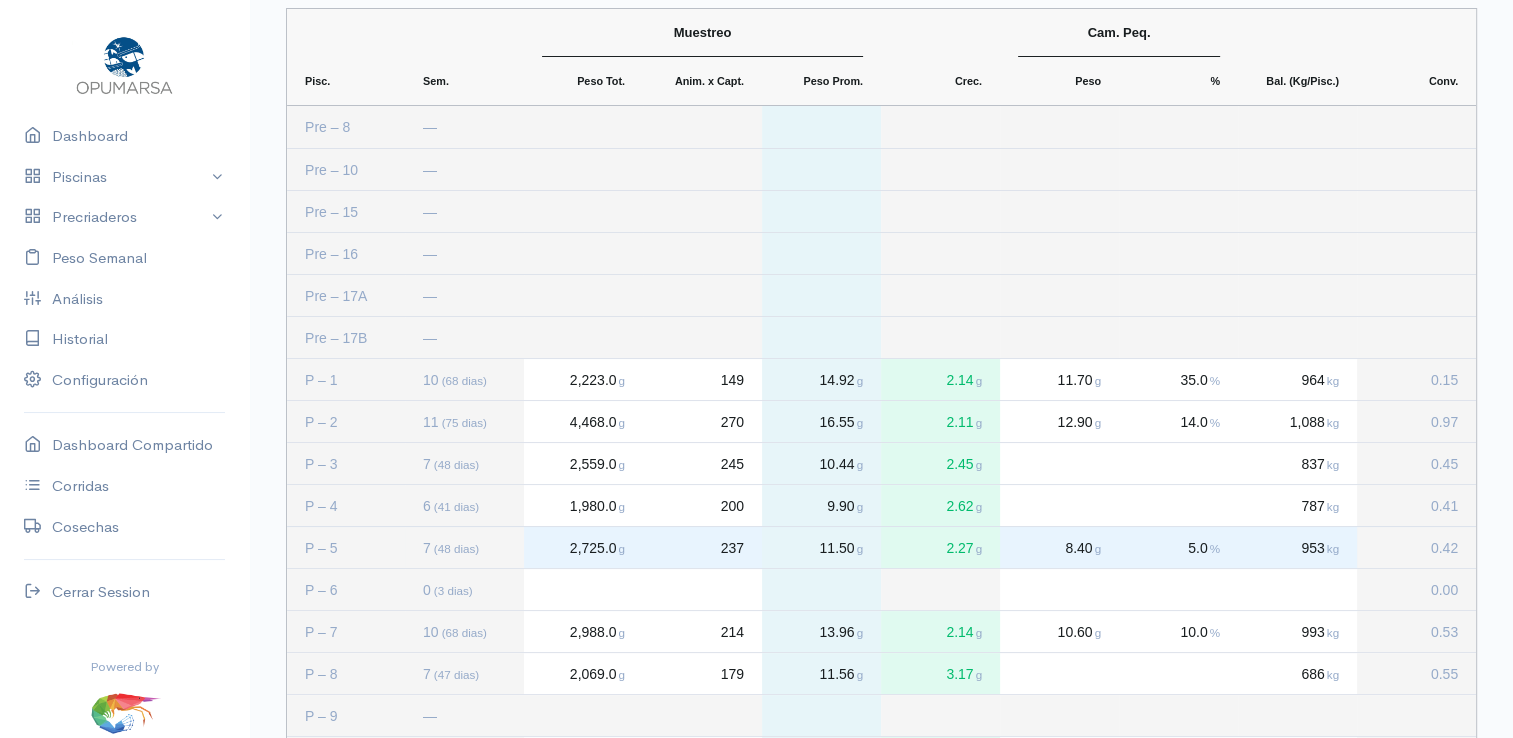 scroll, scrollTop: 0, scrollLeft: 0, axis: both 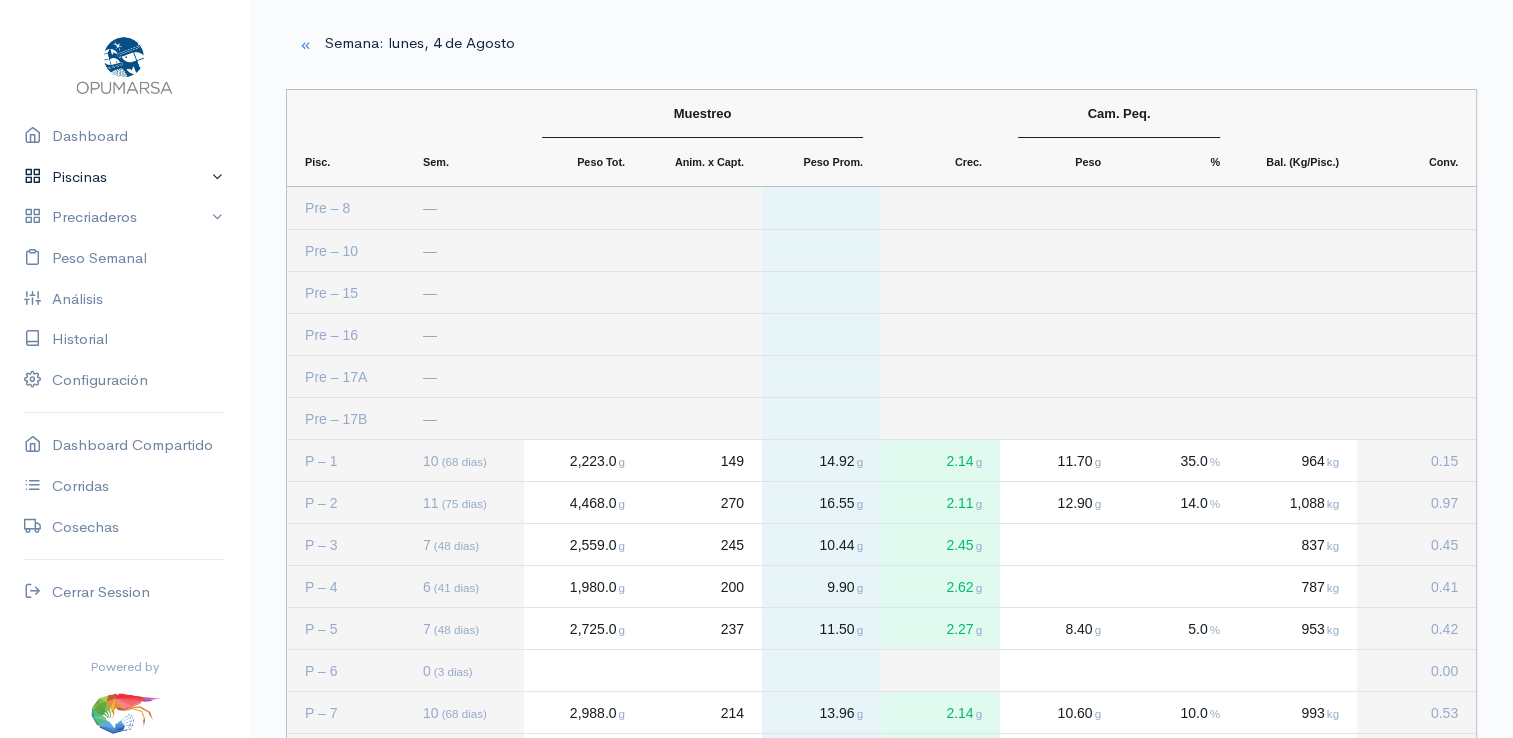 click on "Piscinas" at bounding box center (124, 177) 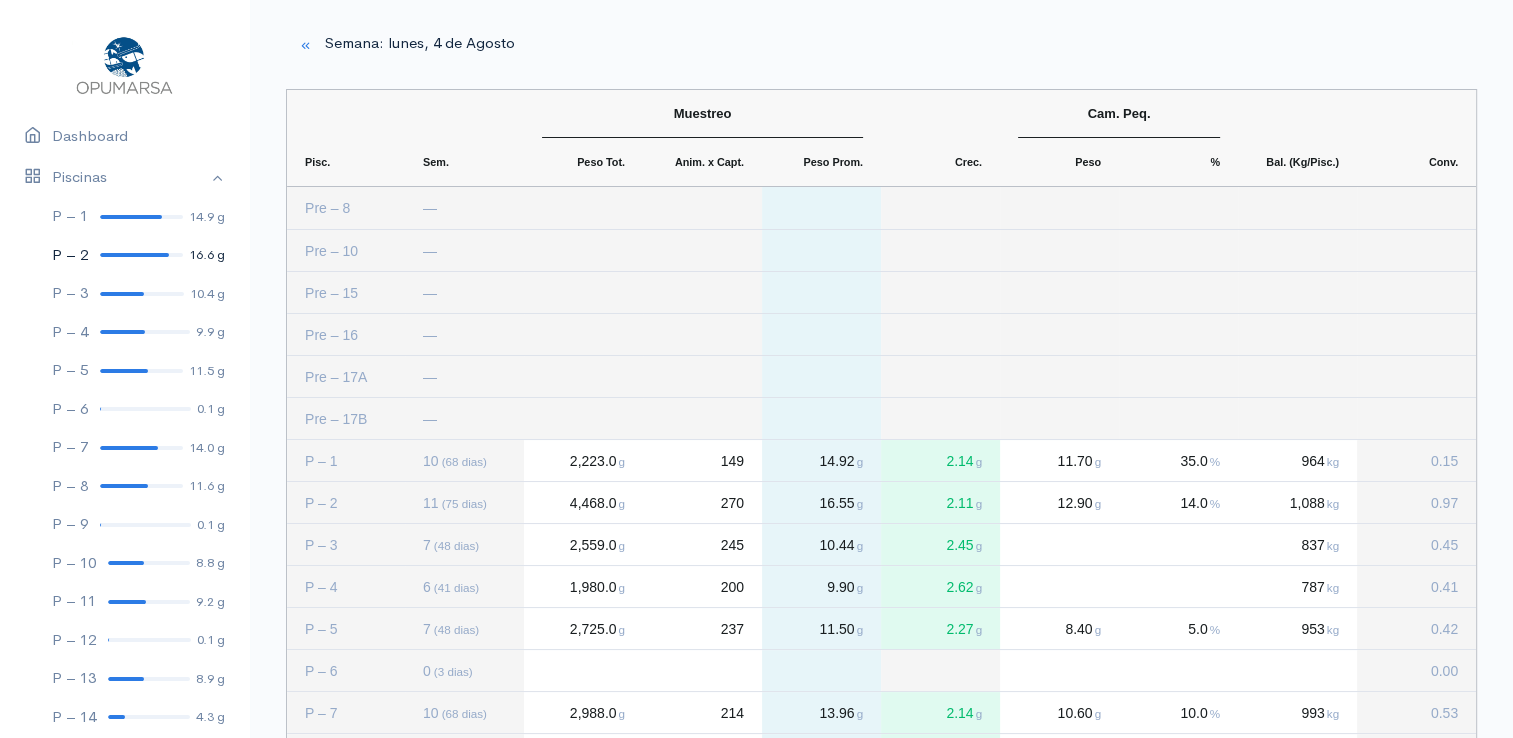 click on "P – 2 16.6 g" at bounding box center (124, 255) 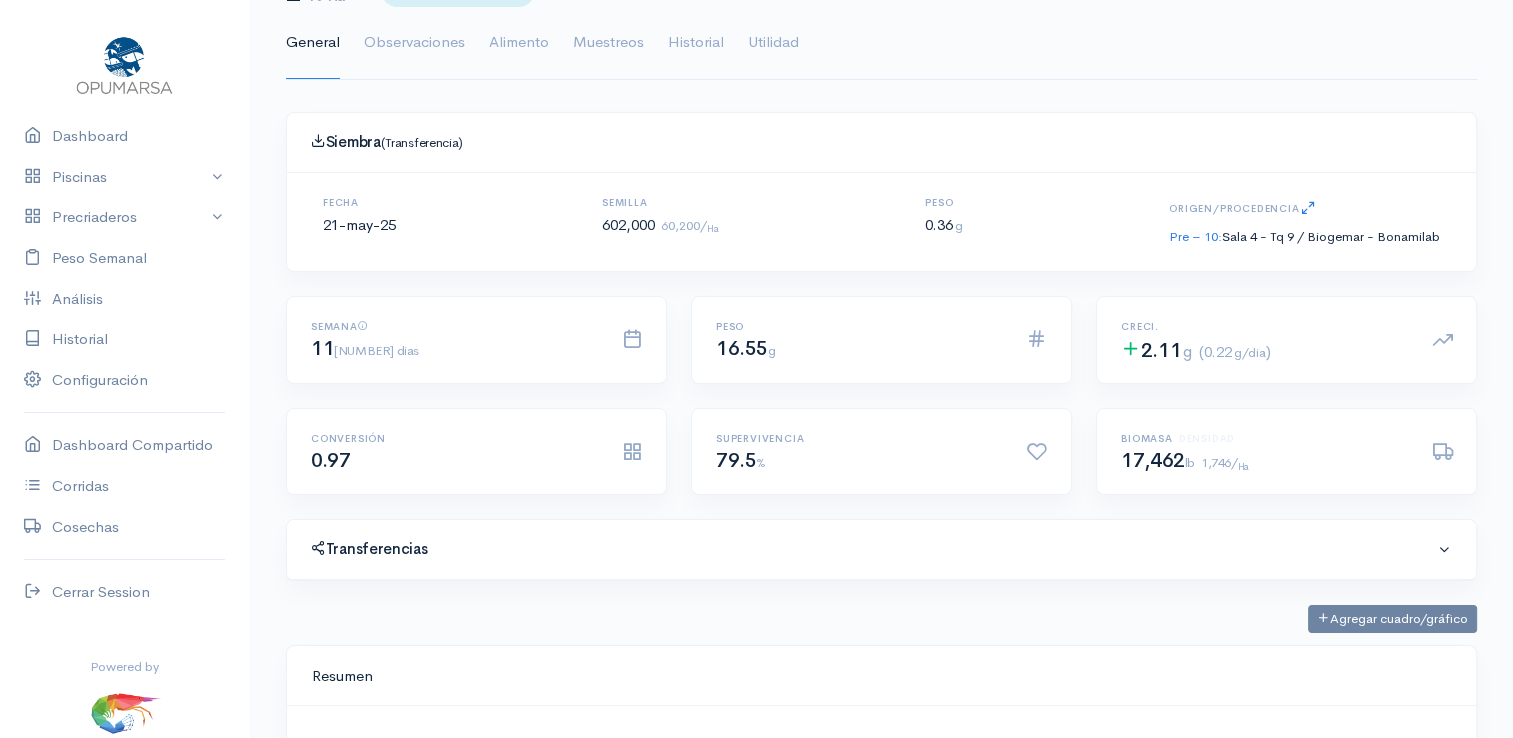 scroll, scrollTop: 0, scrollLeft: 0, axis: both 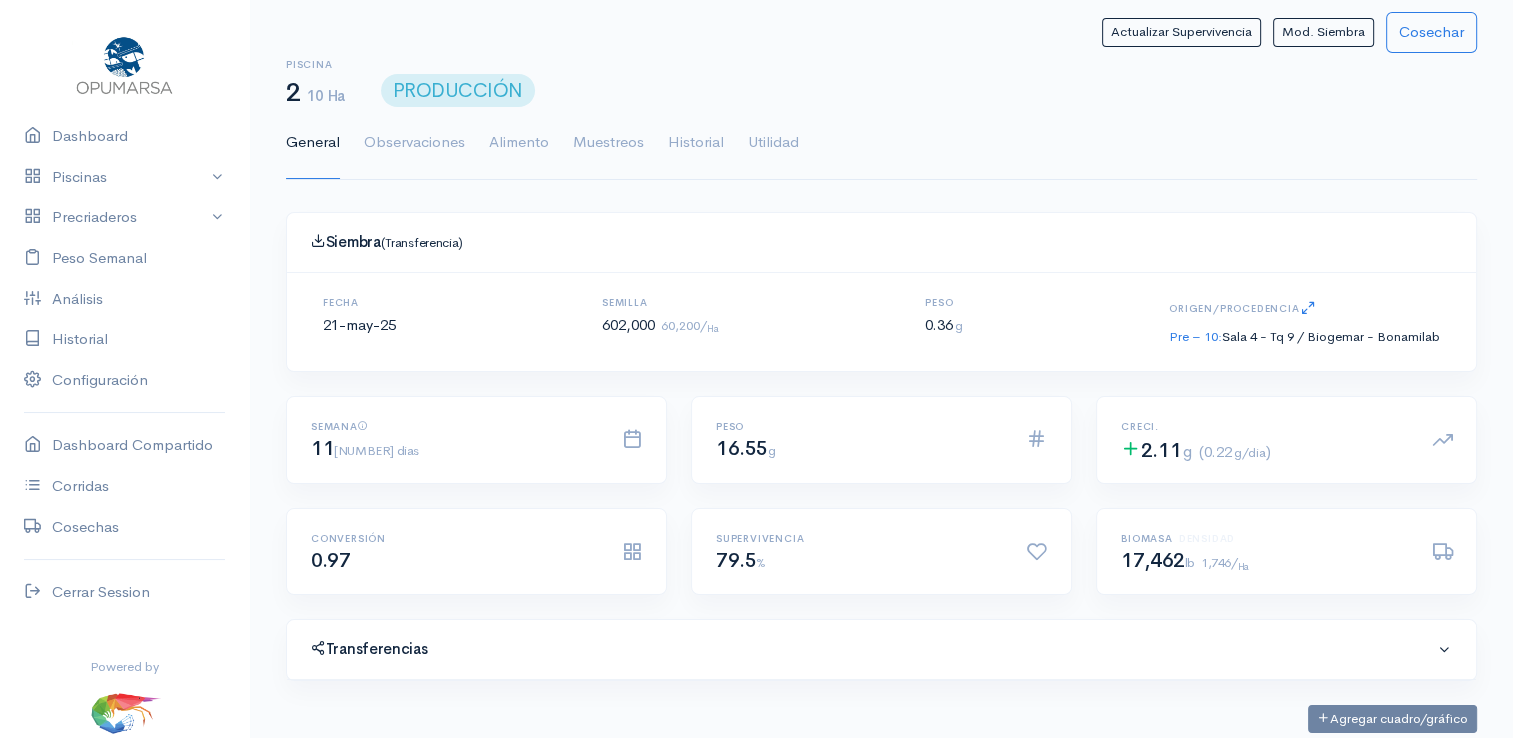 click on "PRODUCCIÓN" 